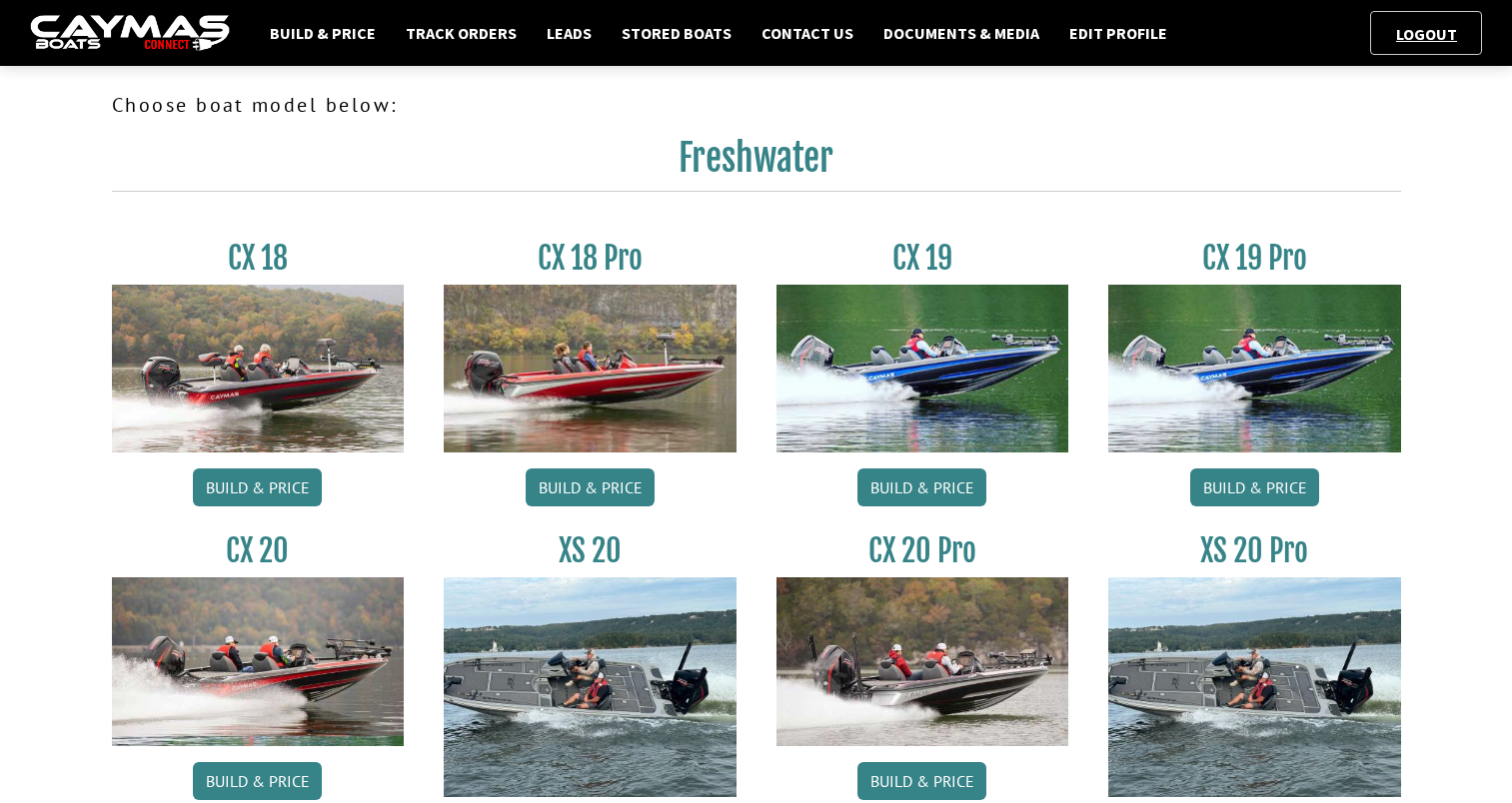 scroll, scrollTop: 0, scrollLeft: 0, axis: both 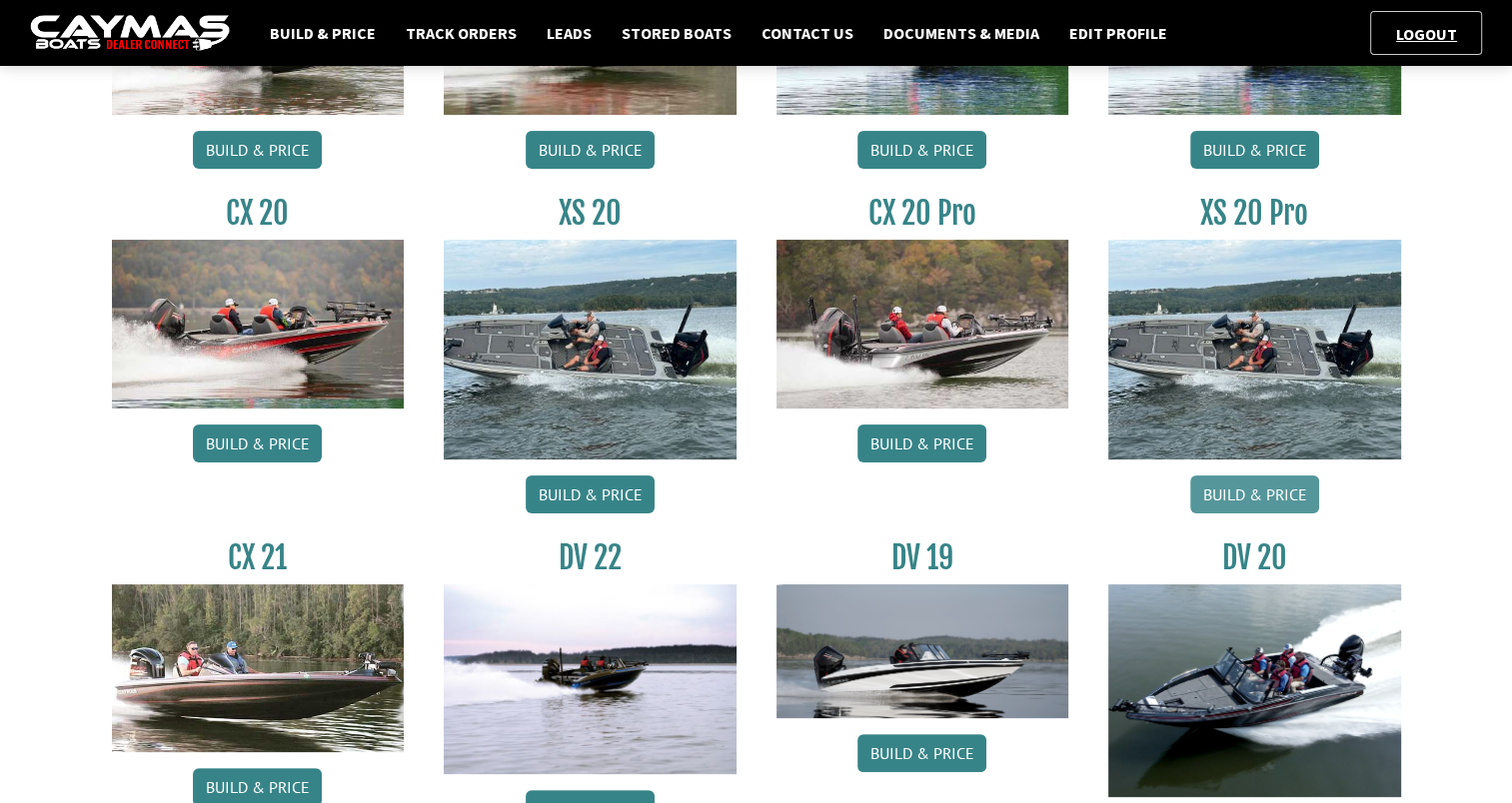 click on "Build & Price" at bounding box center [1254, 494] 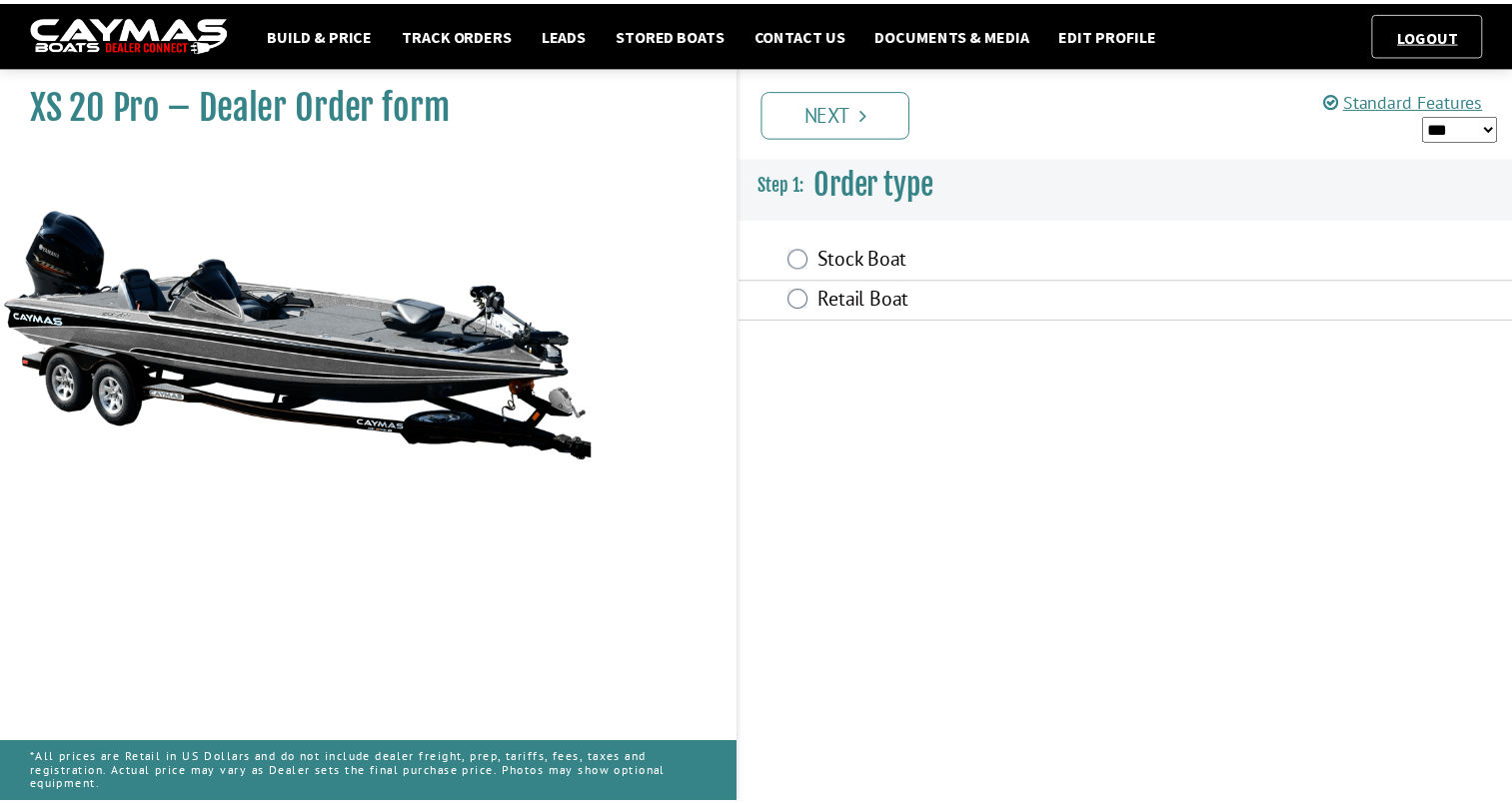 scroll, scrollTop: 0, scrollLeft: 0, axis: both 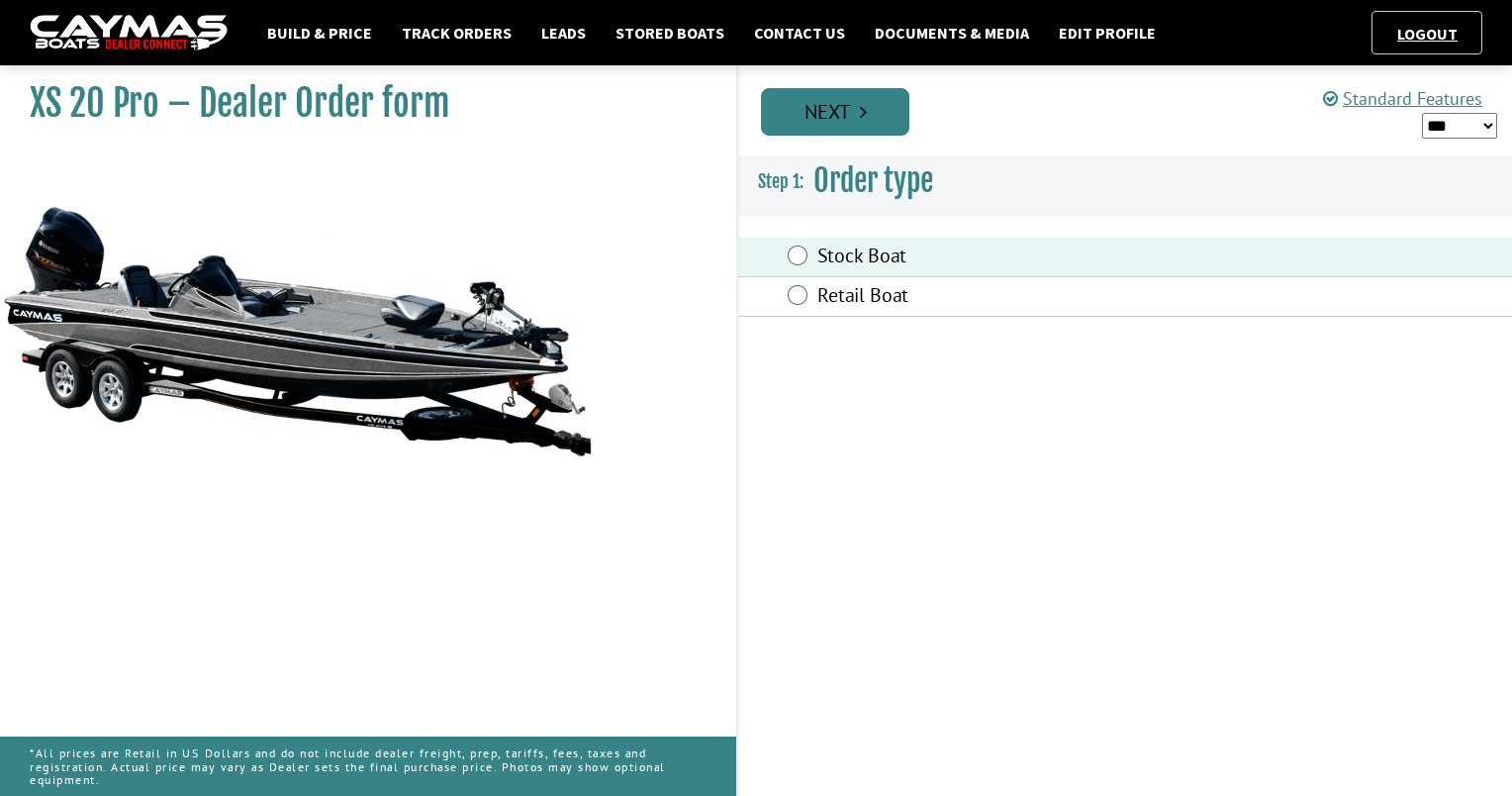 click on "Next" at bounding box center (835, 112) 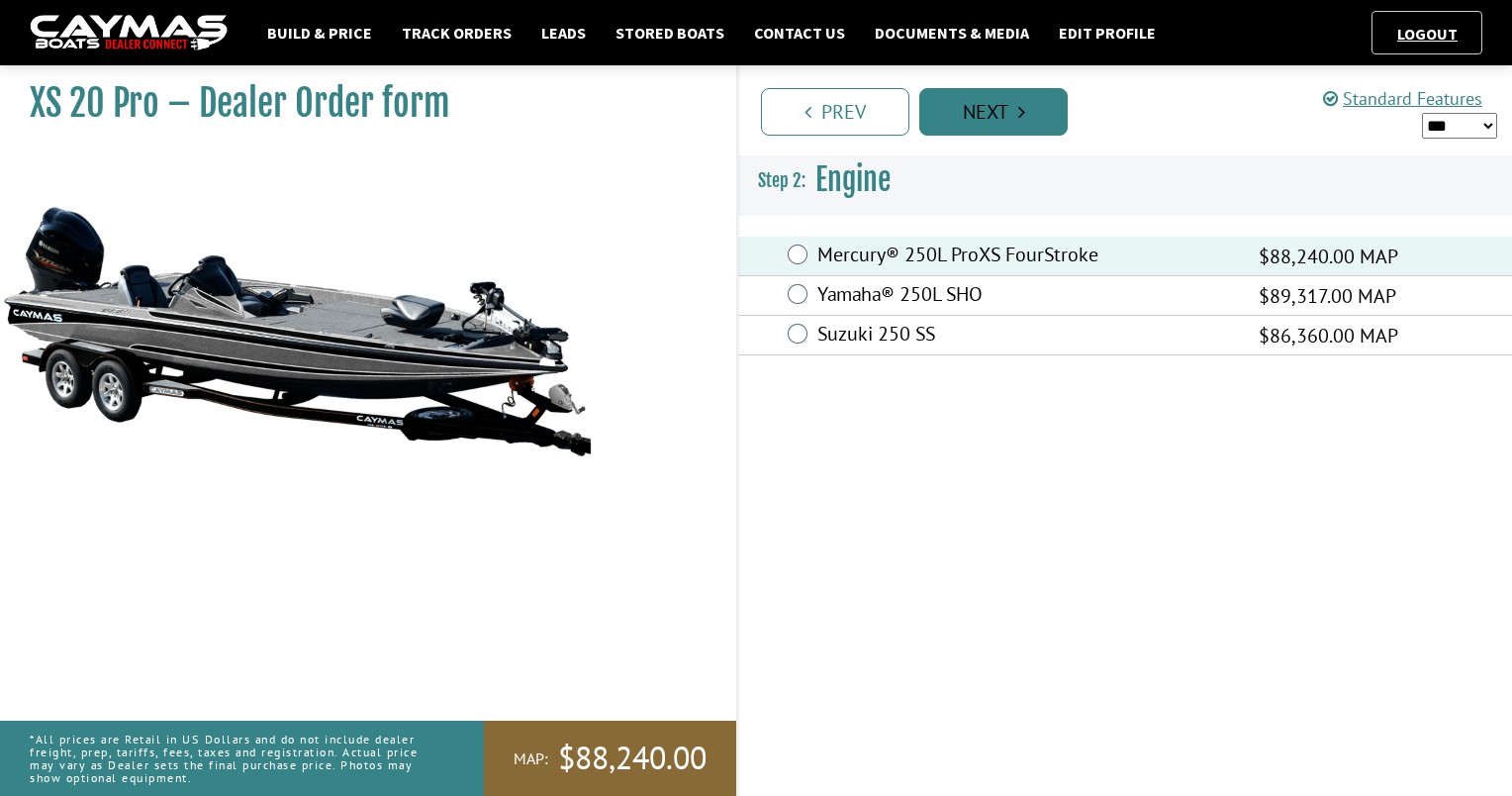 click on "Next" at bounding box center [993, 112] 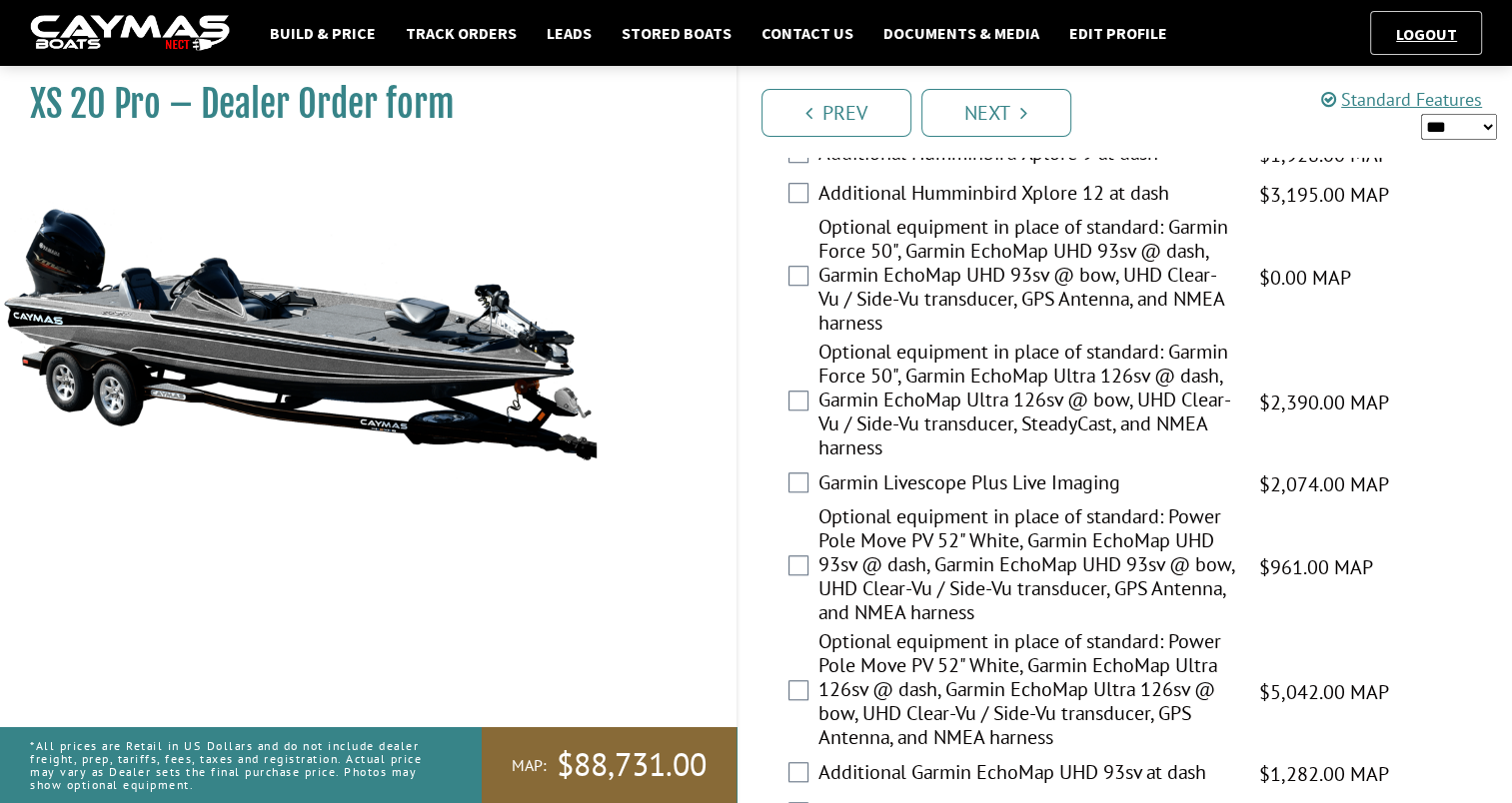 scroll, scrollTop: 1553, scrollLeft: 0, axis: vertical 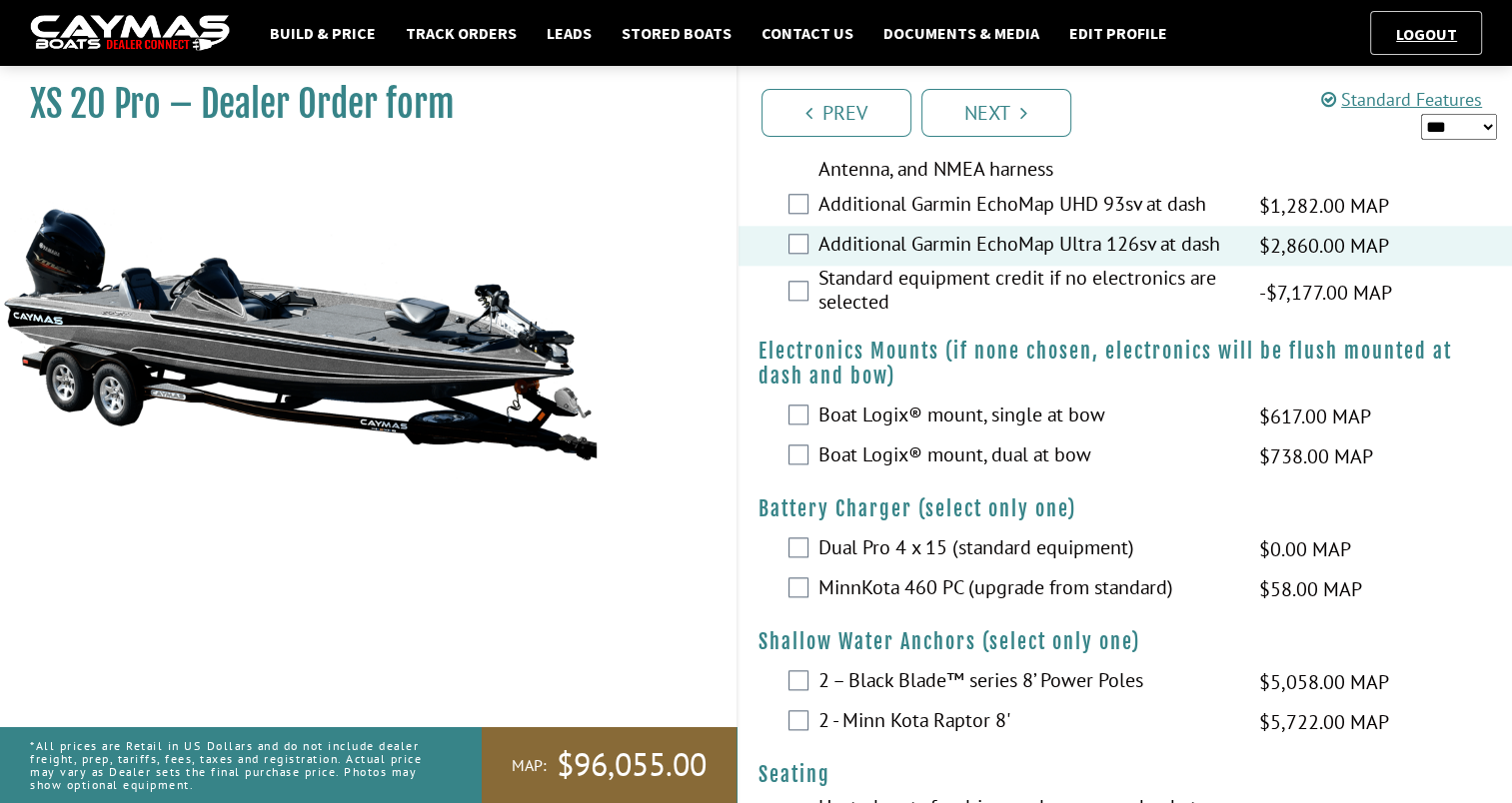 click on "***
******
******" at bounding box center (1459, 127) 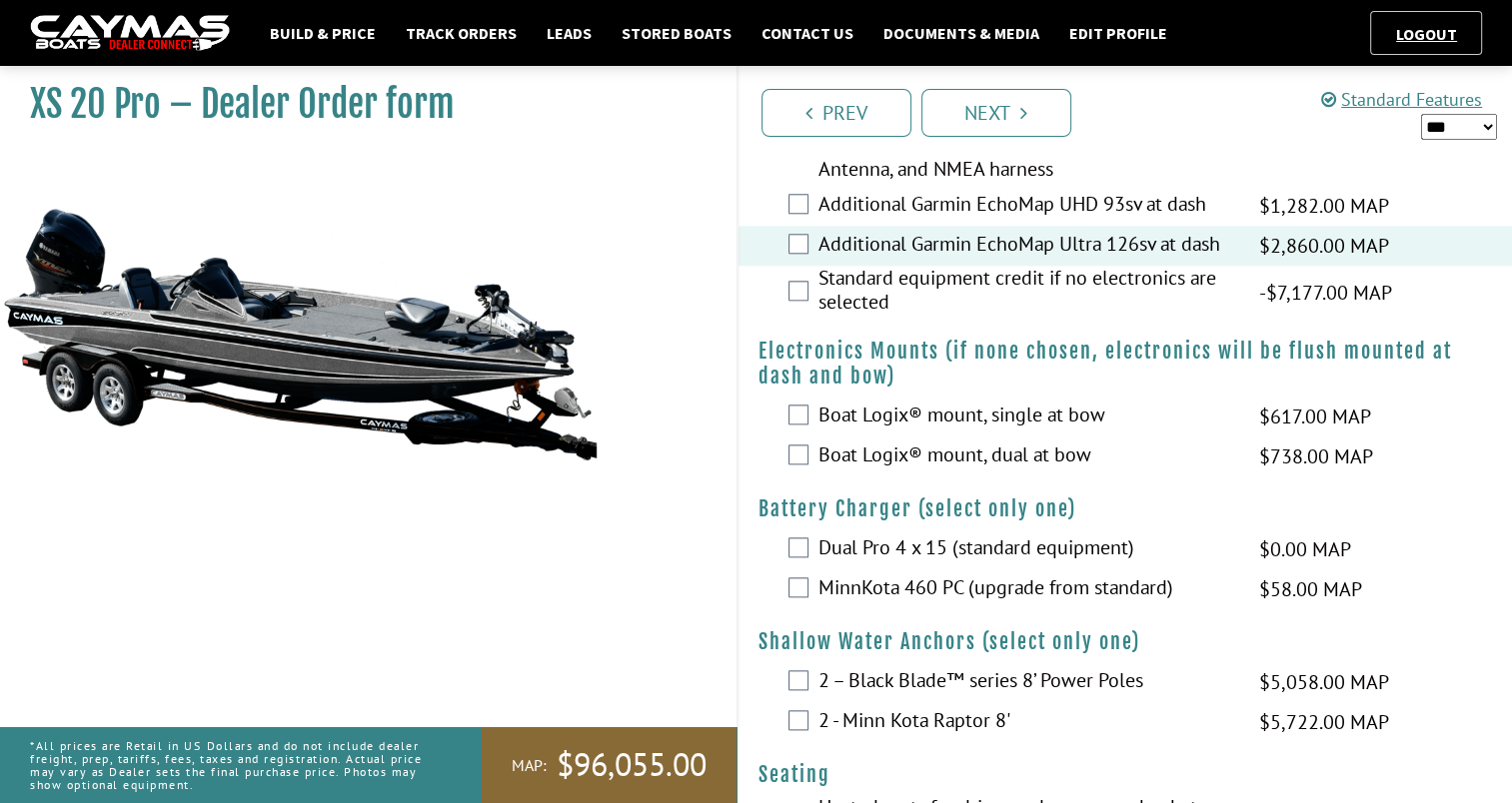 click on "***
******
******" at bounding box center [1459, 127] 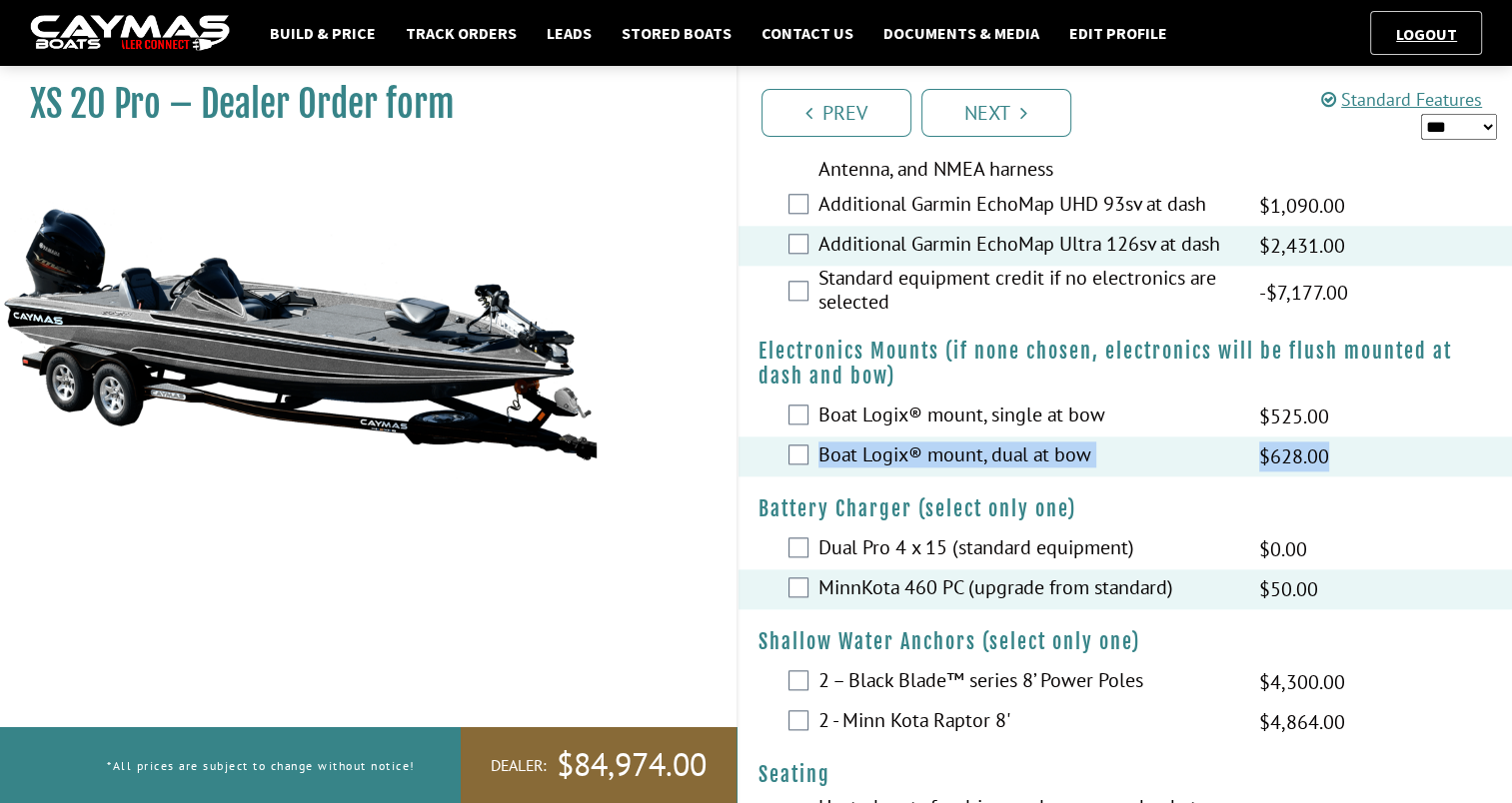 drag, startPoint x: 1511, startPoint y: 396, endPoint x: 1519, endPoint y: 452, distance: 56.568542 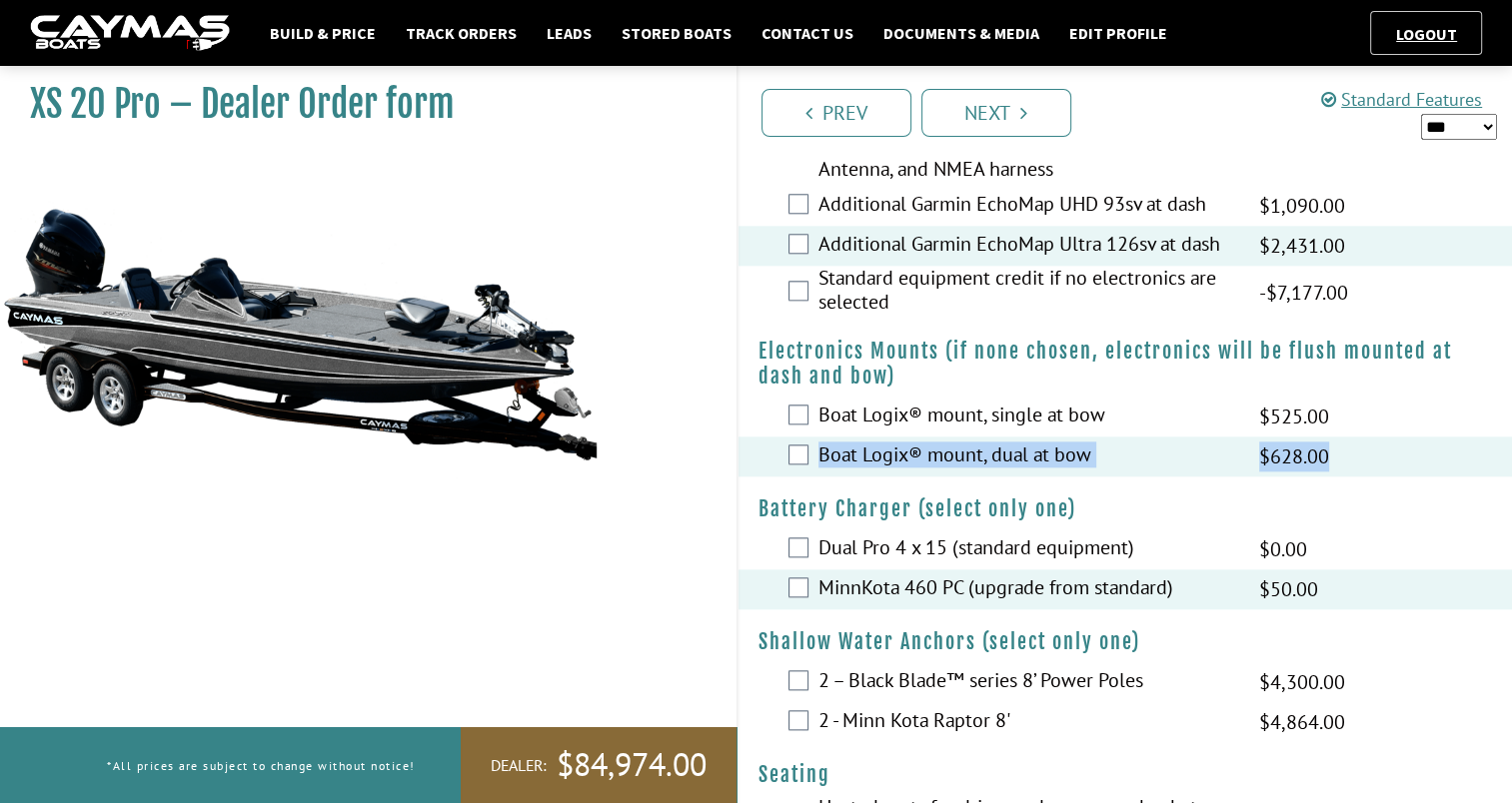 click on "Build & Price
Track Orders
Leads
Stored Boats
Contact Us
Documents & Media
Edit Profile
Logout
***" at bounding box center [756, 283] 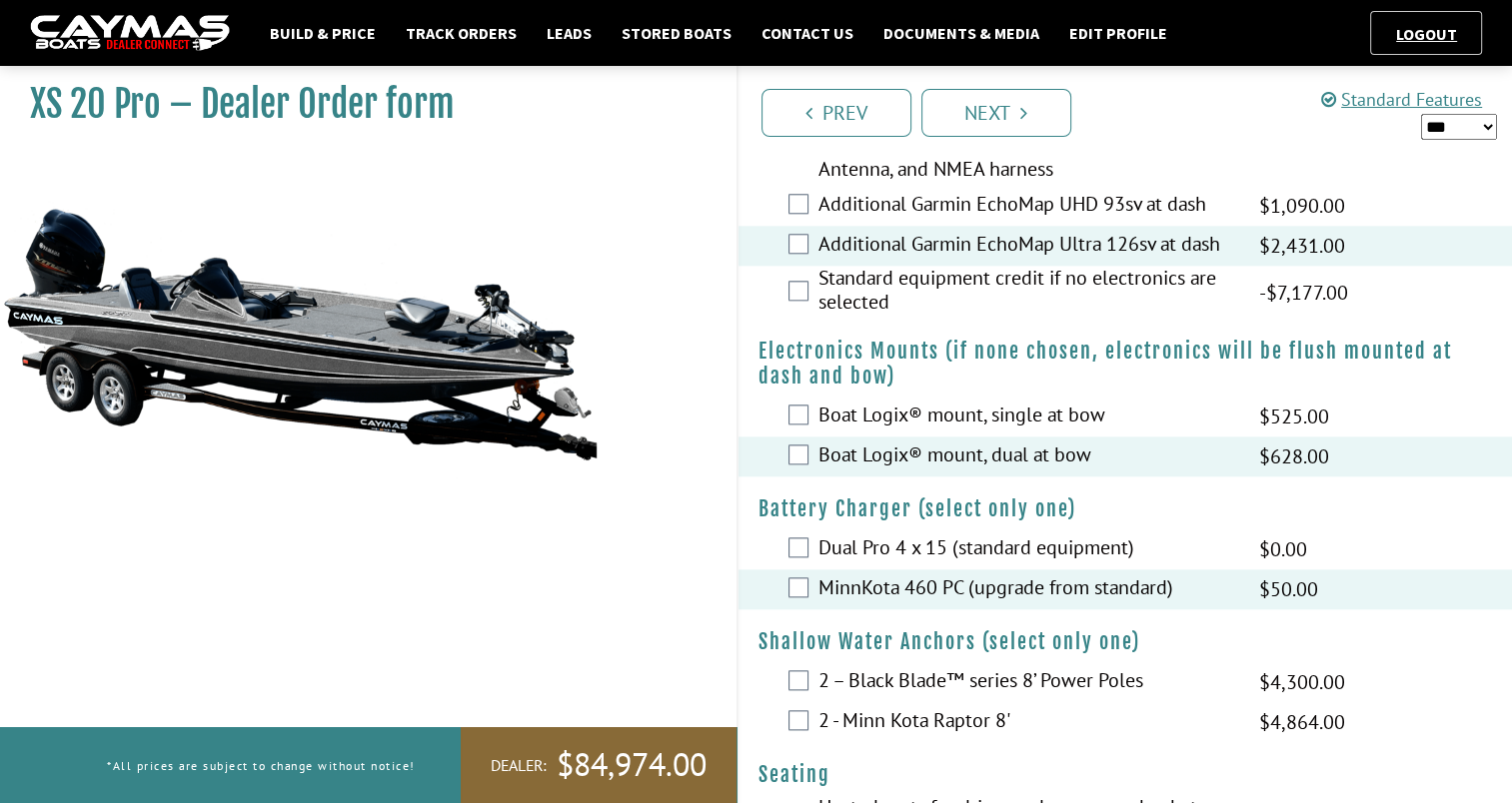 drag, startPoint x: 1519, startPoint y: 452, endPoint x: 1433, endPoint y: 503, distance: 99.985 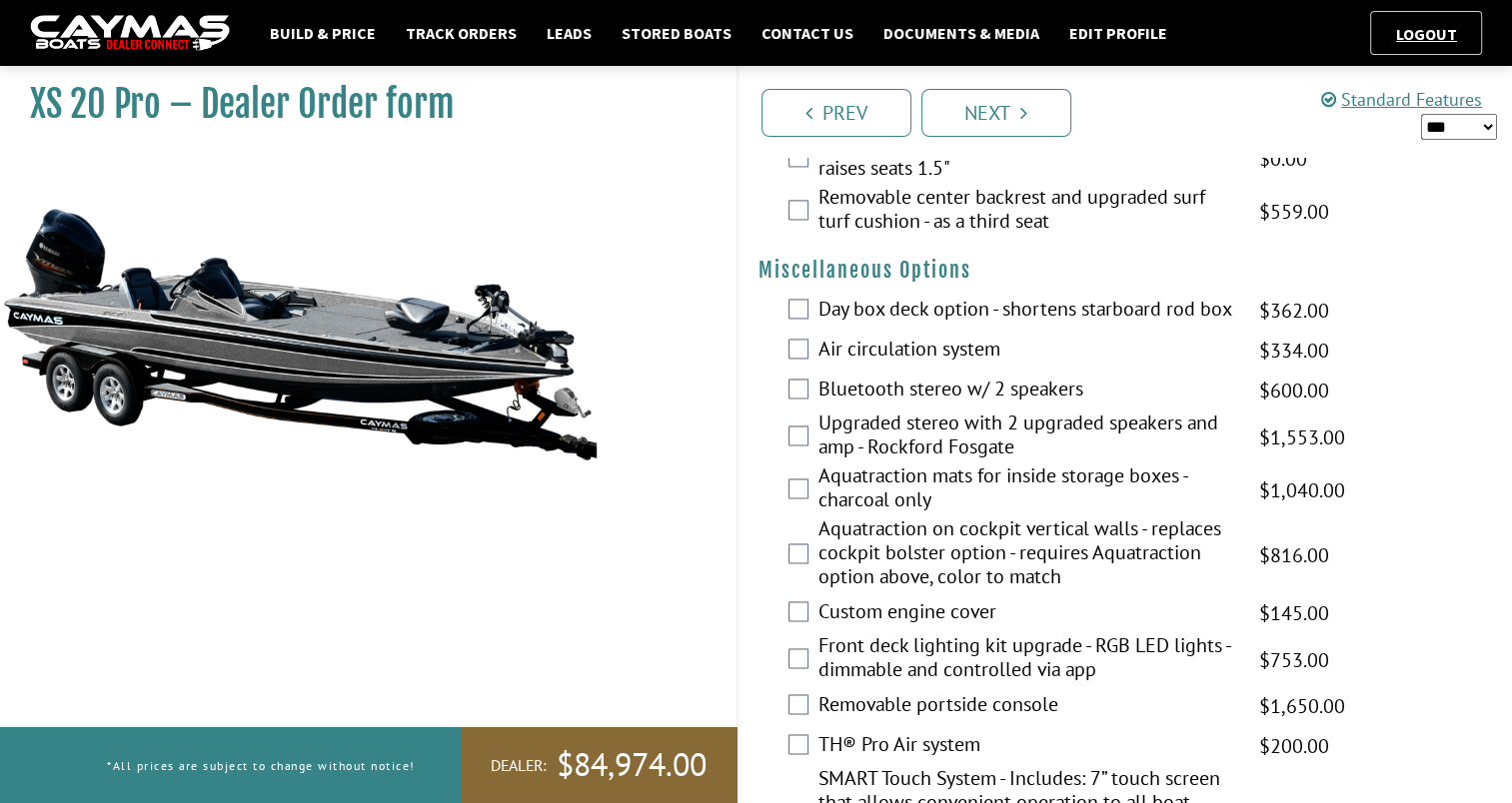 scroll, scrollTop: 2954, scrollLeft: 0, axis: vertical 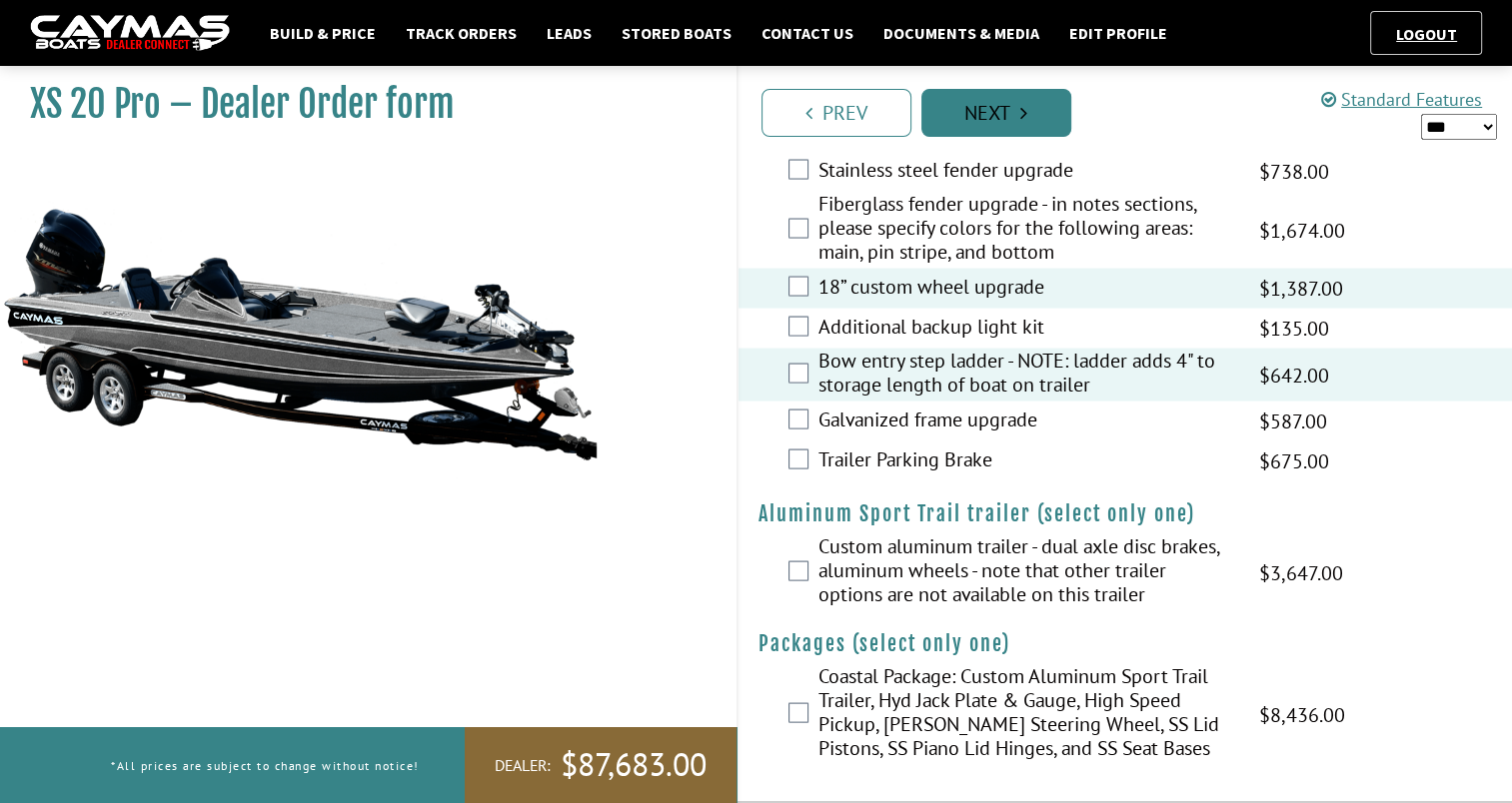 click on "Next" at bounding box center (996, 113) 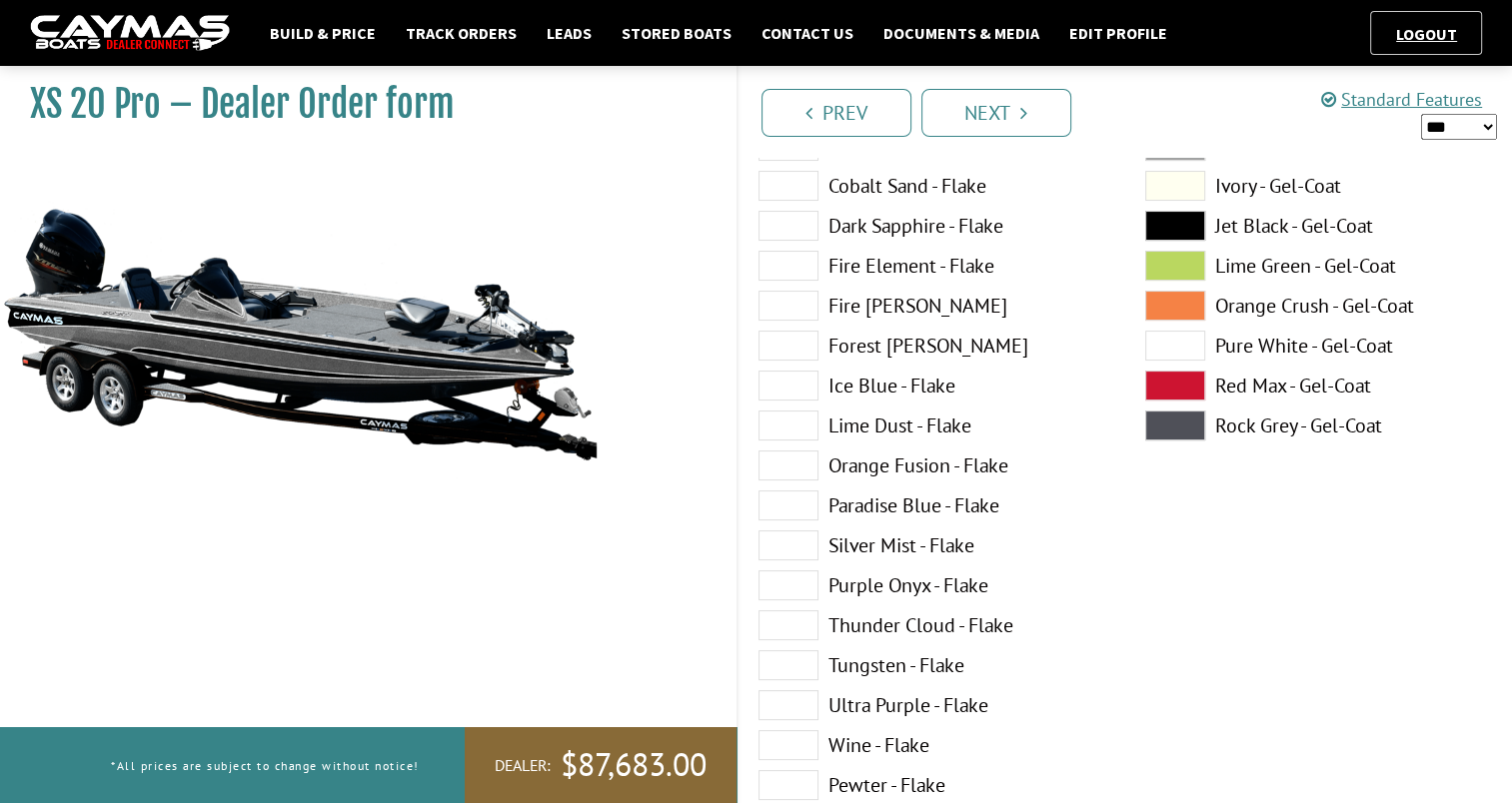 scroll, scrollTop: 0, scrollLeft: 0, axis: both 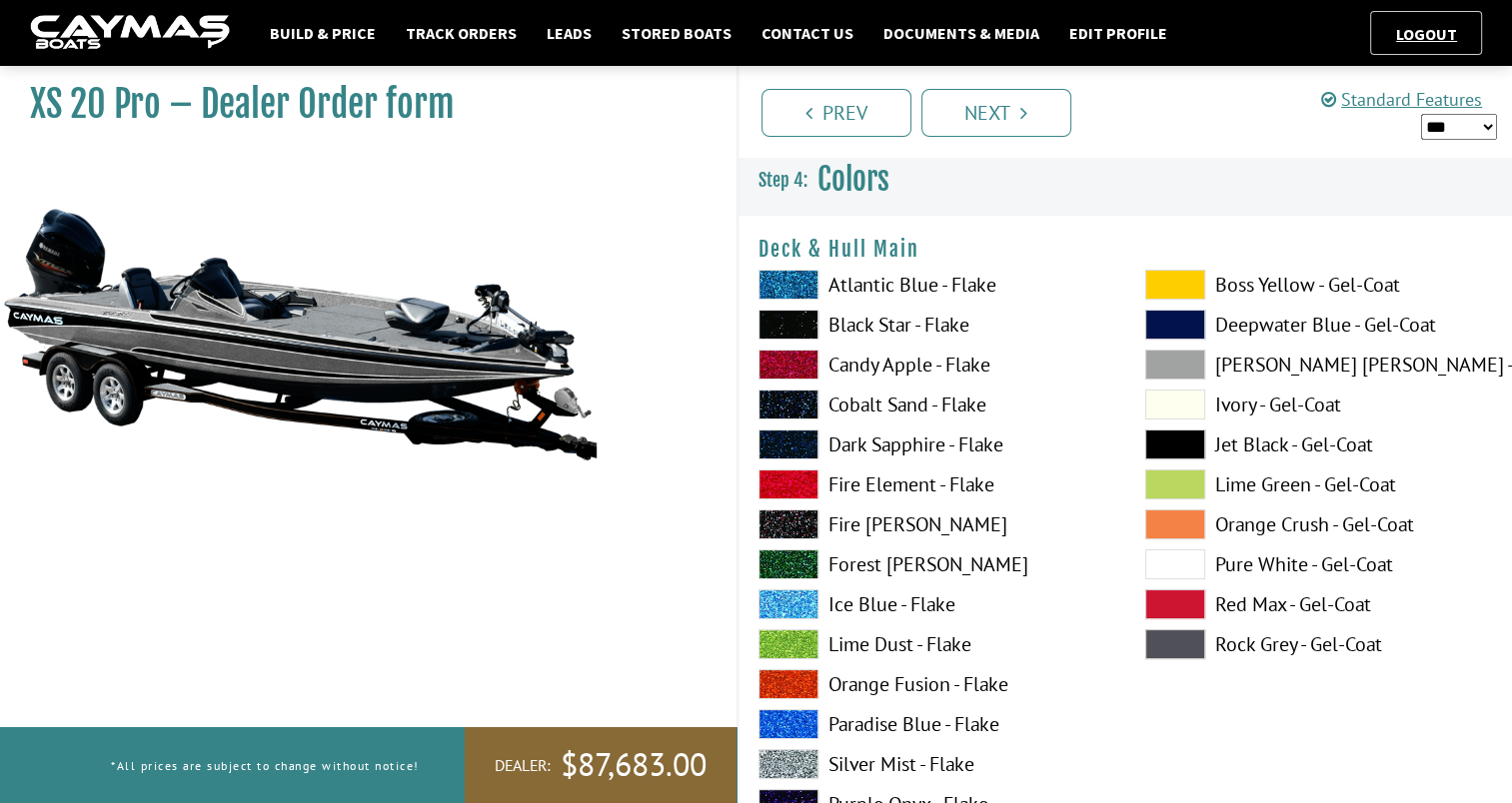 click at bounding box center [1175, 524] 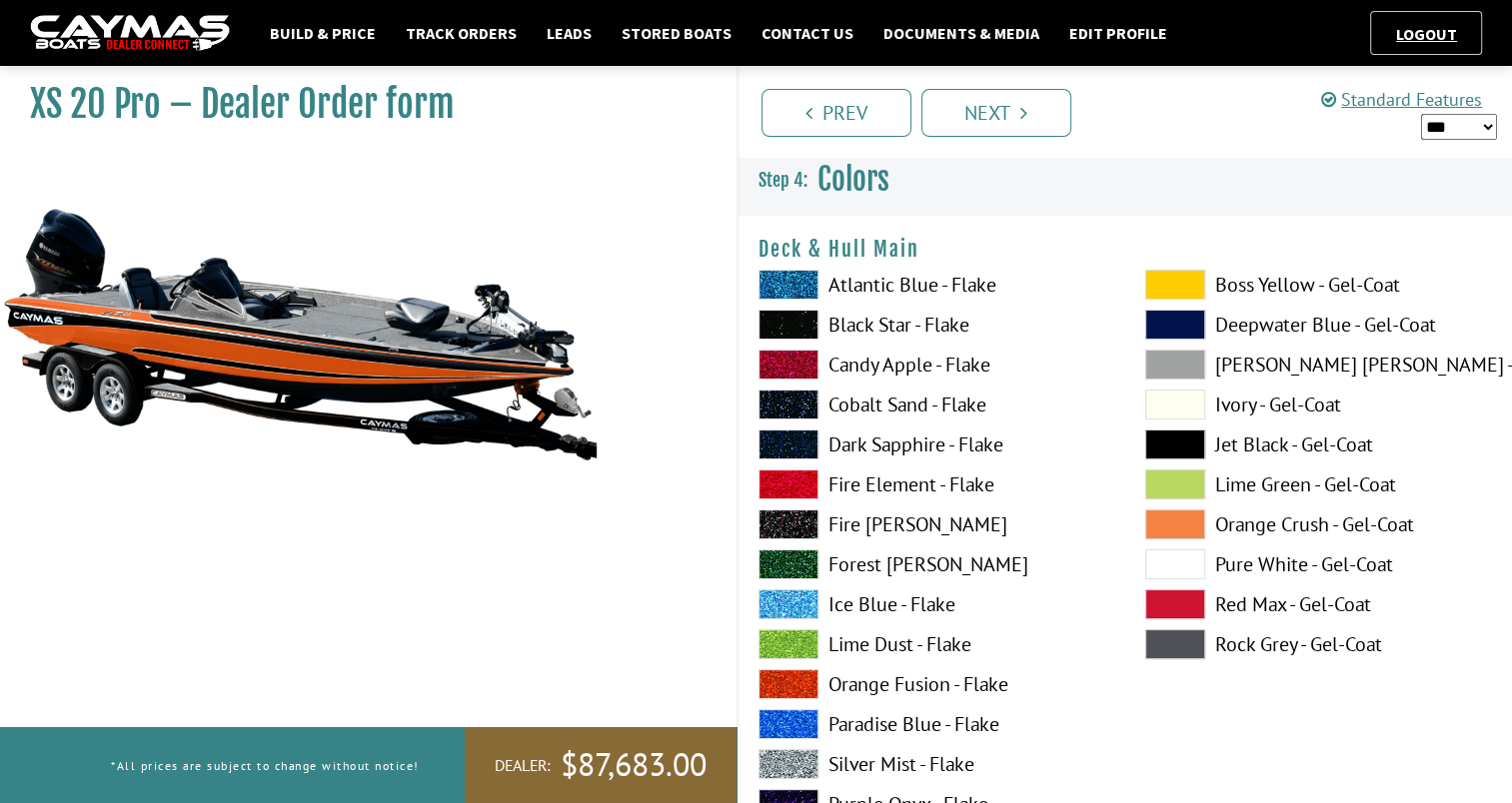 click at bounding box center [1175, 524] 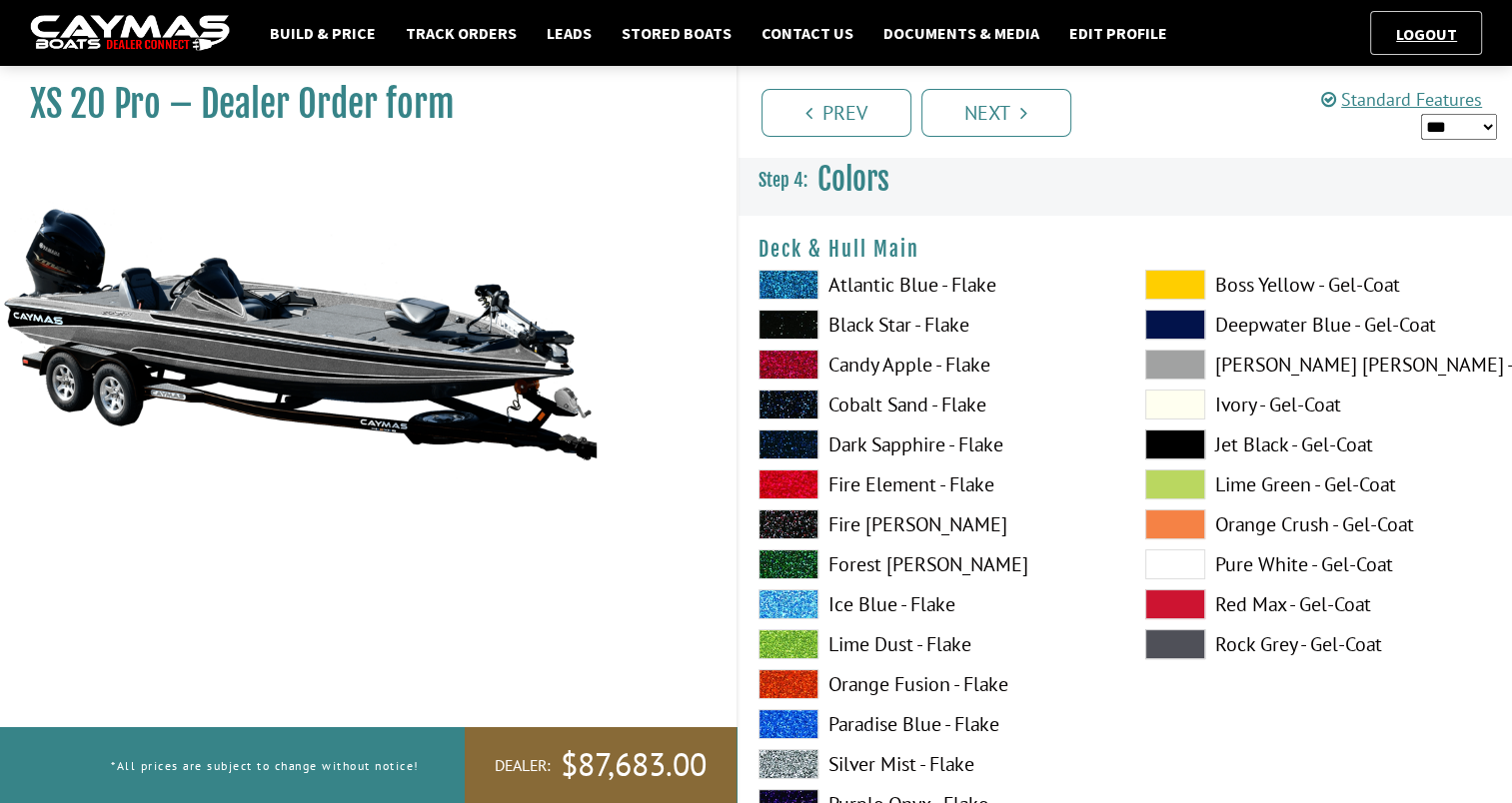 click at bounding box center [1175, 564] 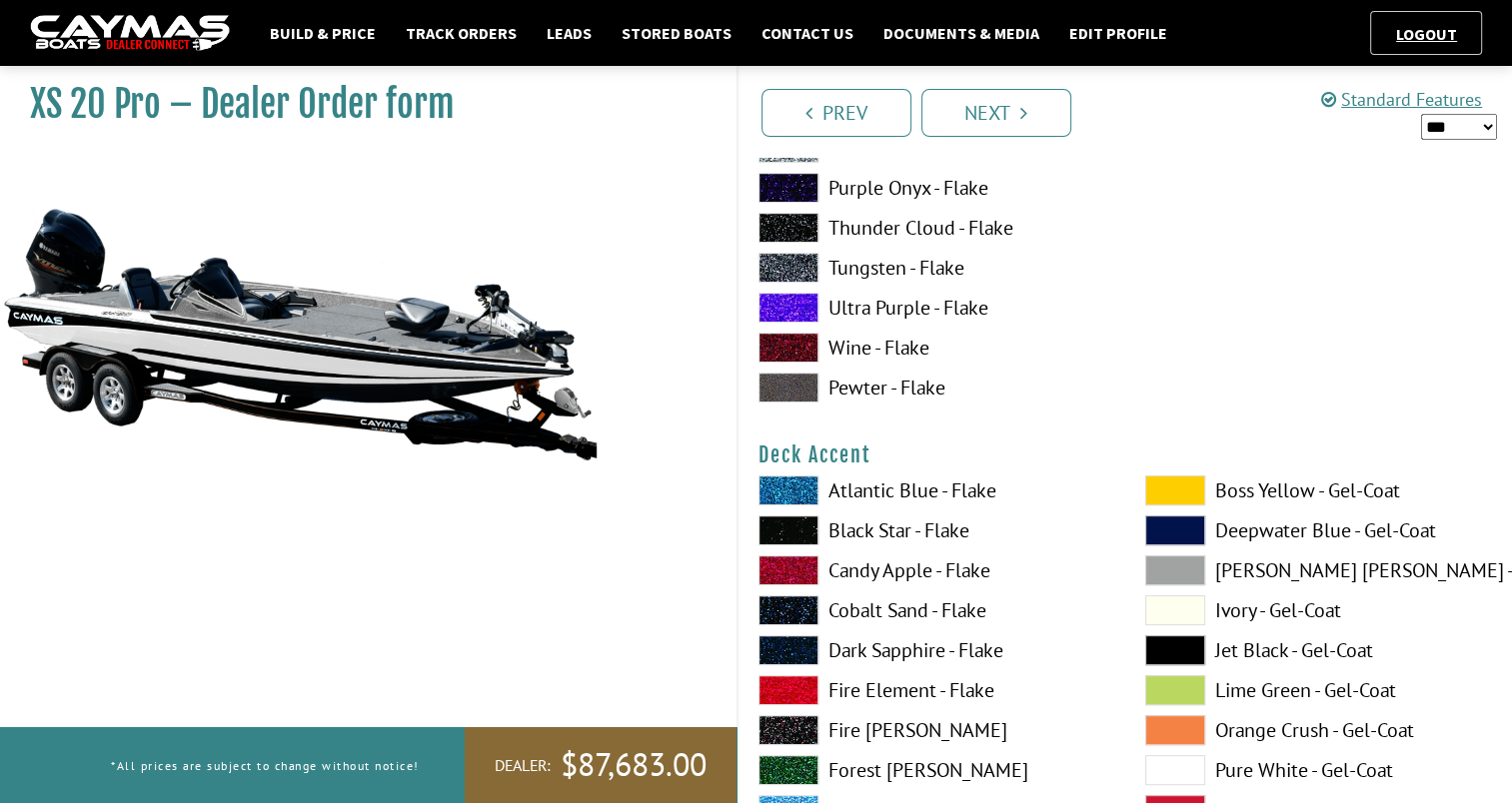 scroll, scrollTop: 873, scrollLeft: 0, axis: vertical 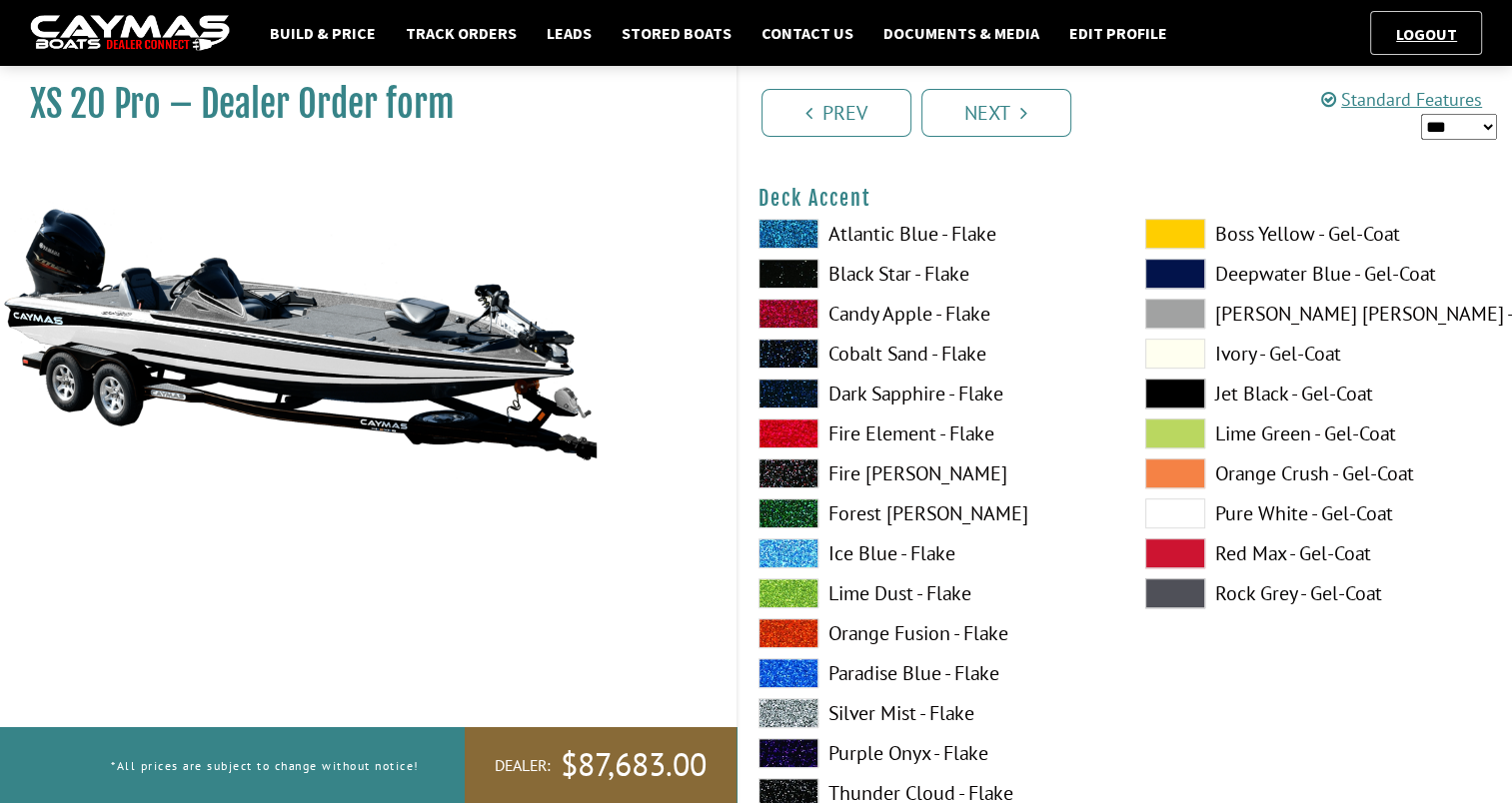 click at bounding box center [1175, 473] 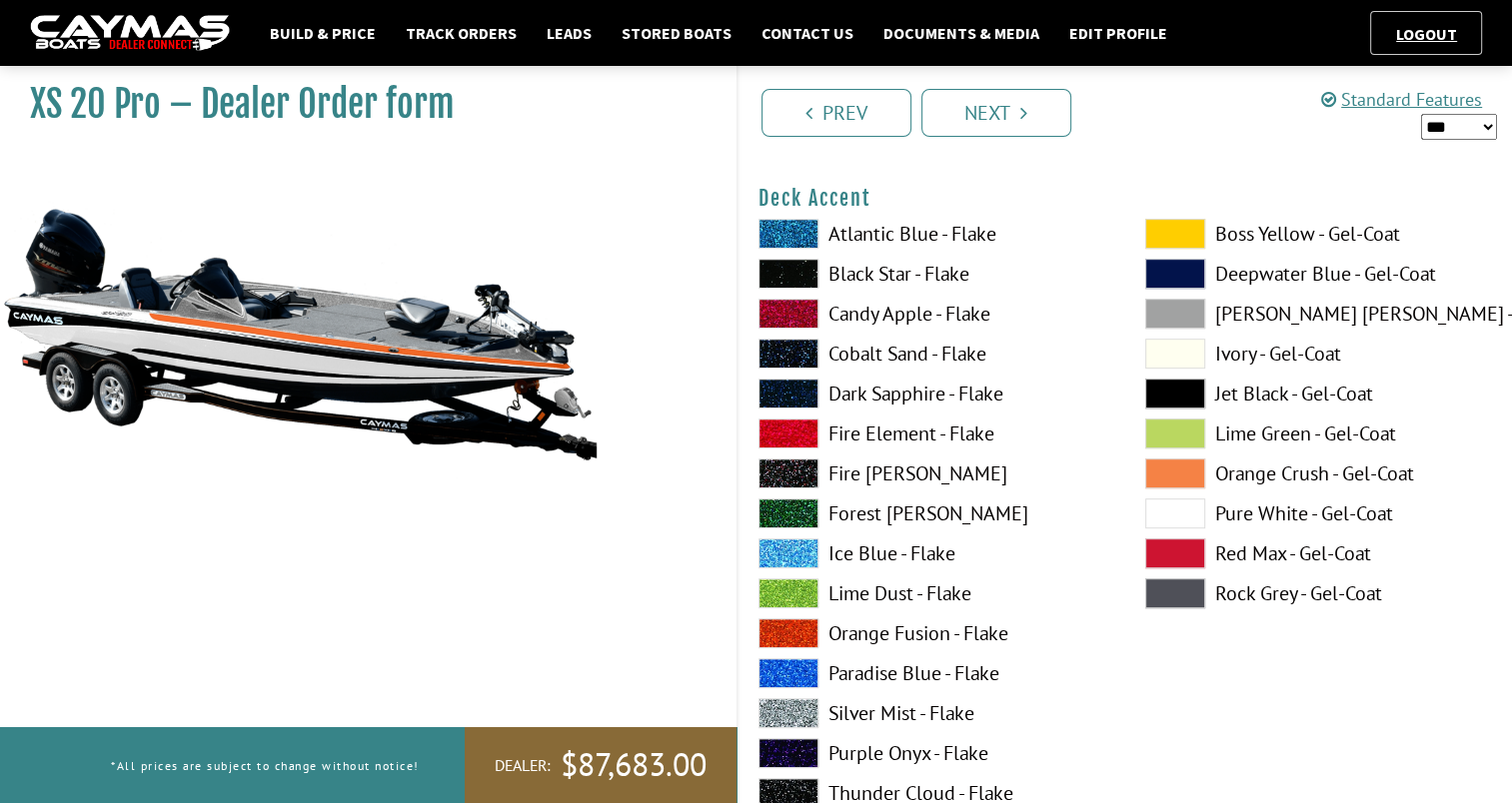 click at bounding box center [1175, 473] 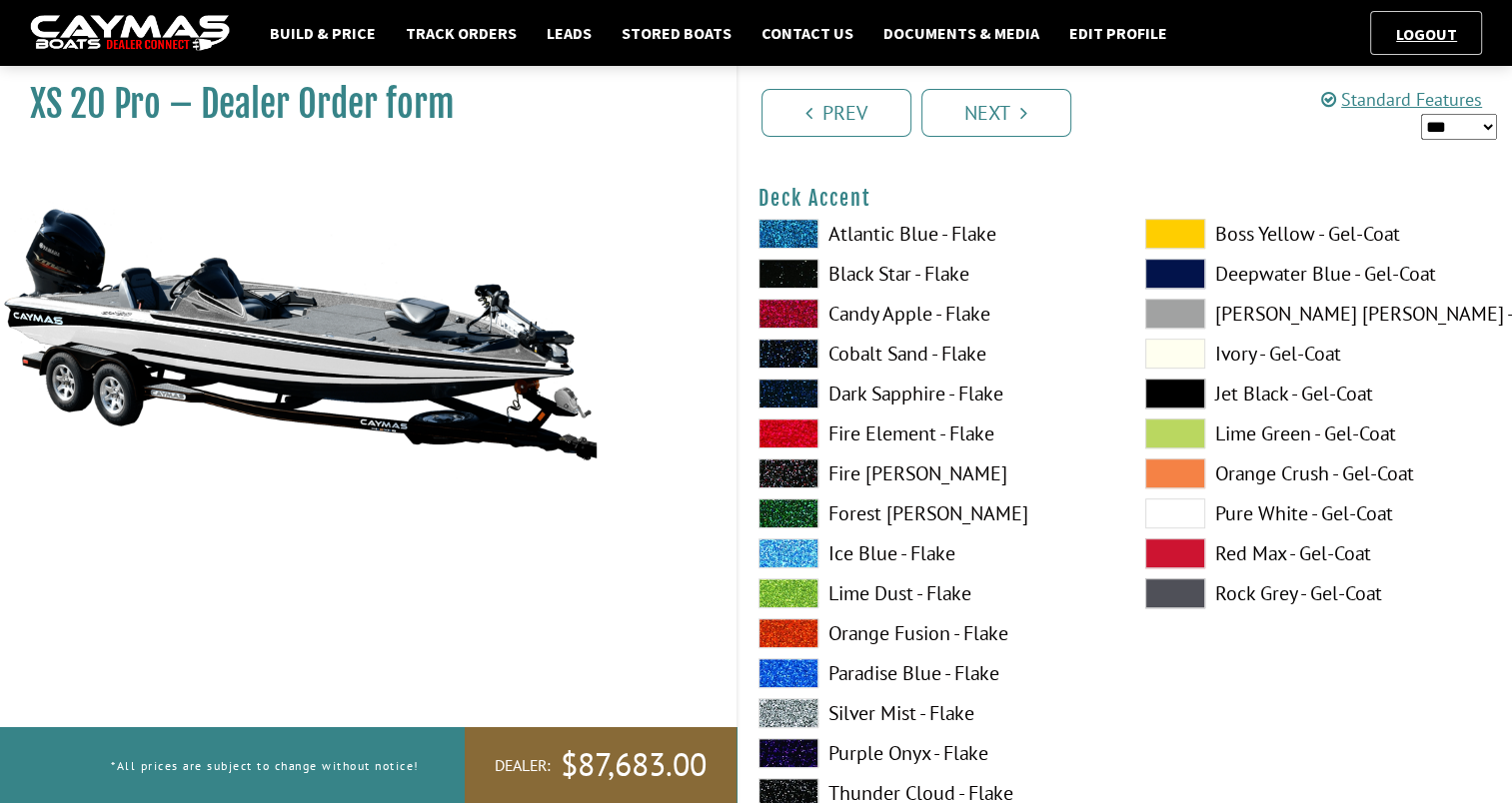 click at bounding box center [1175, 513] 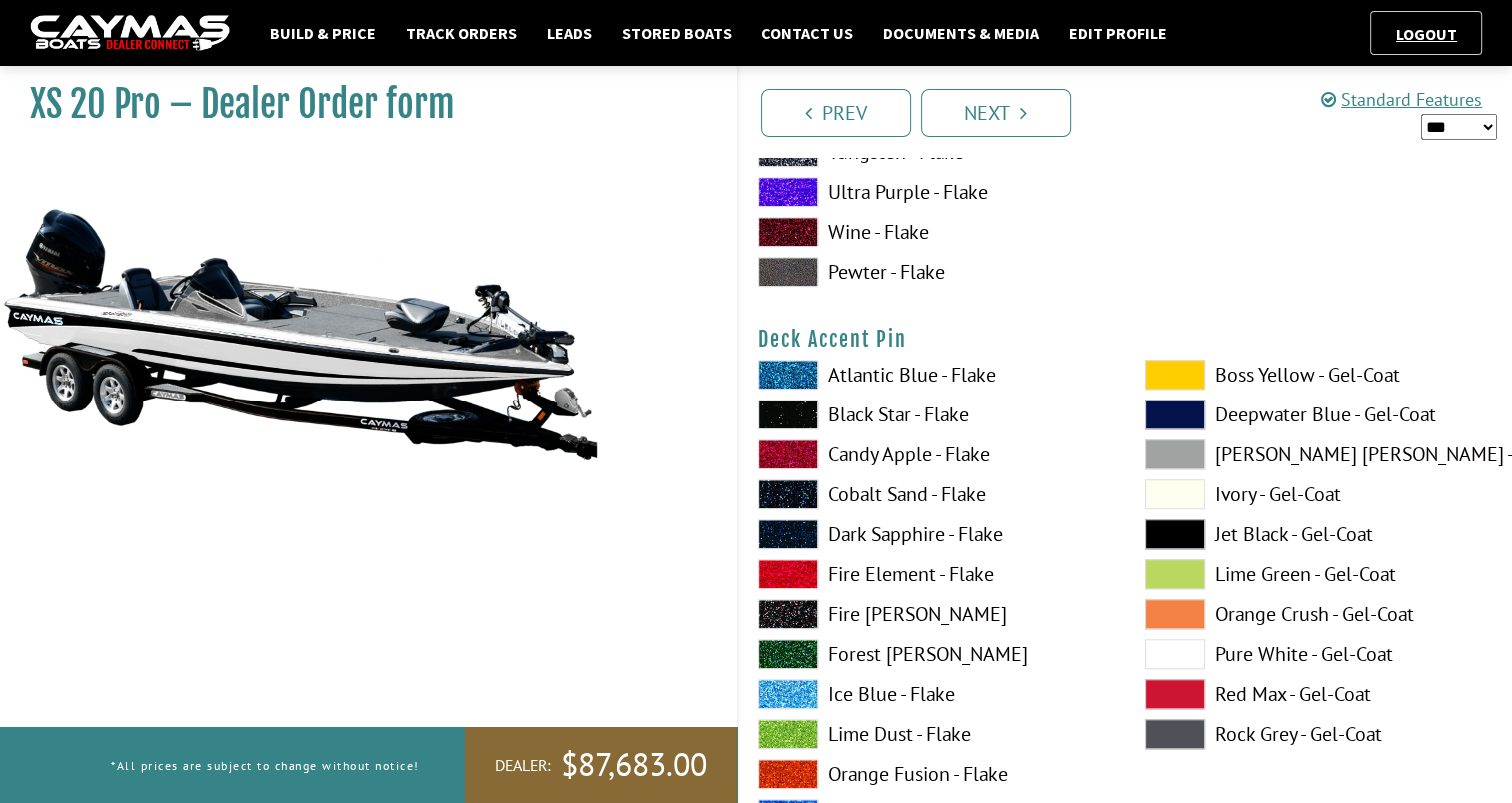 scroll, scrollTop: 1657, scrollLeft: 0, axis: vertical 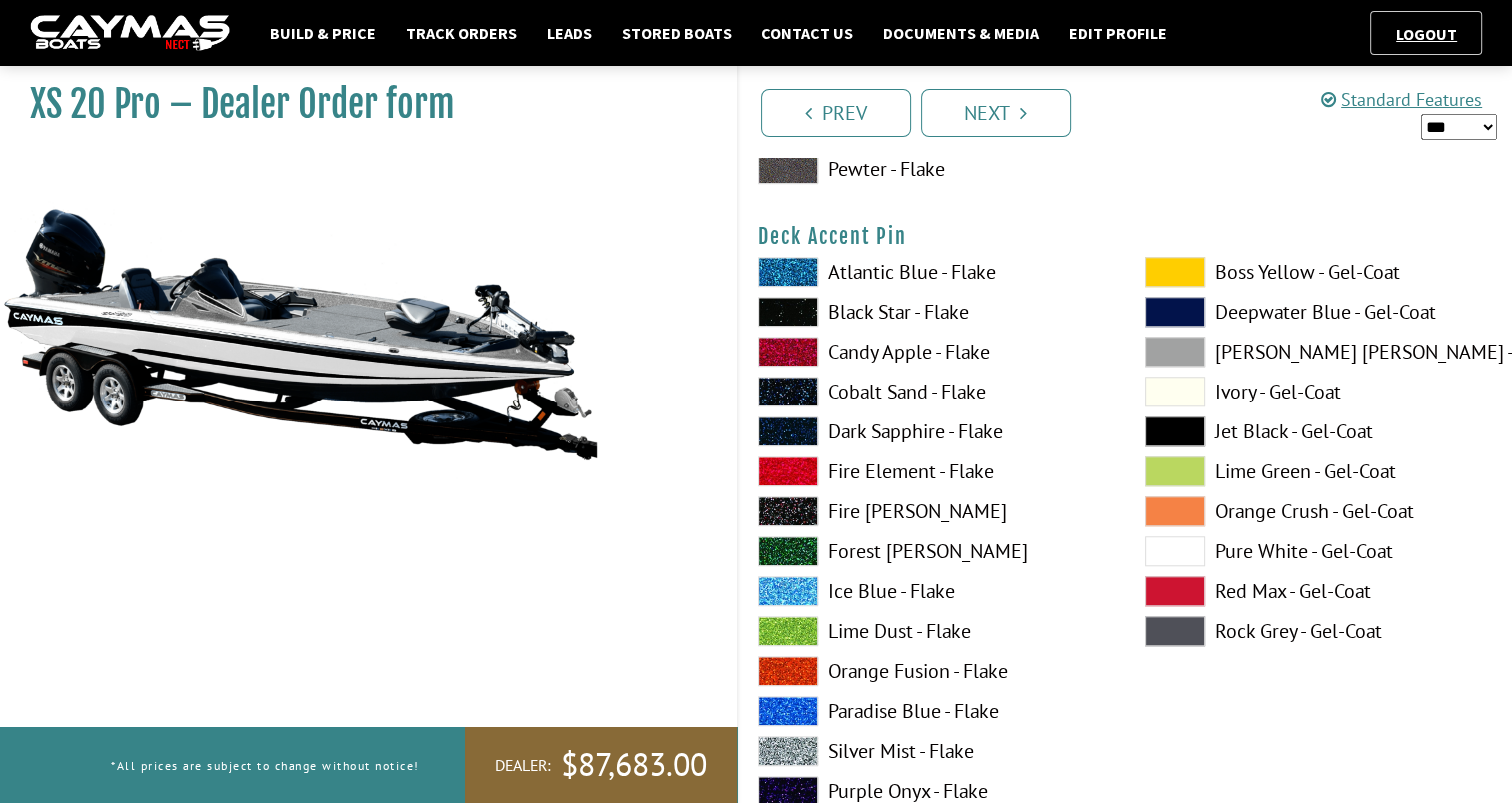 click at bounding box center (1175, 431) 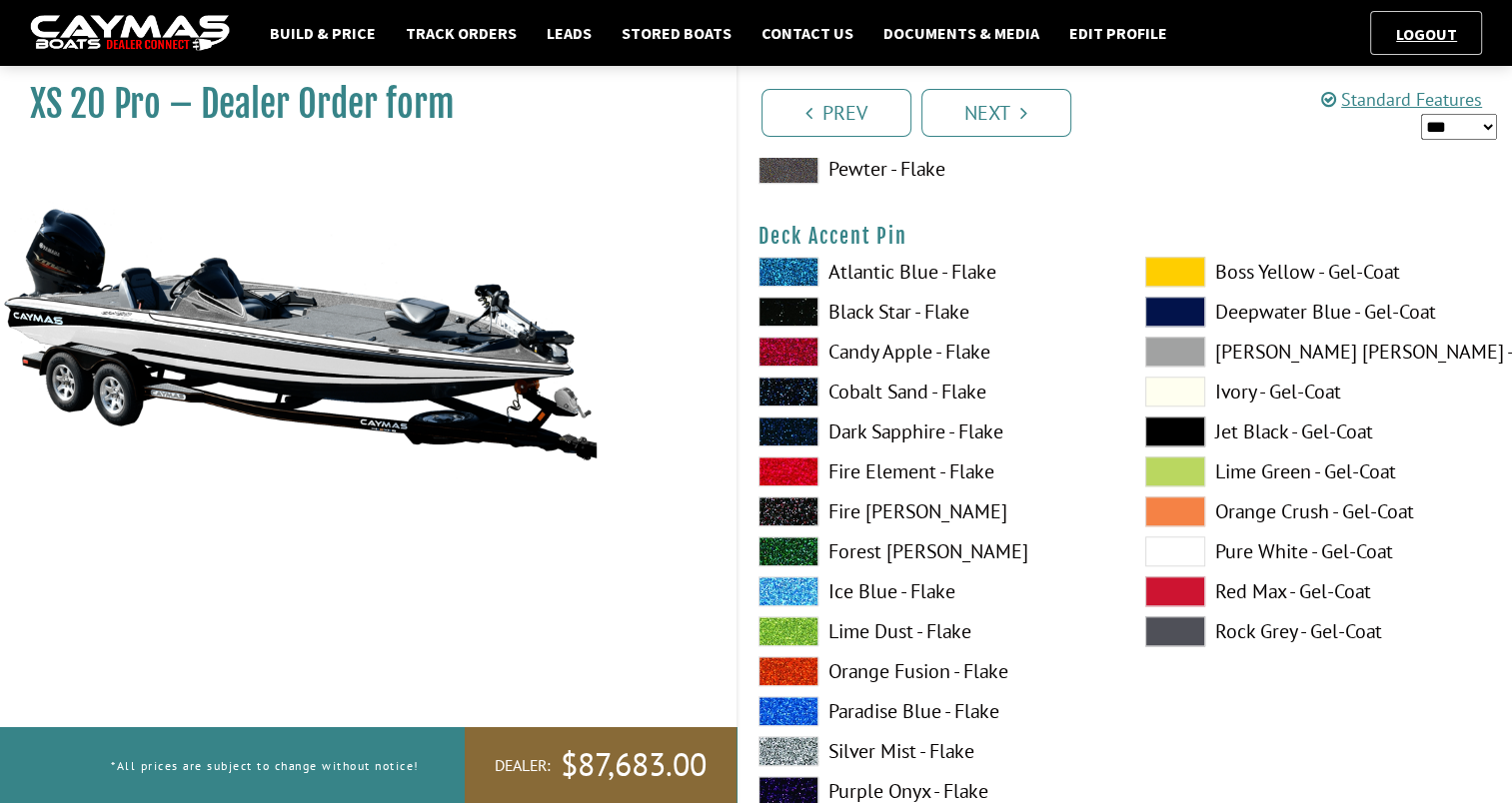 click at bounding box center [1175, 431] 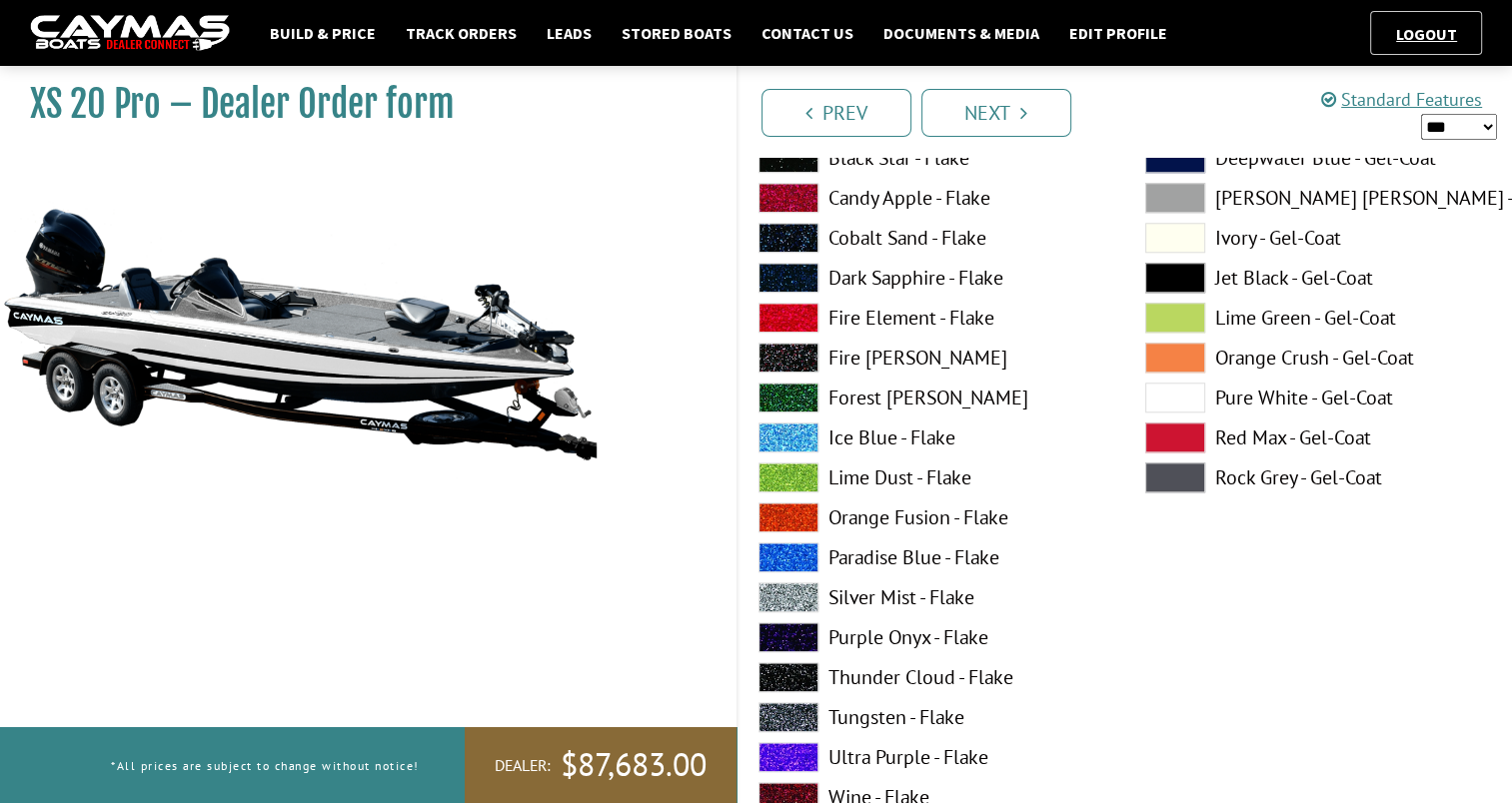 scroll, scrollTop: 1682, scrollLeft: 0, axis: vertical 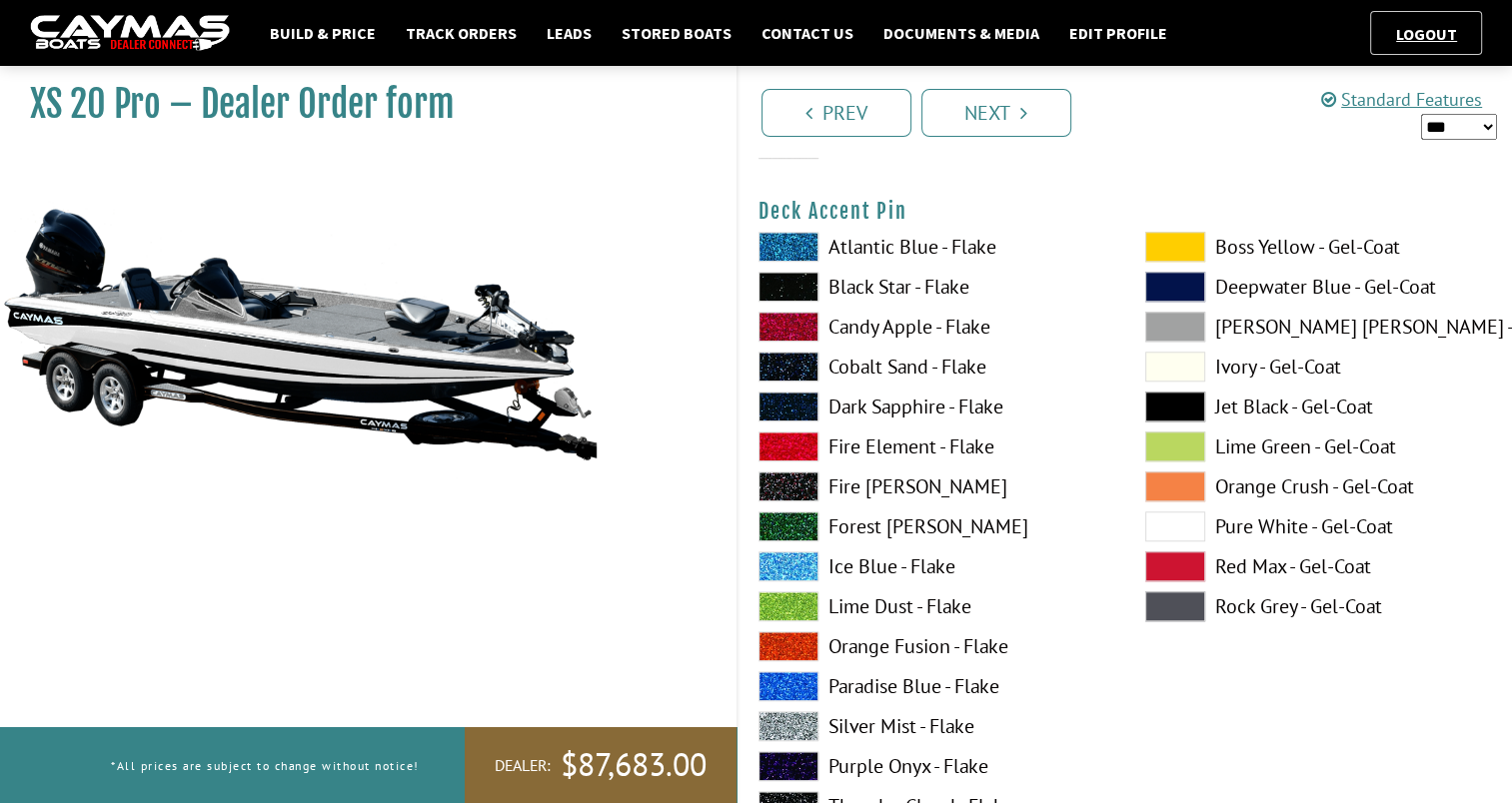click at bounding box center [788, 287] 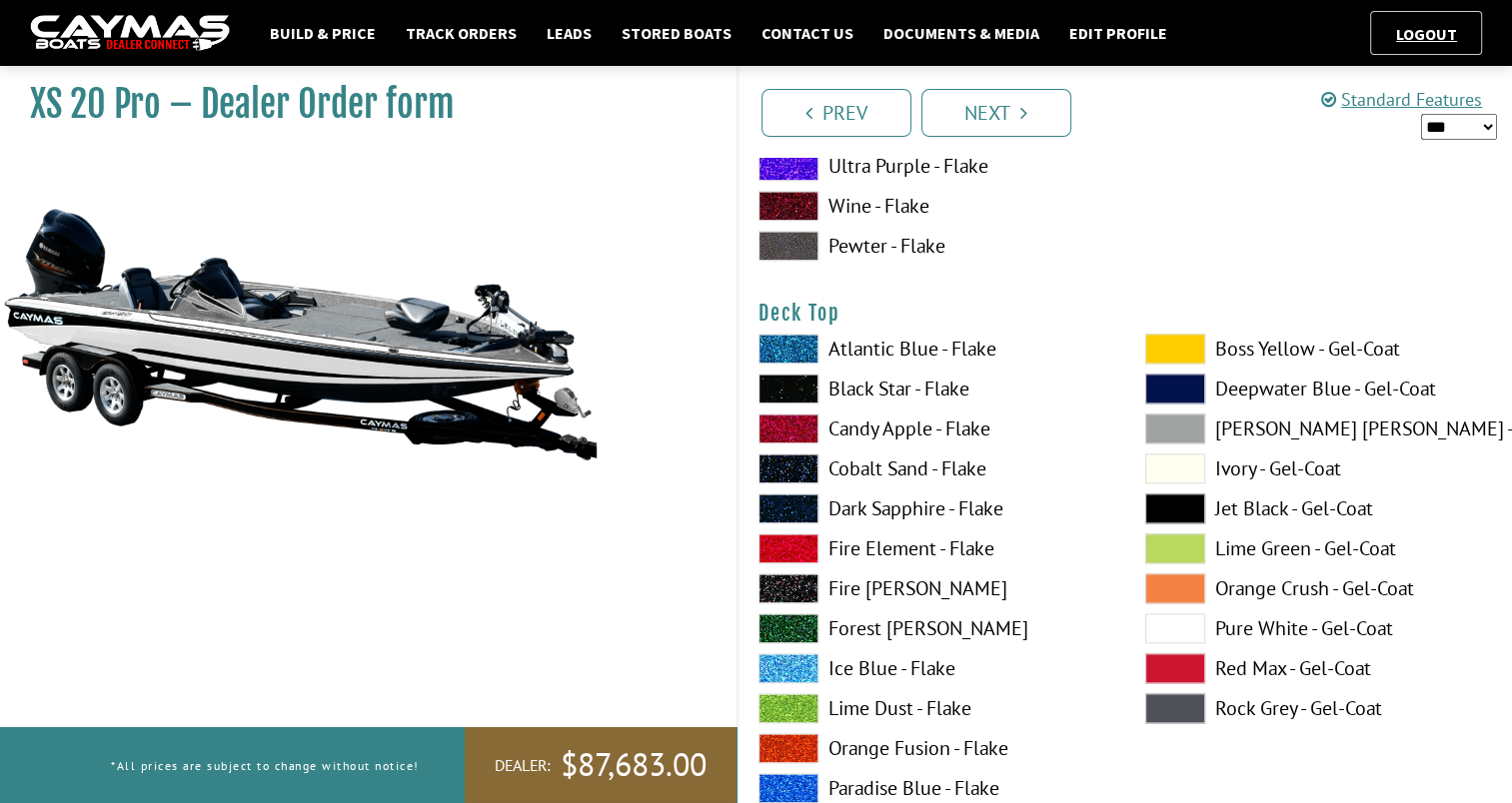 scroll, scrollTop: 2517, scrollLeft: 0, axis: vertical 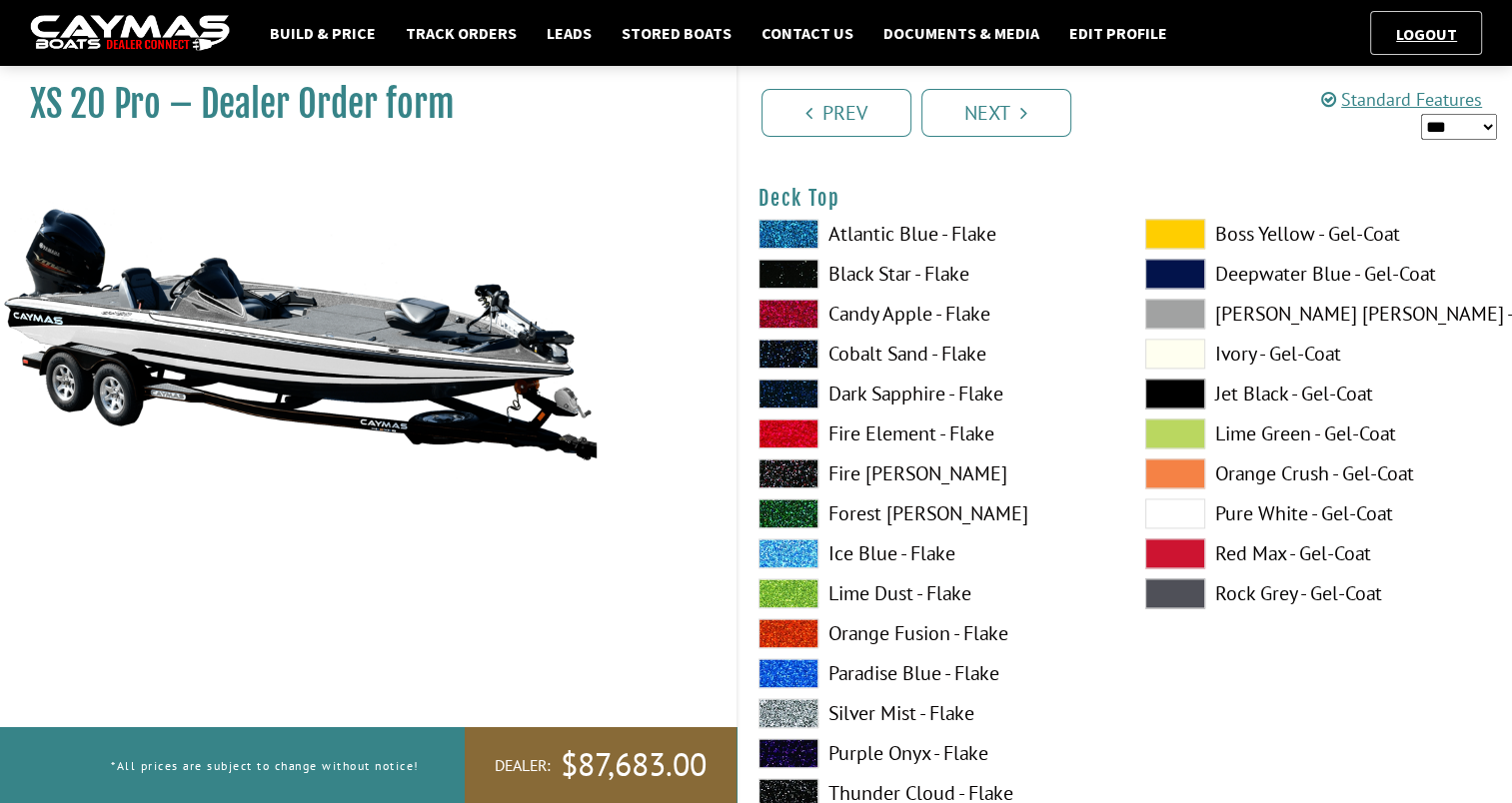 click at bounding box center [1175, 473] 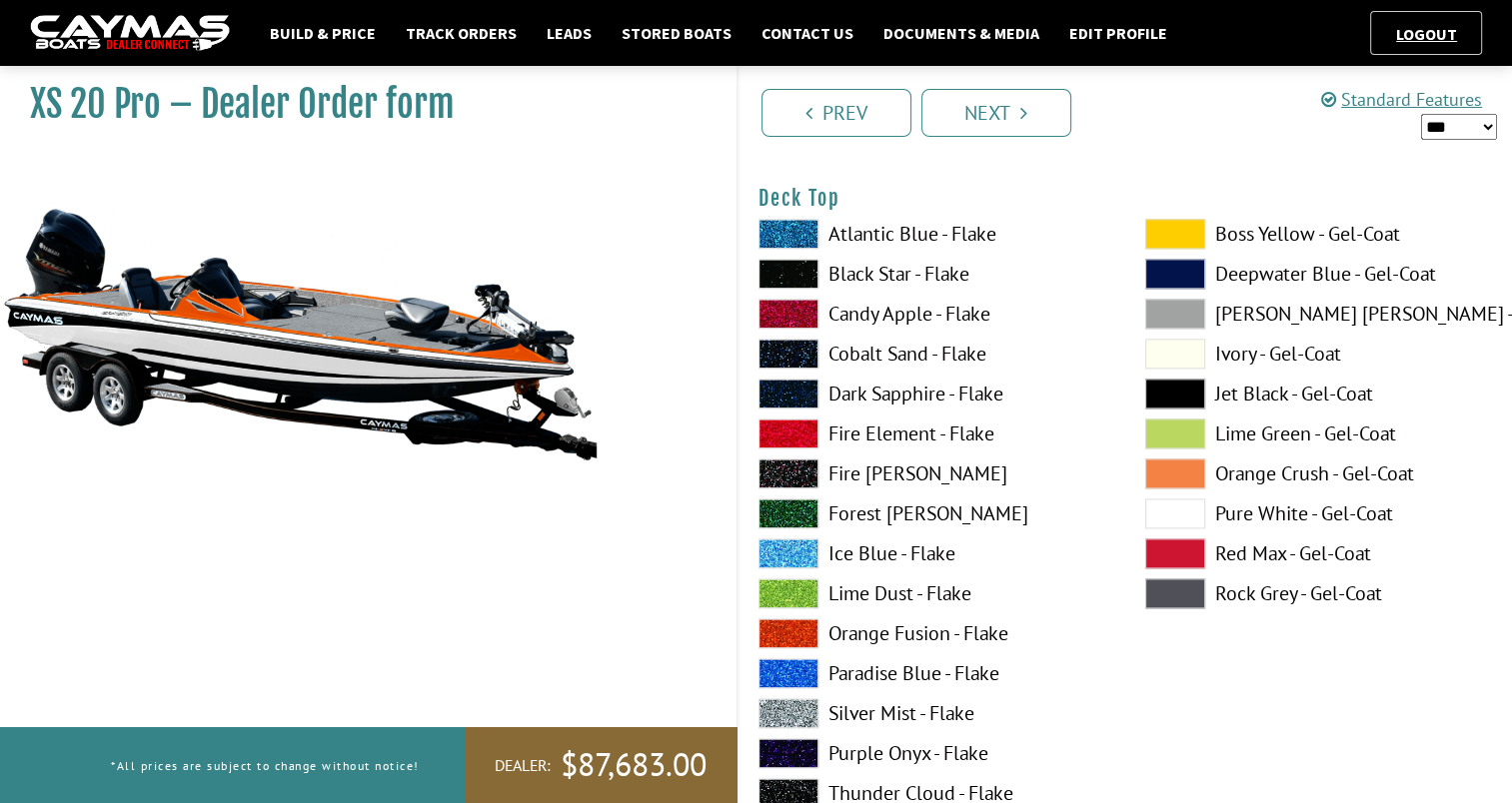 click at bounding box center [1175, 473] 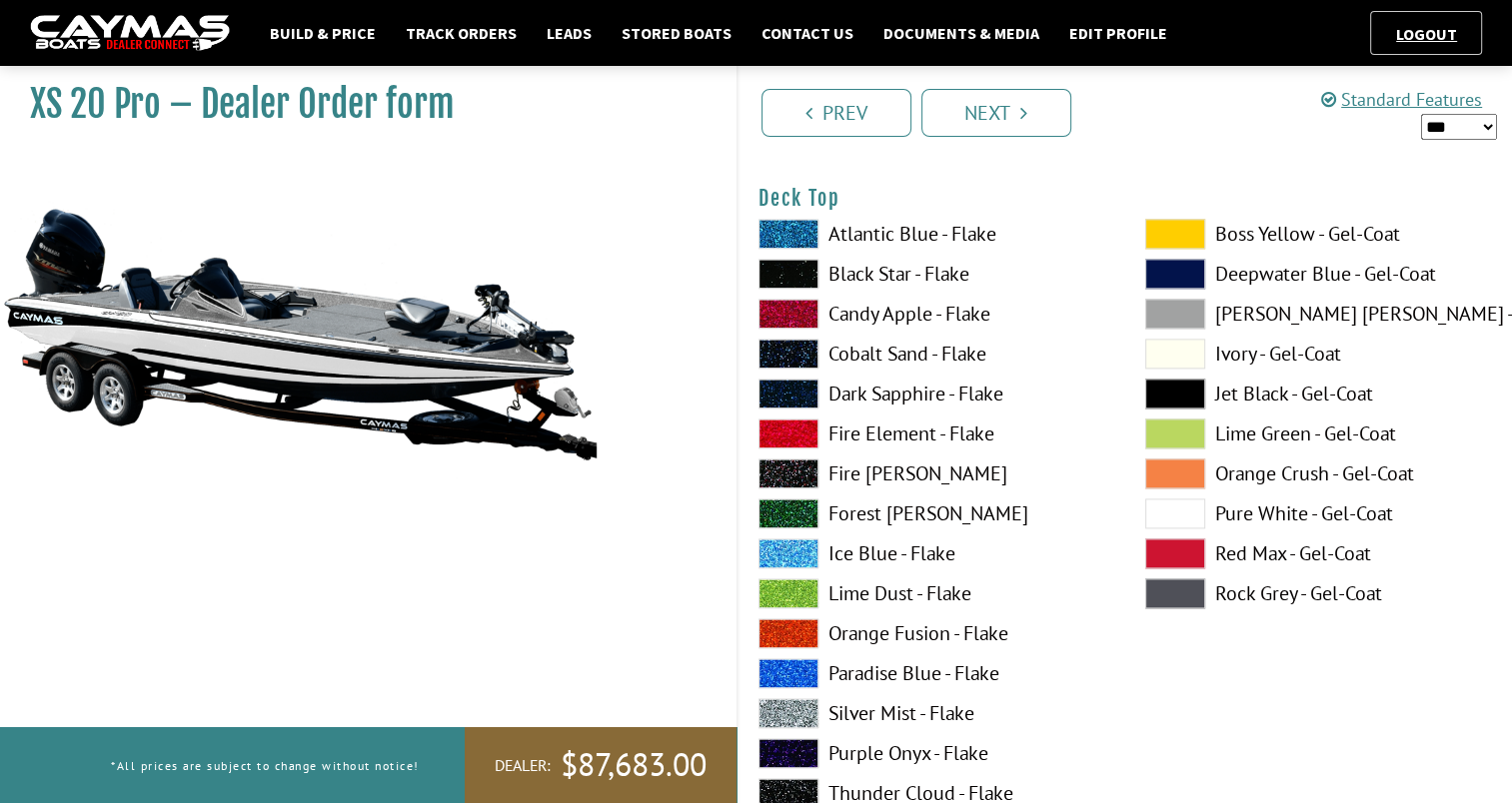 click at bounding box center (1175, 513) 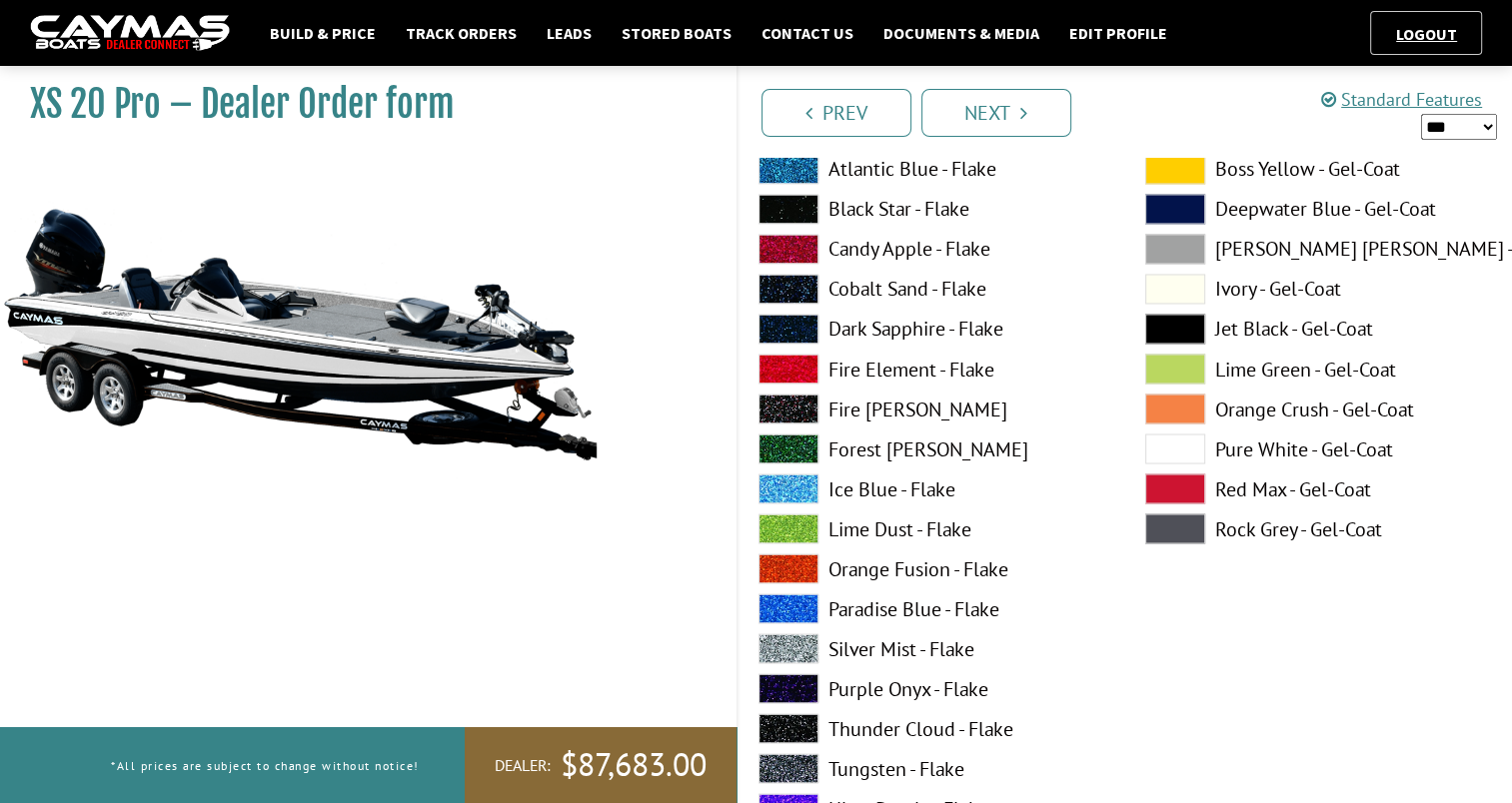 scroll, scrollTop: 3288, scrollLeft: 0, axis: vertical 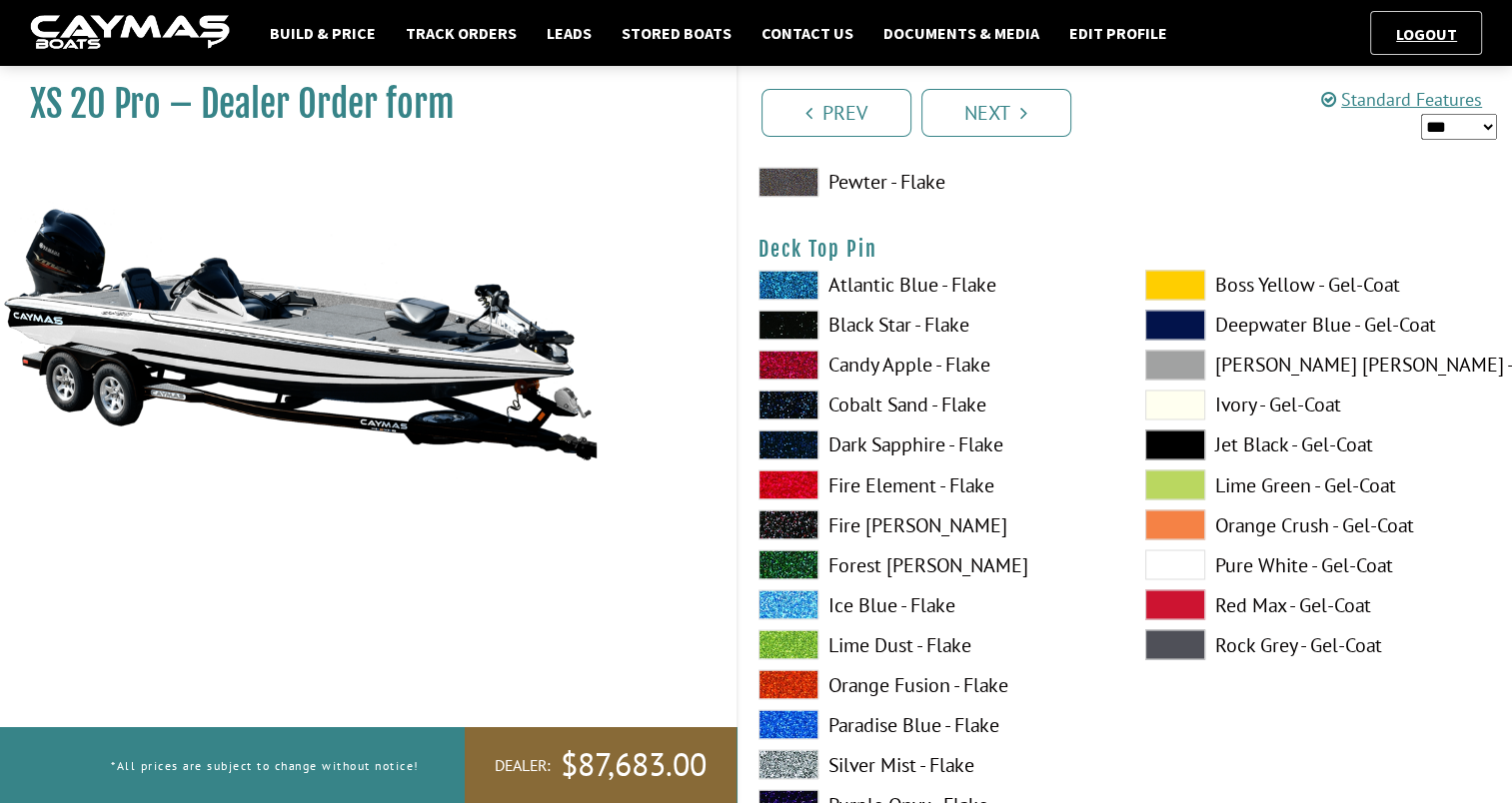 click at bounding box center (1175, 524) 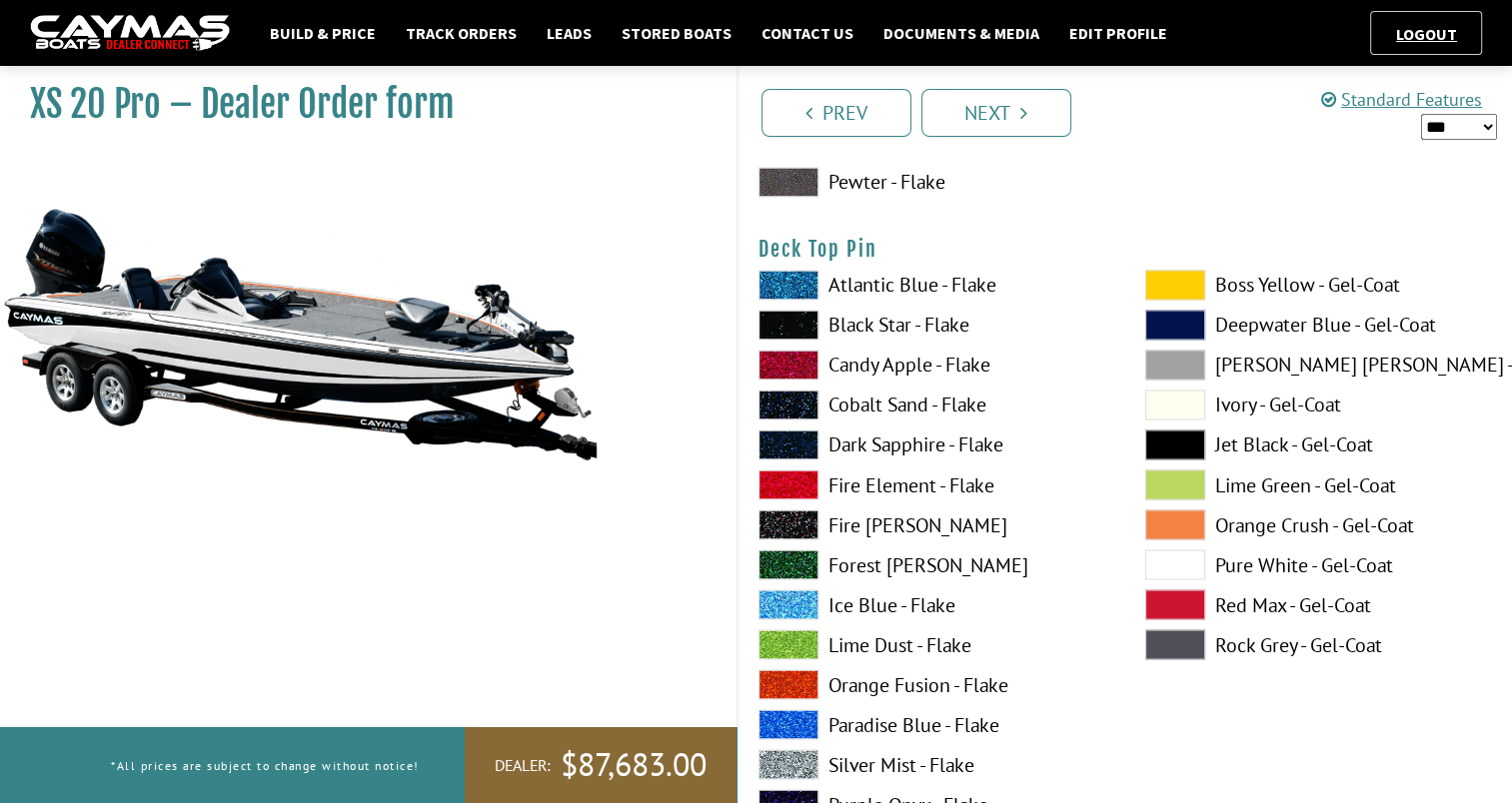 click at bounding box center [1175, 524] 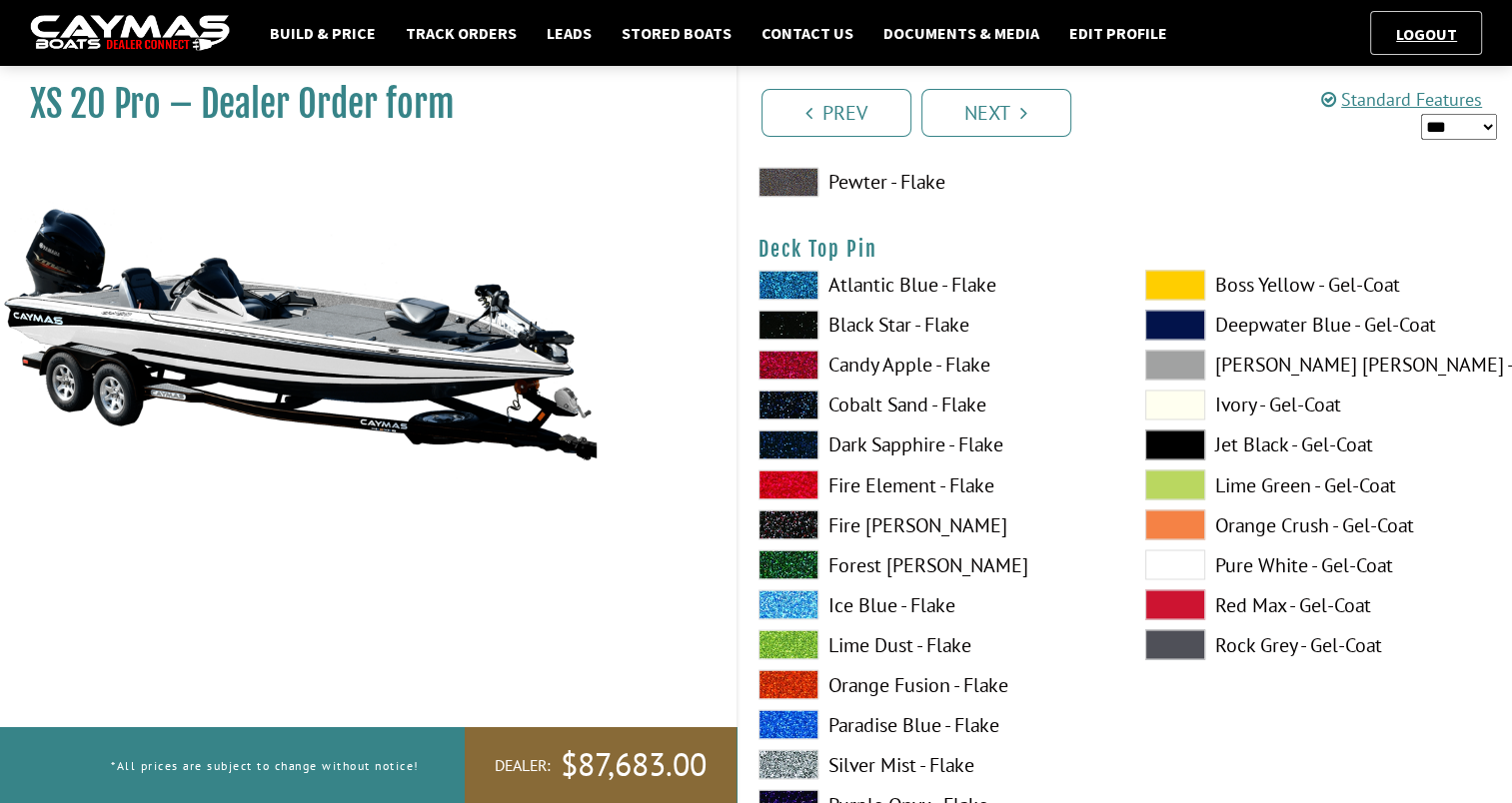 click at bounding box center (788, 325) 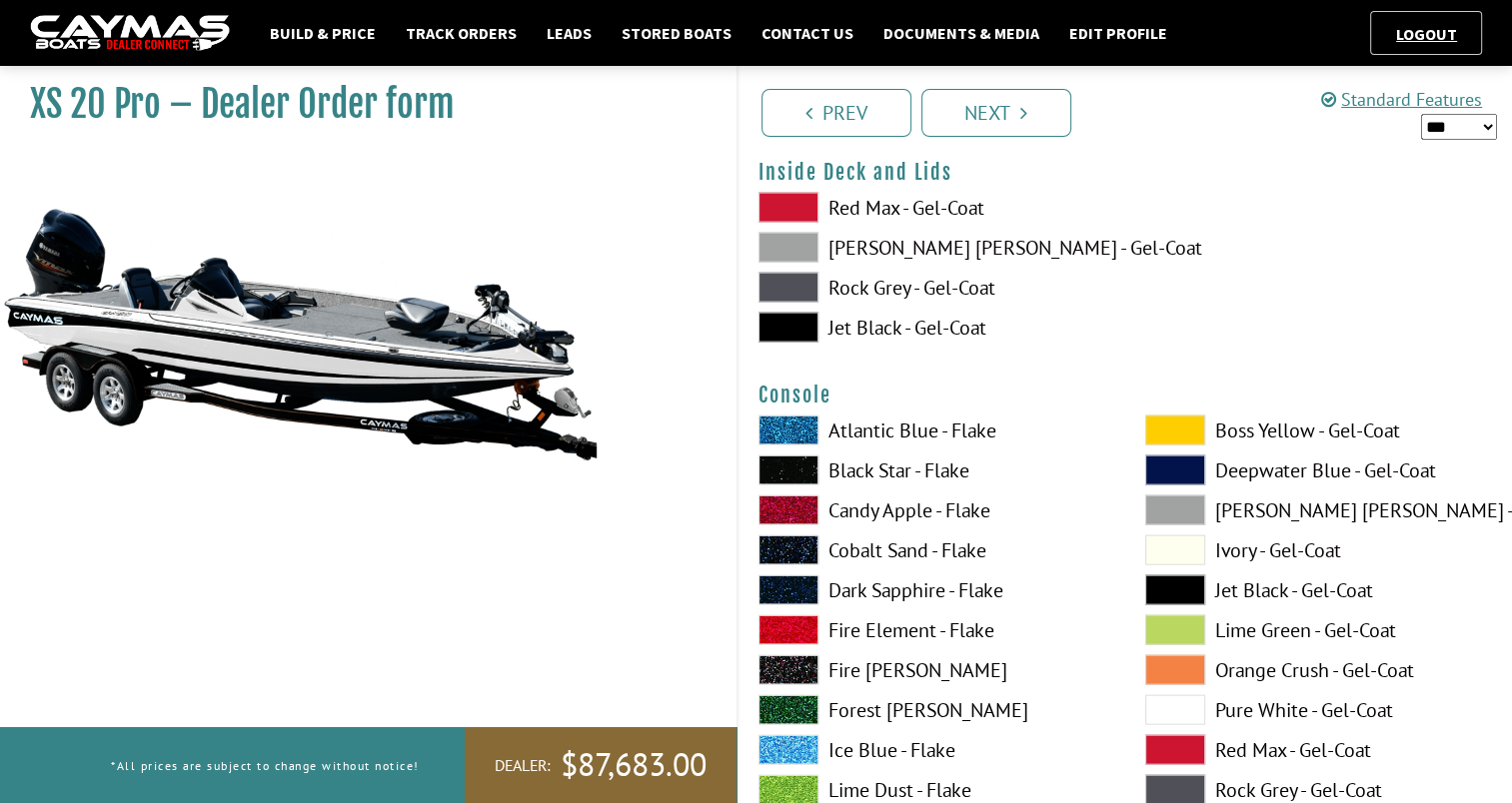 scroll, scrollTop: 4175, scrollLeft: 0, axis: vertical 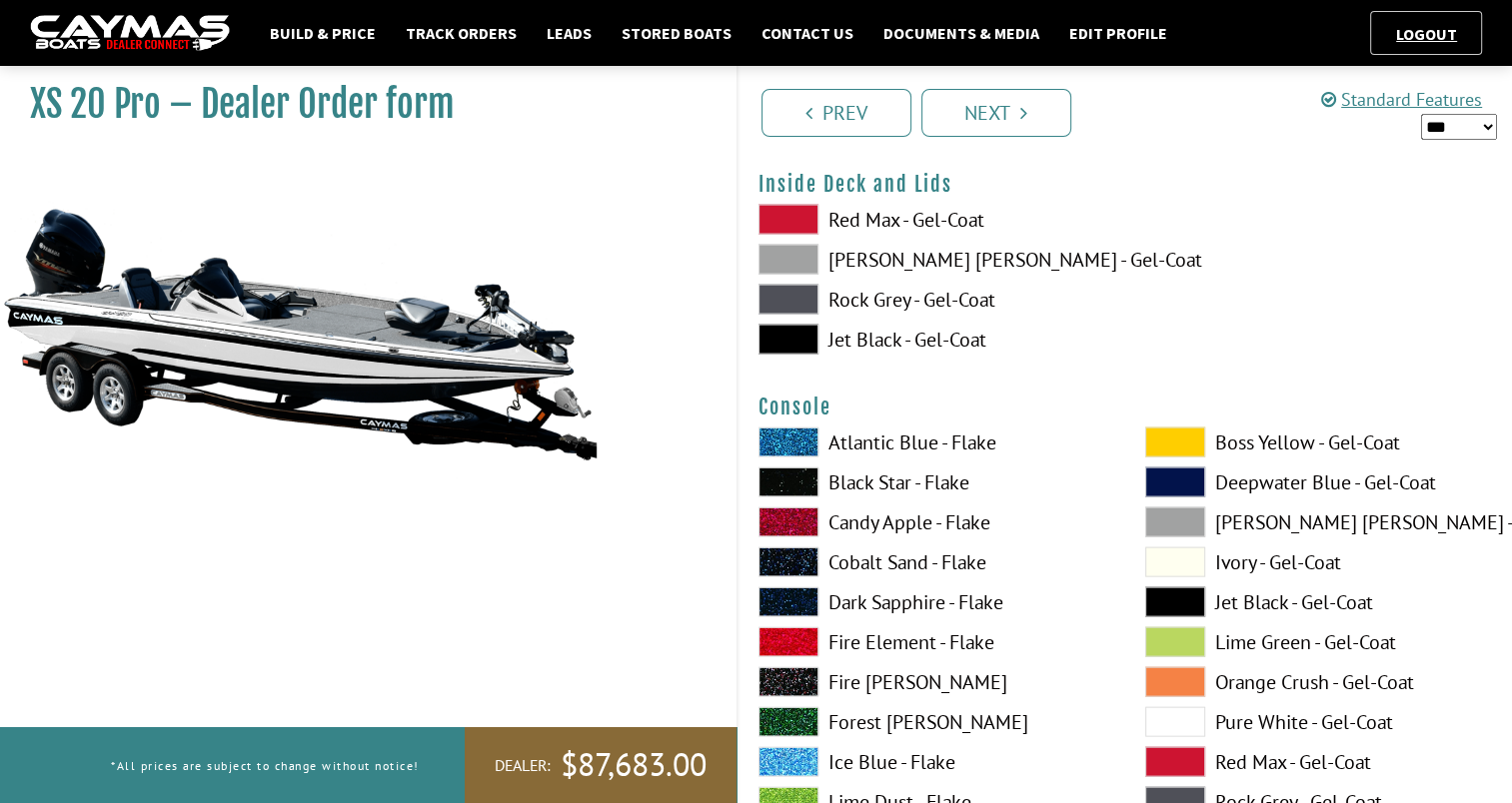 click at bounding box center (788, 300) 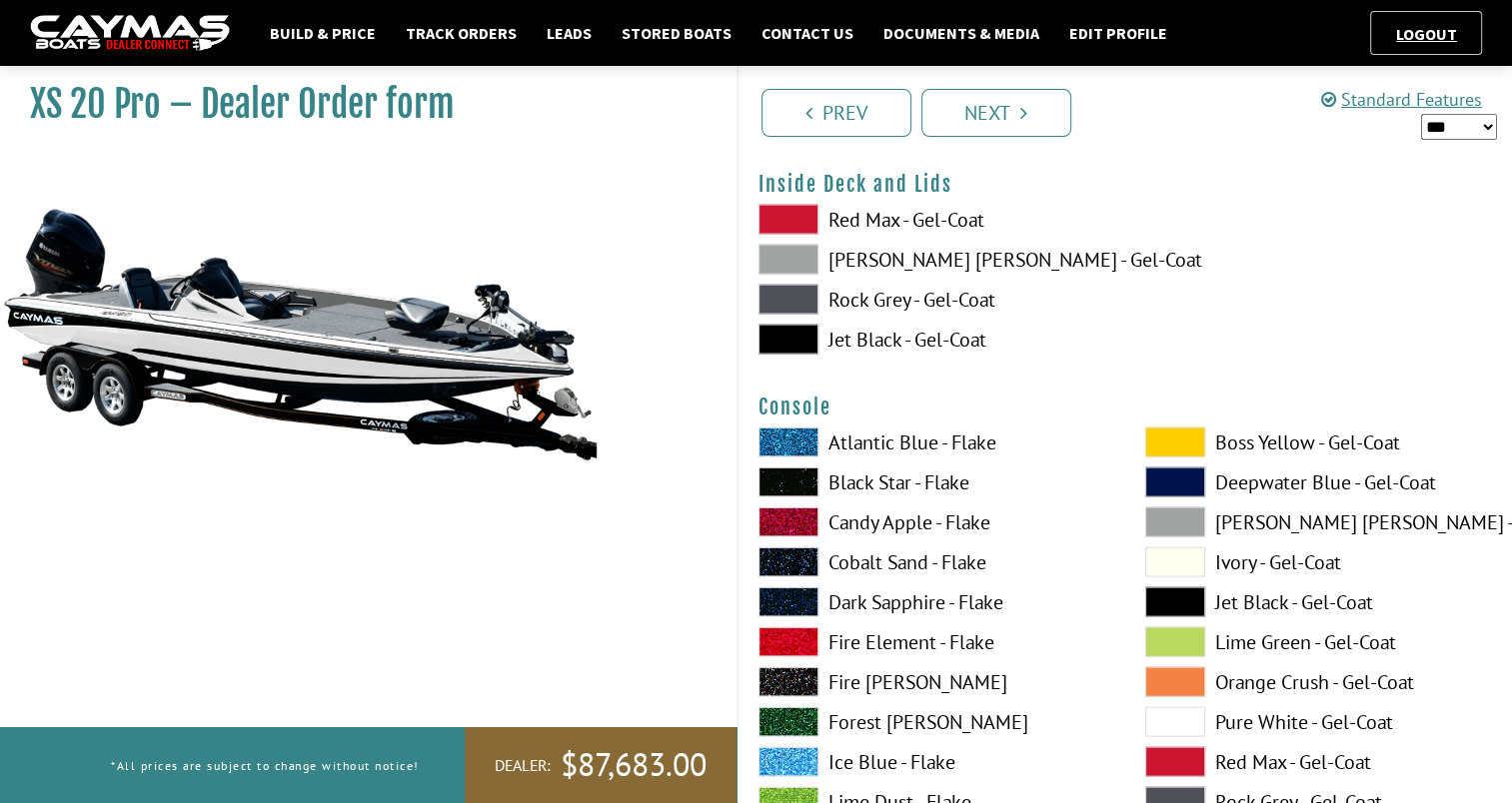 click at bounding box center [788, 220] 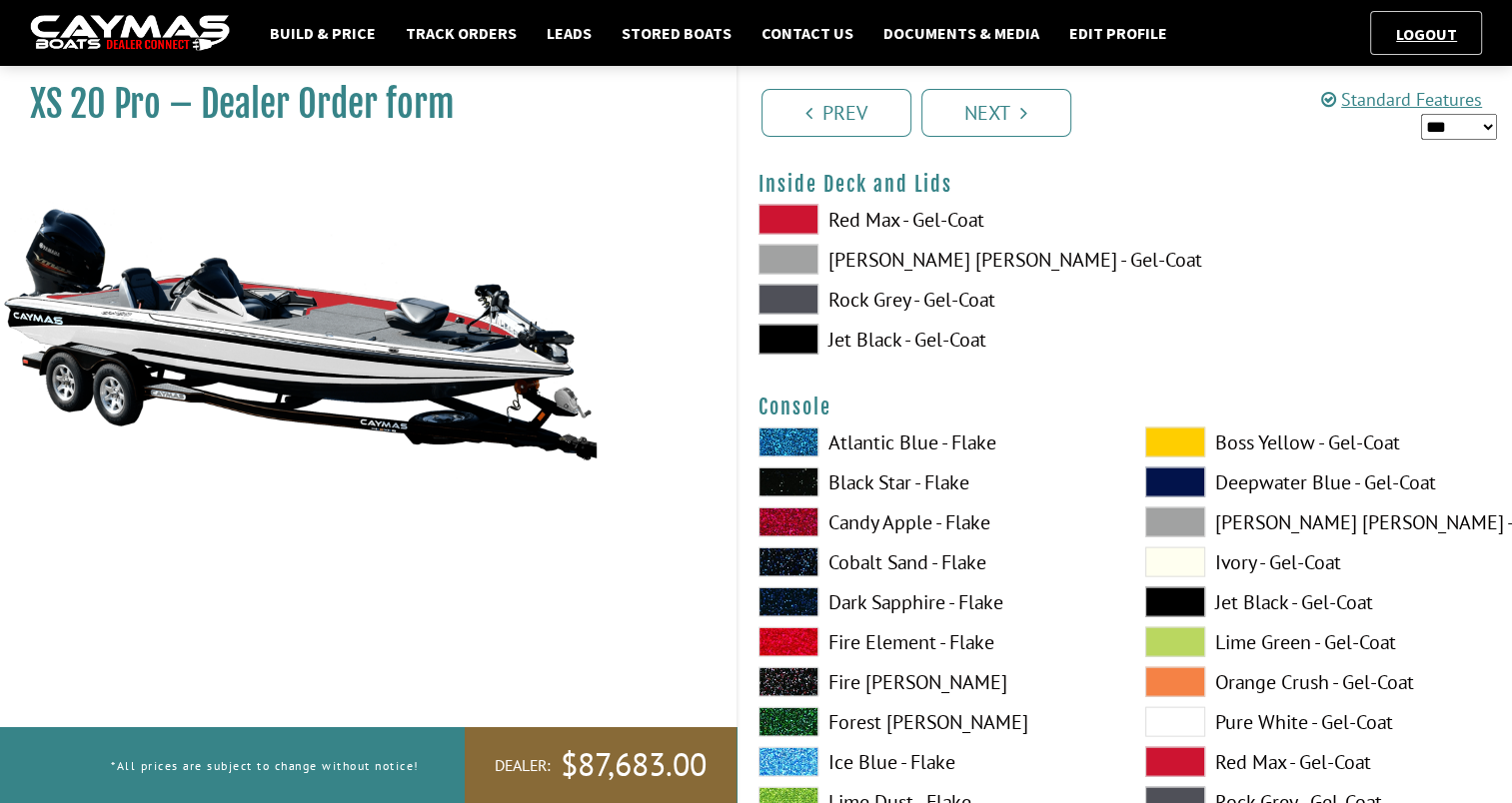click at bounding box center (788, 300) 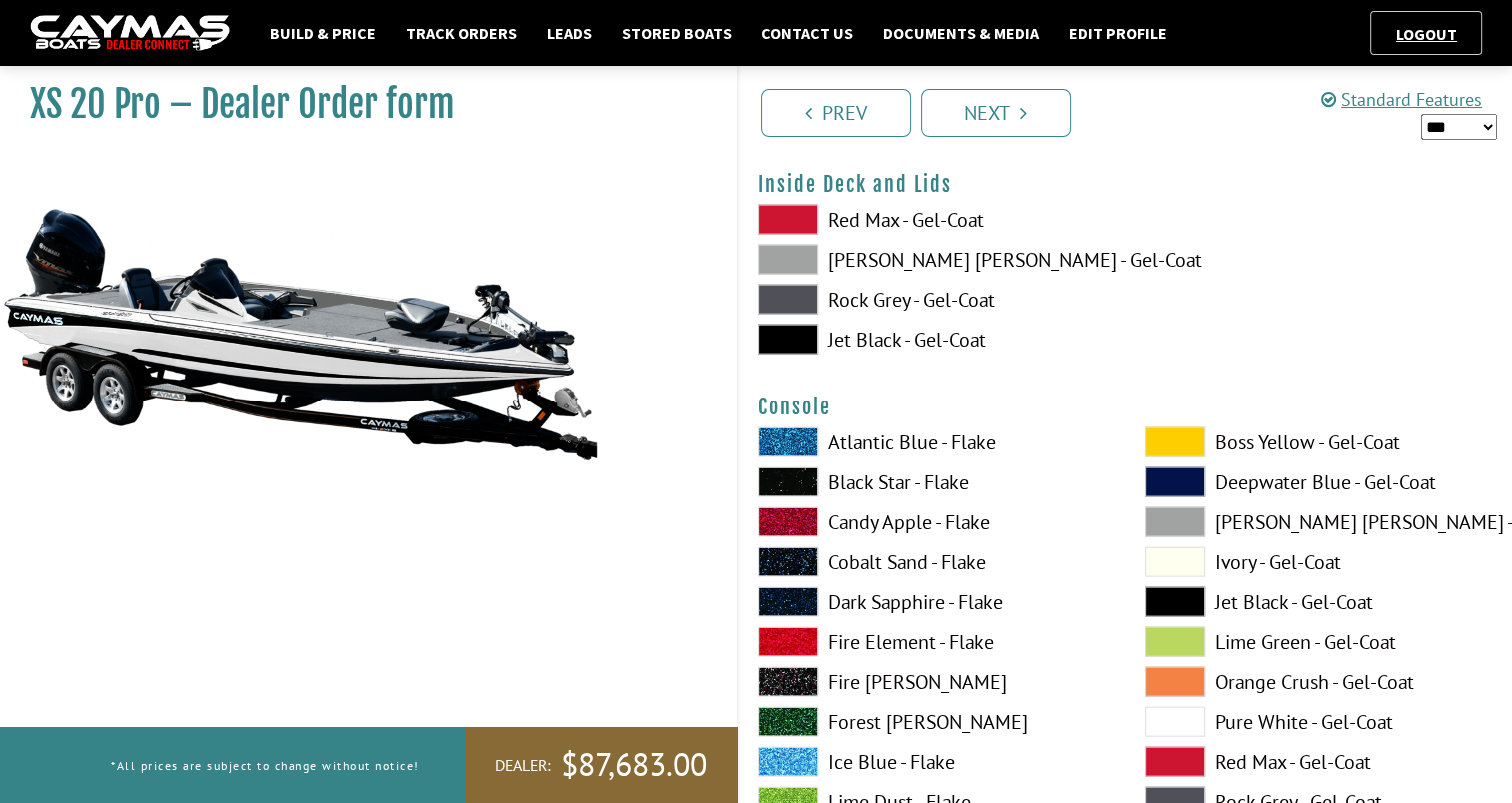 click at bounding box center (788, 340) 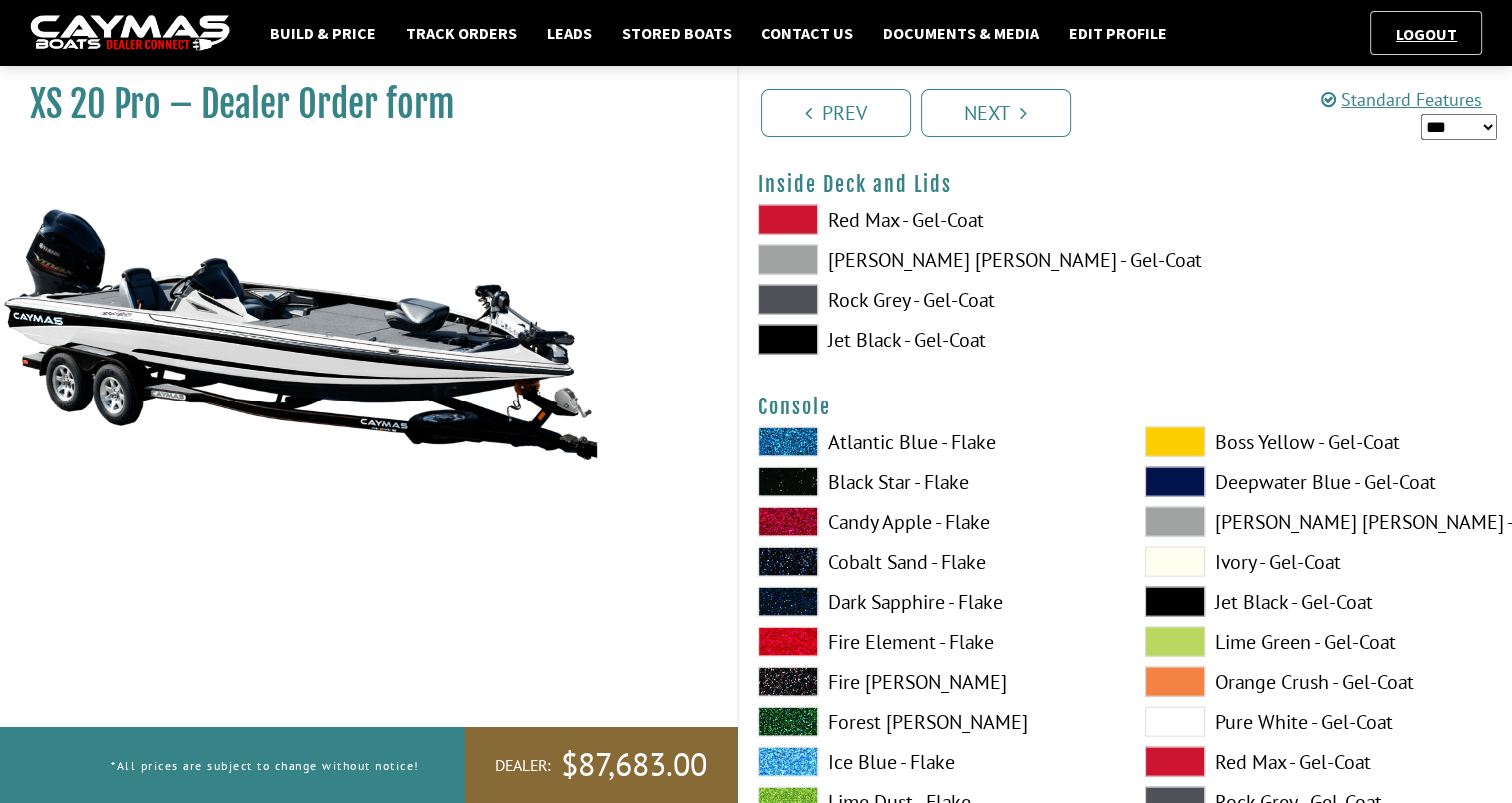 click at bounding box center [788, 300] 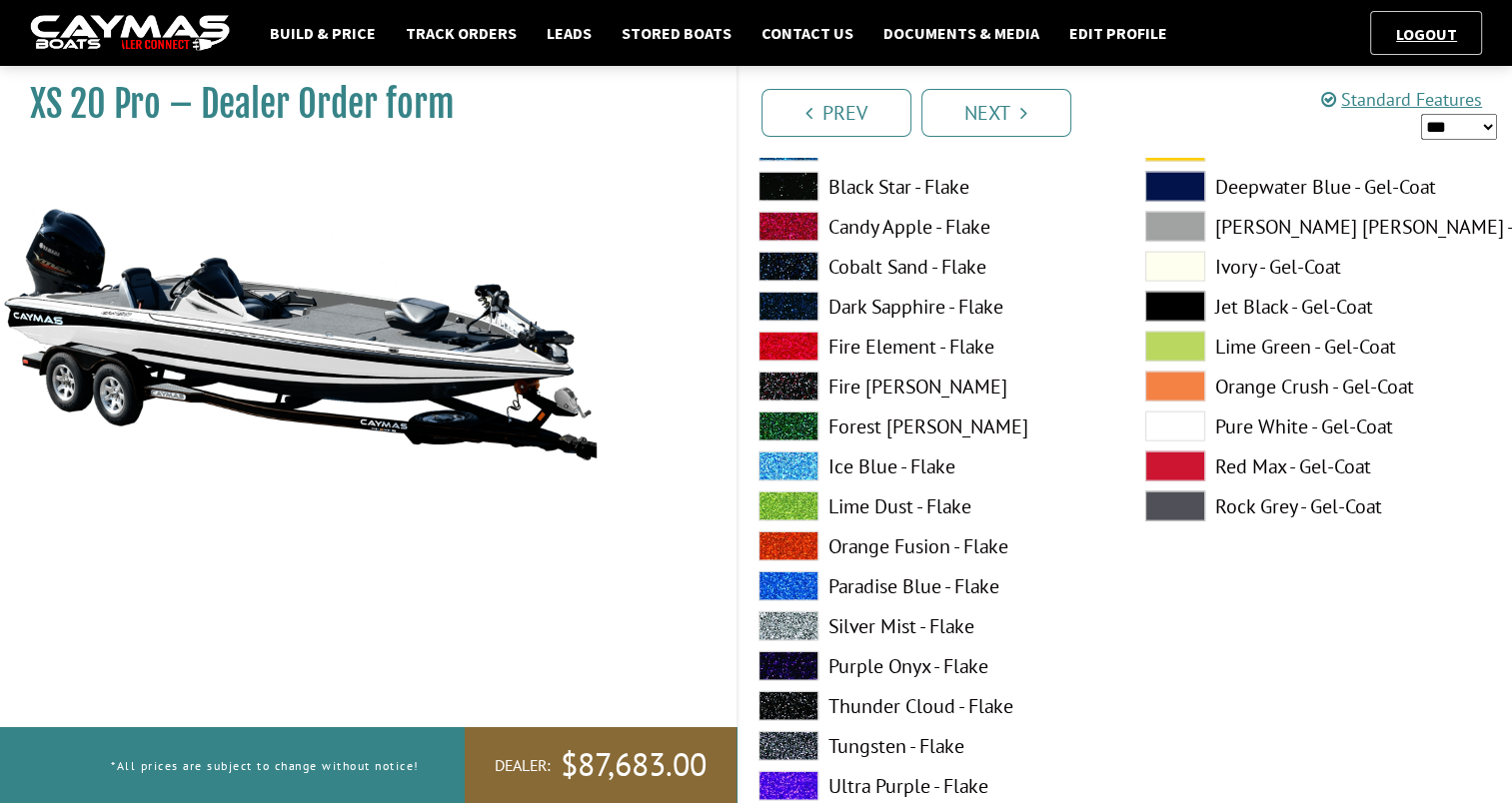 scroll, scrollTop: 4457, scrollLeft: 0, axis: vertical 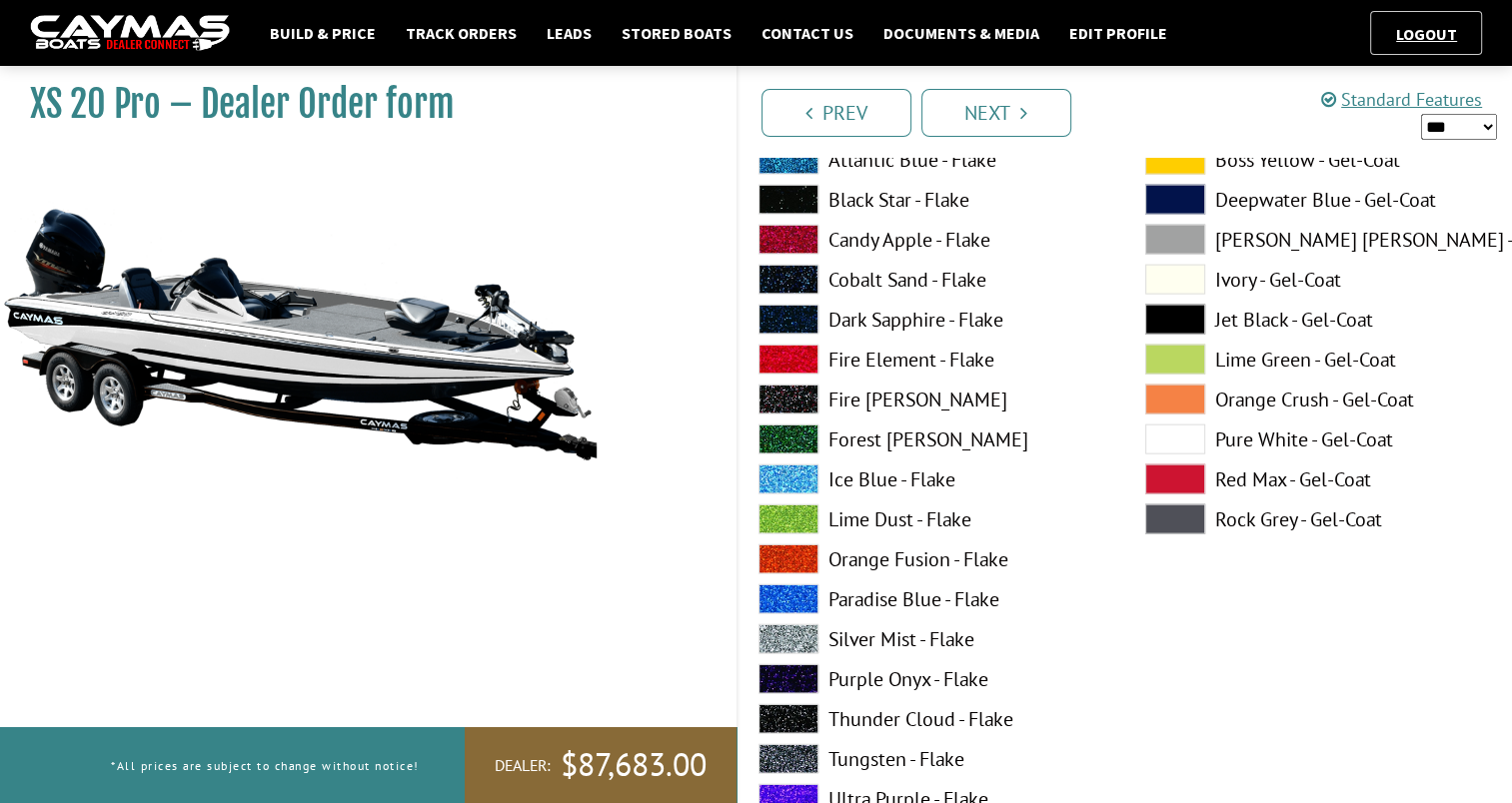 click at bounding box center (788, 200) 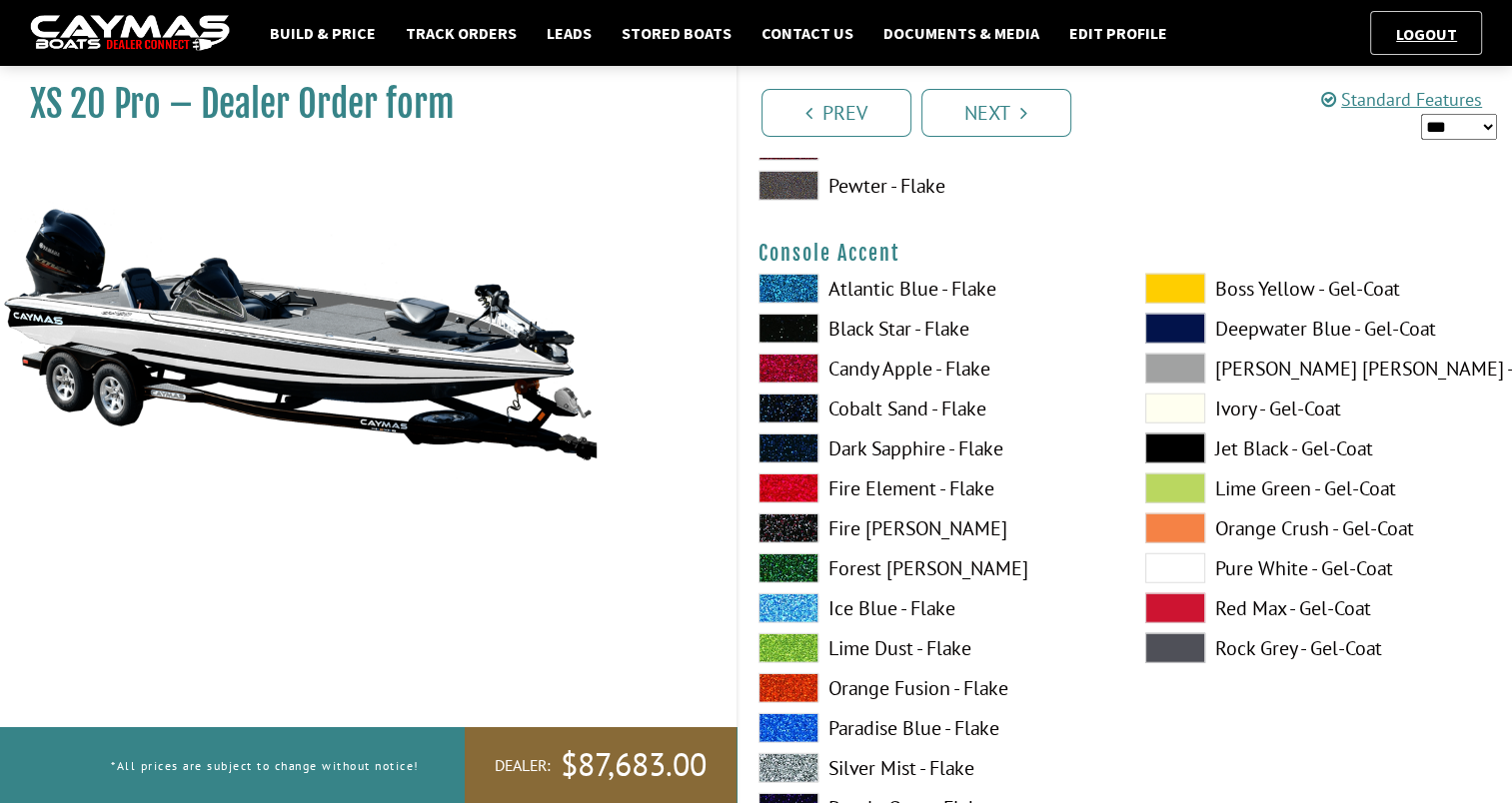 scroll, scrollTop: 5228, scrollLeft: 0, axis: vertical 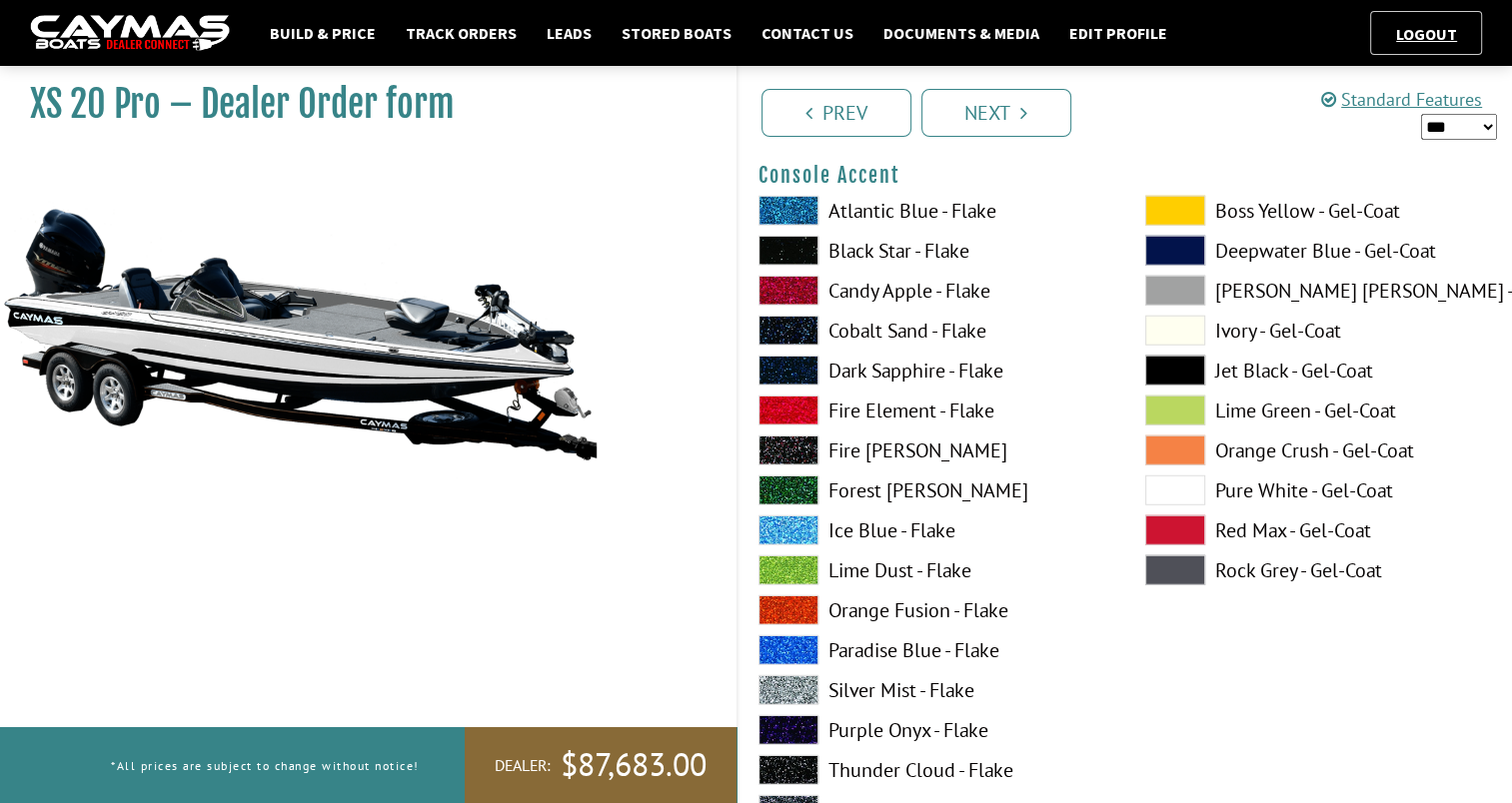 click at bounding box center (1175, 450) 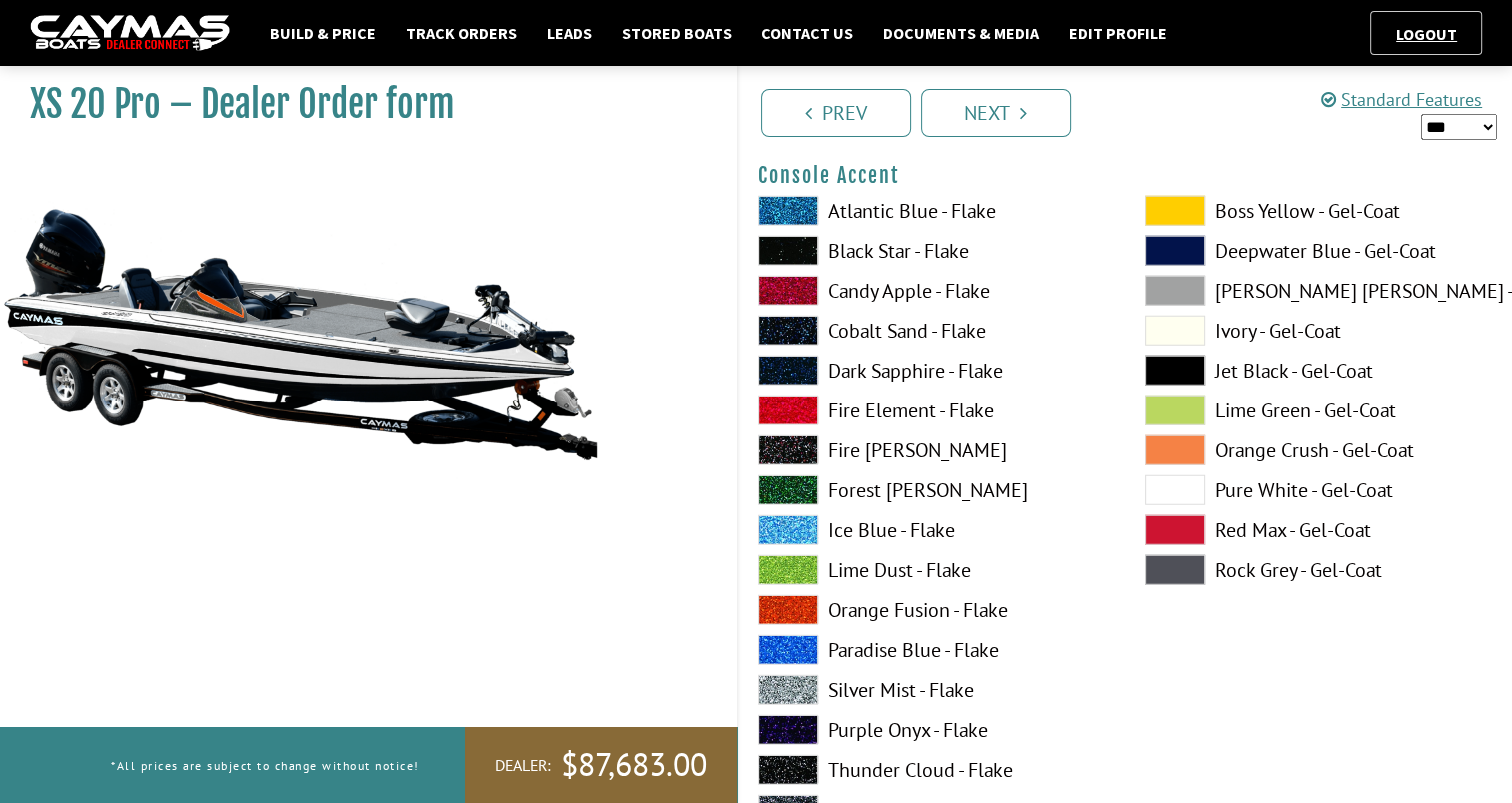 click at bounding box center [1175, 450] 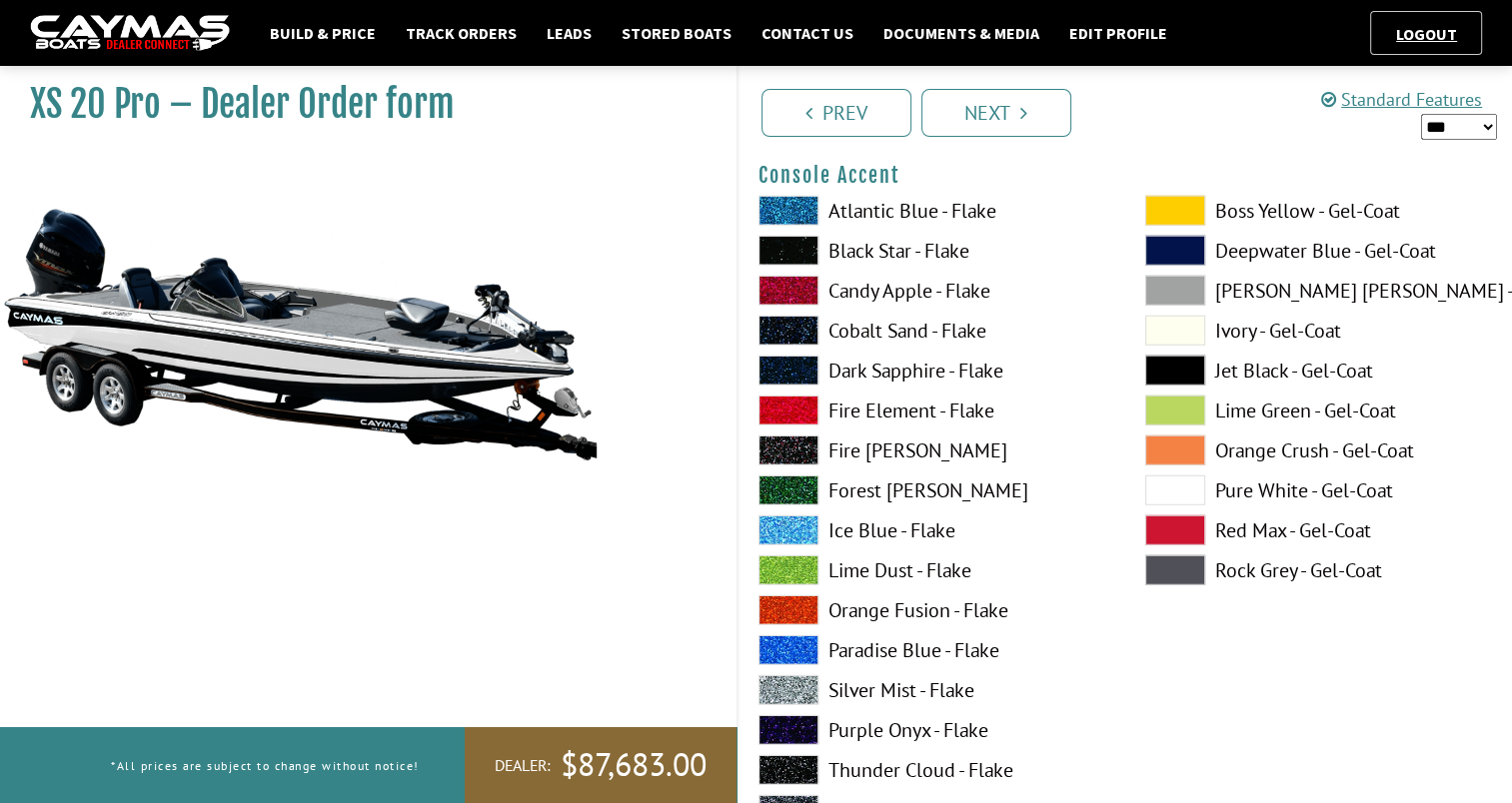 click at bounding box center (1175, 490) 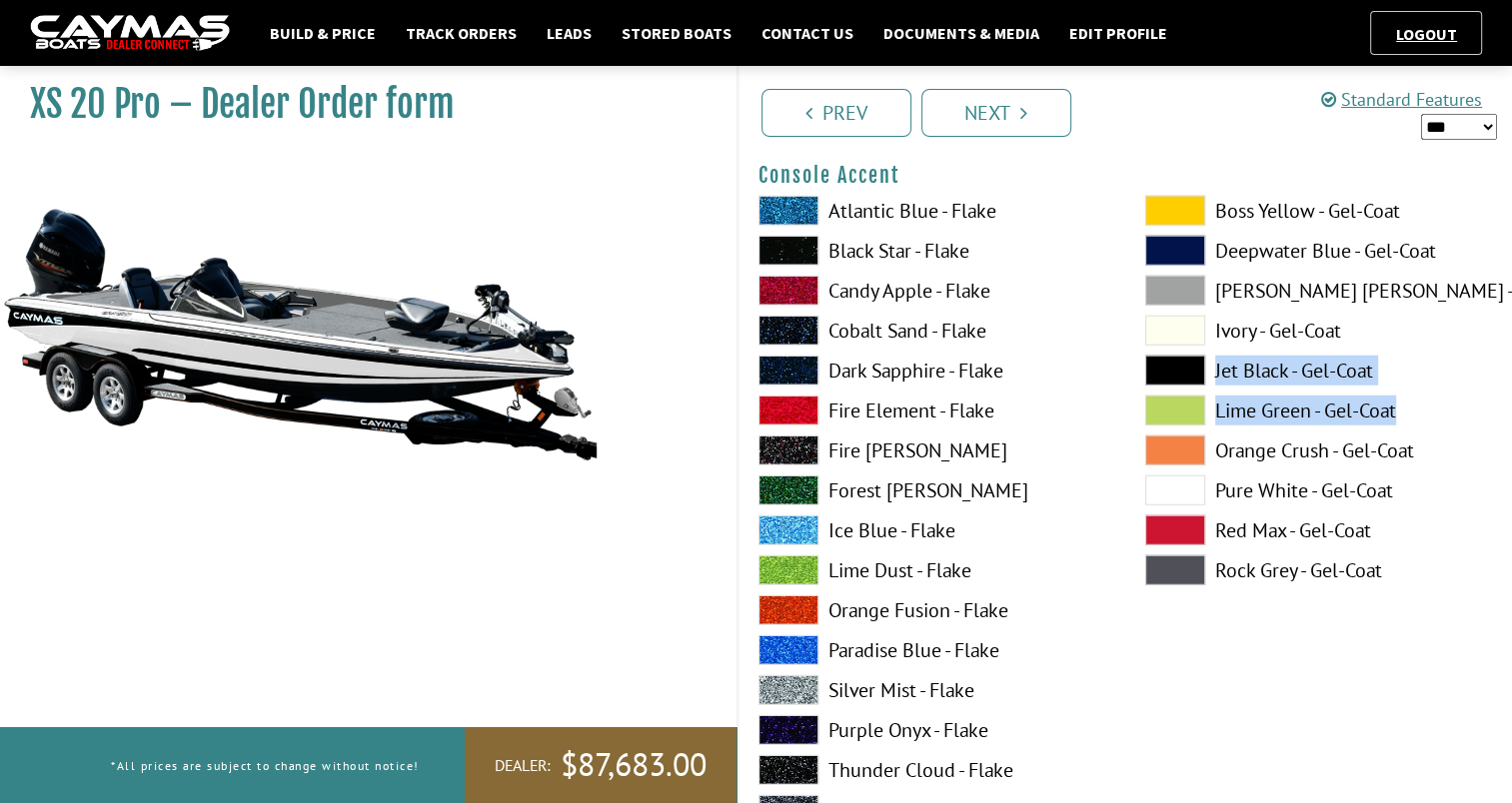drag, startPoint x: 1507, startPoint y: 368, endPoint x: 1499, endPoint y: 432, distance: 64.498062 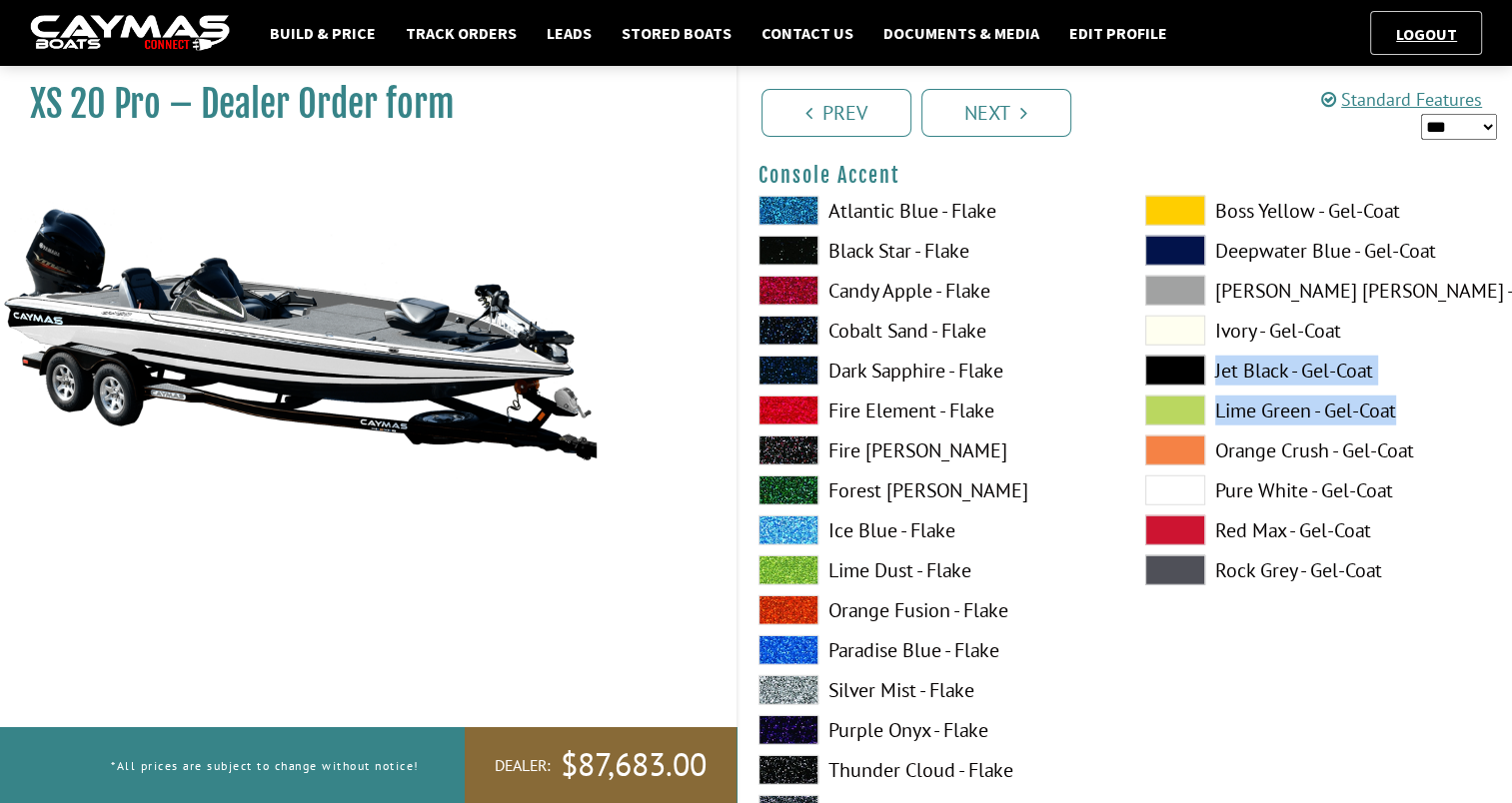 click on "Boss Yellow - Gel-Coat
Deepwater Blue - Gel-Coat
Dove Gray - Gel-Coat
Ivory - Gel-Coat
Jet Black - Gel-Coat" at bounding box center (1318, 575) 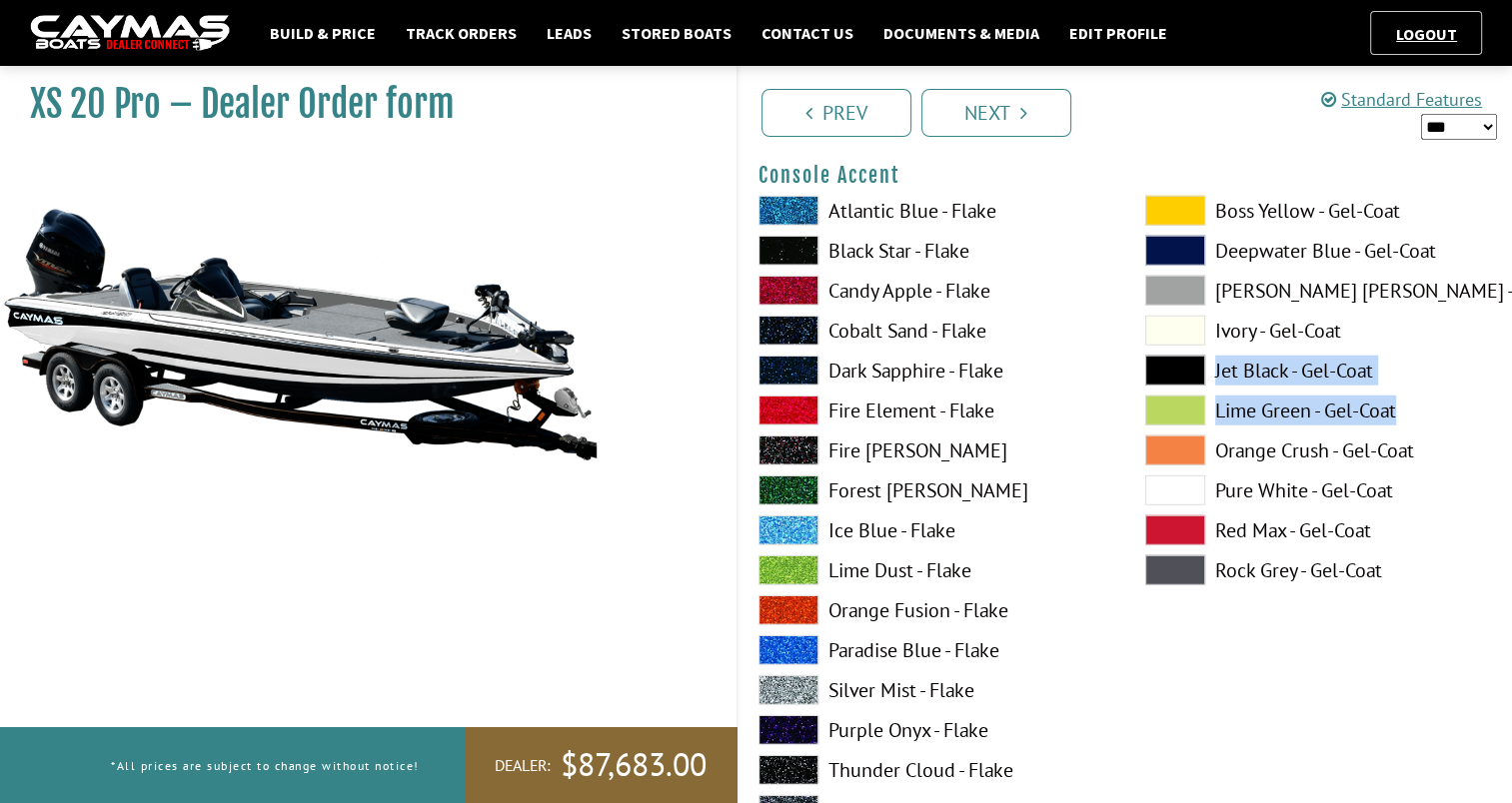 drag, startPoint x: 1499, startPoint y: 432, endPoint x: 1462, endPoint y: 457, distance: 44.65423 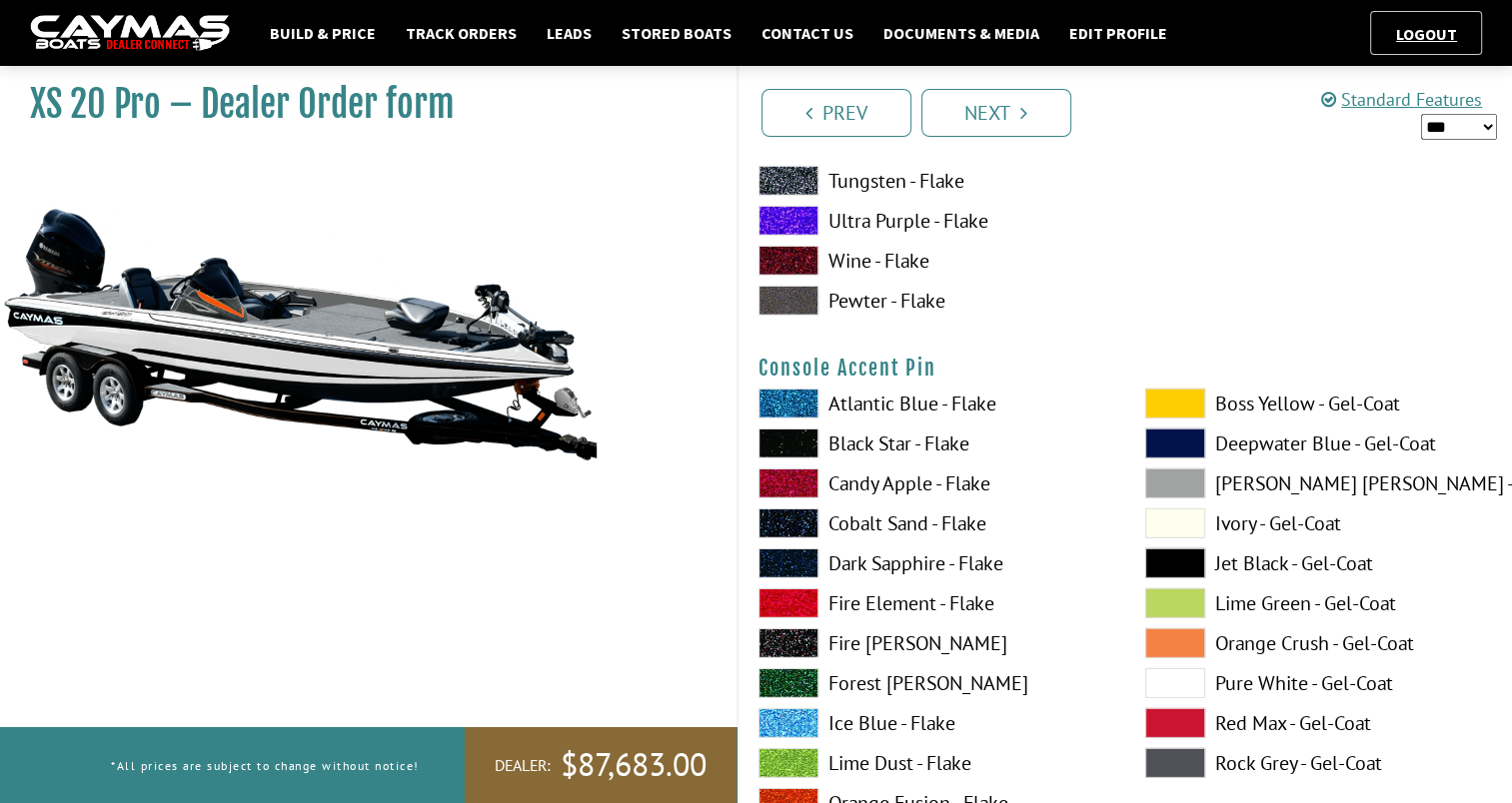 scroll, scrollTop: 5973, scrollLeft: 0, axis: vertical 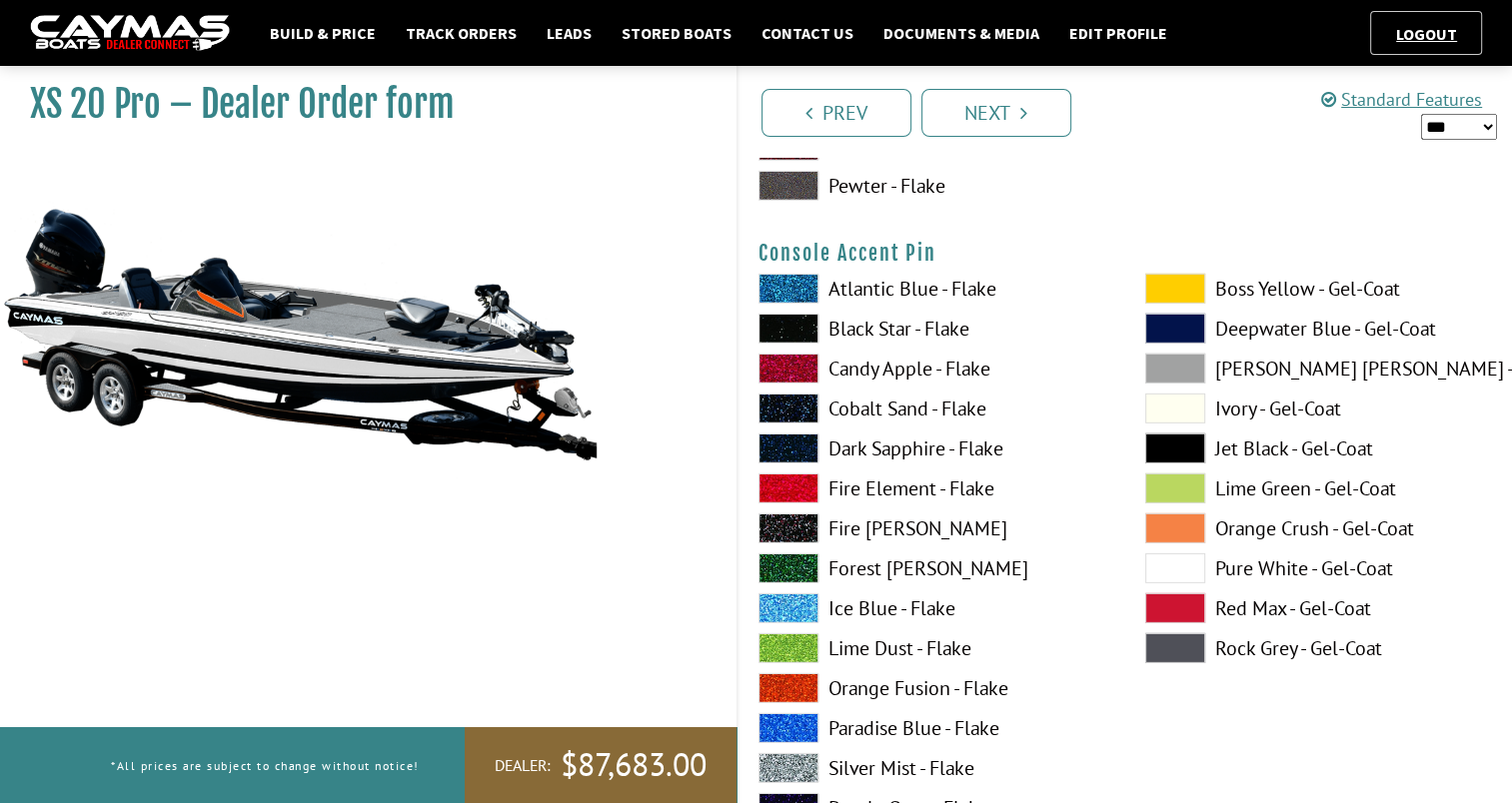 click at bounding box center (1175, 528) 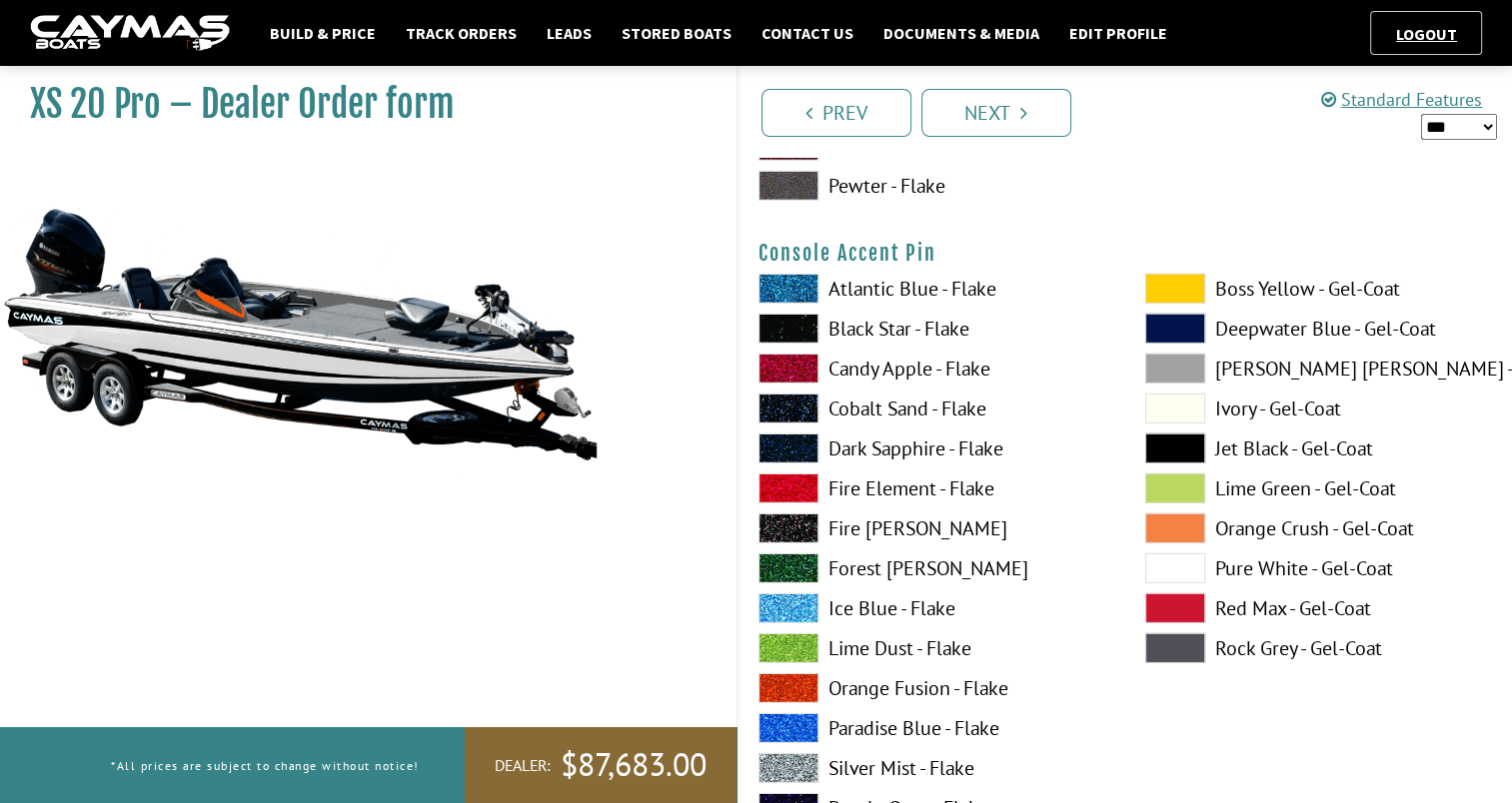 click at bounding box center (1175, 568) 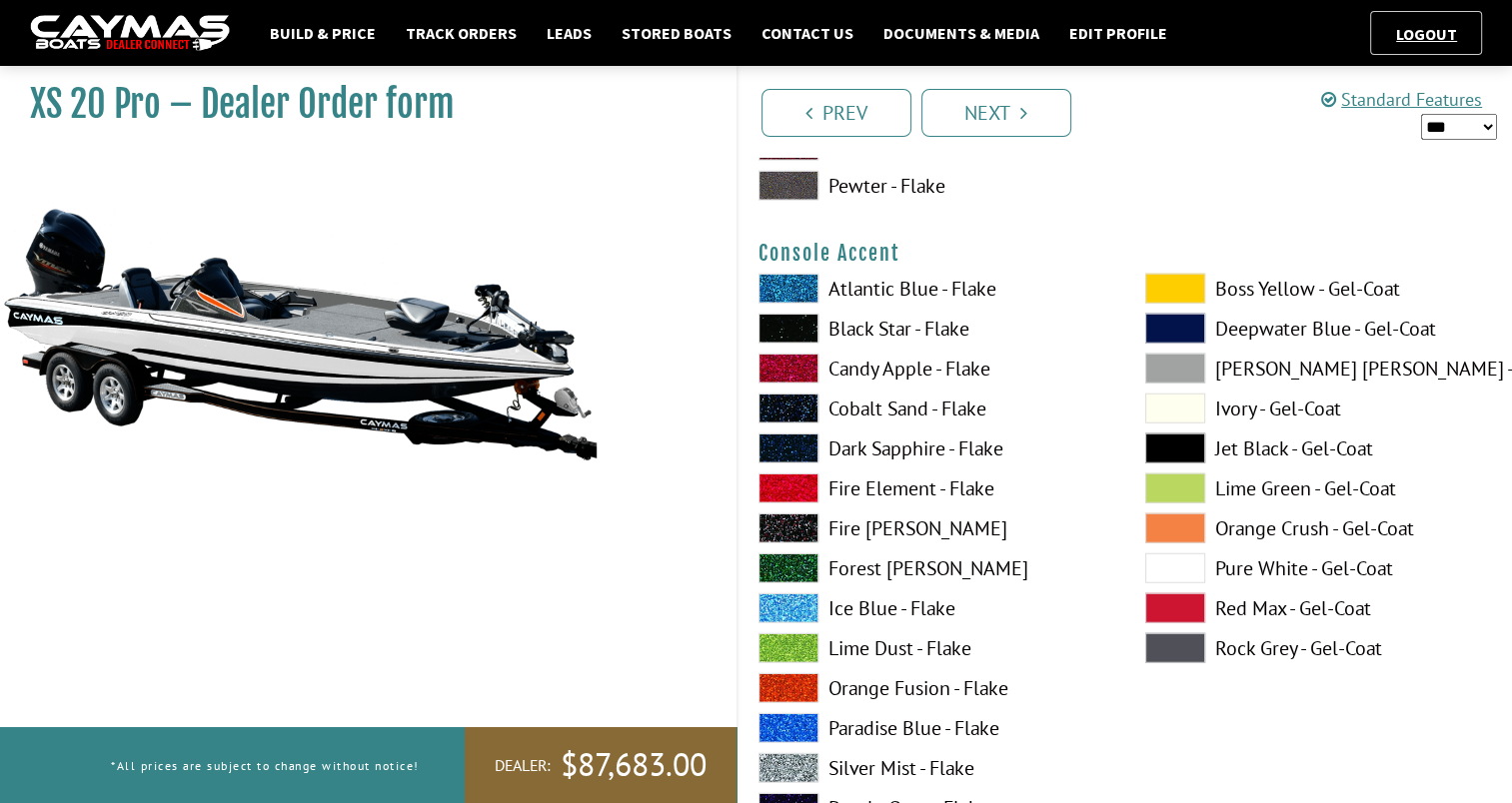 scroll, scrollTop: 5126, scrollLeft: 0, axis: vertical 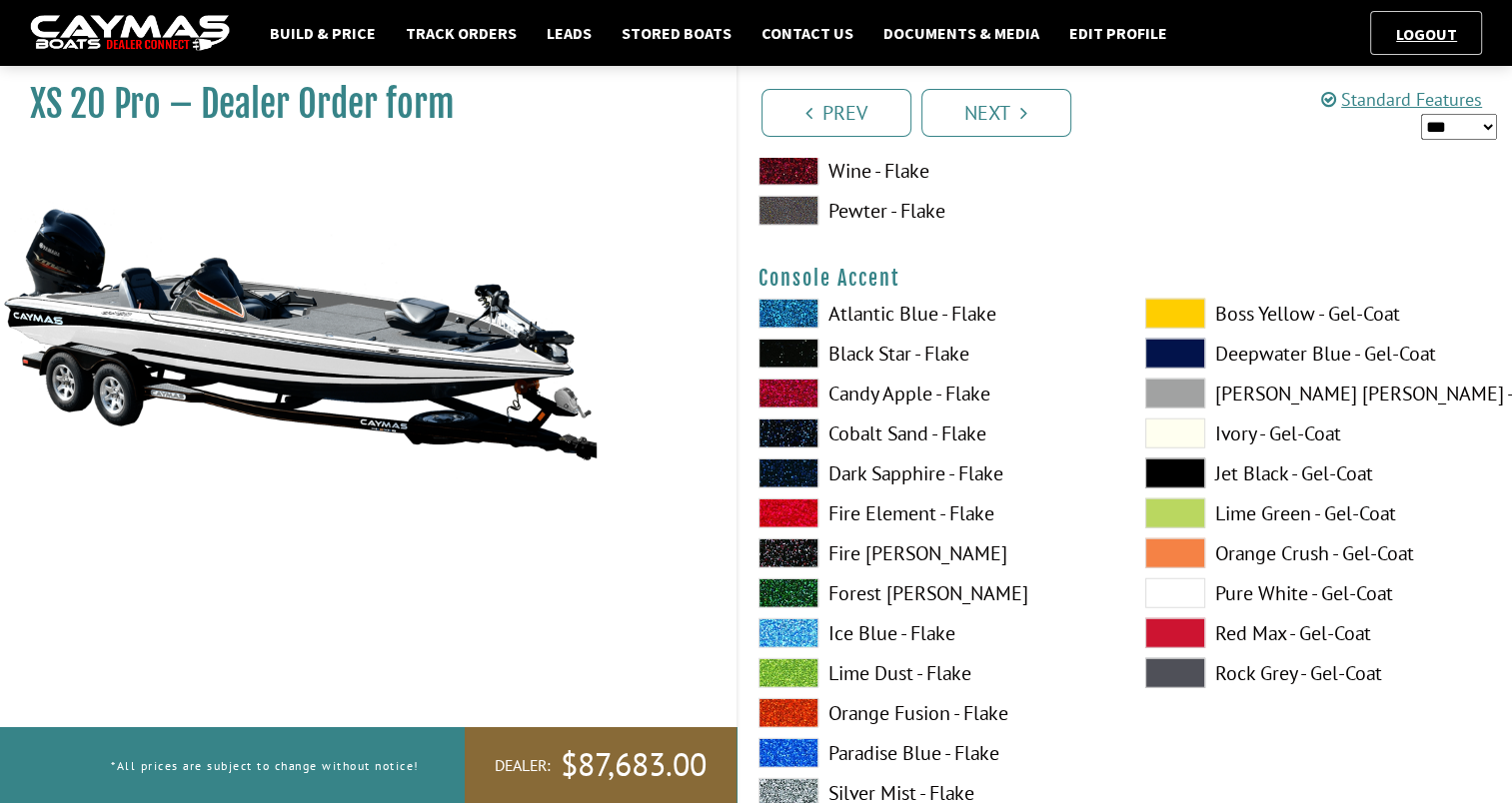 click at bounding box center [1175, 593] 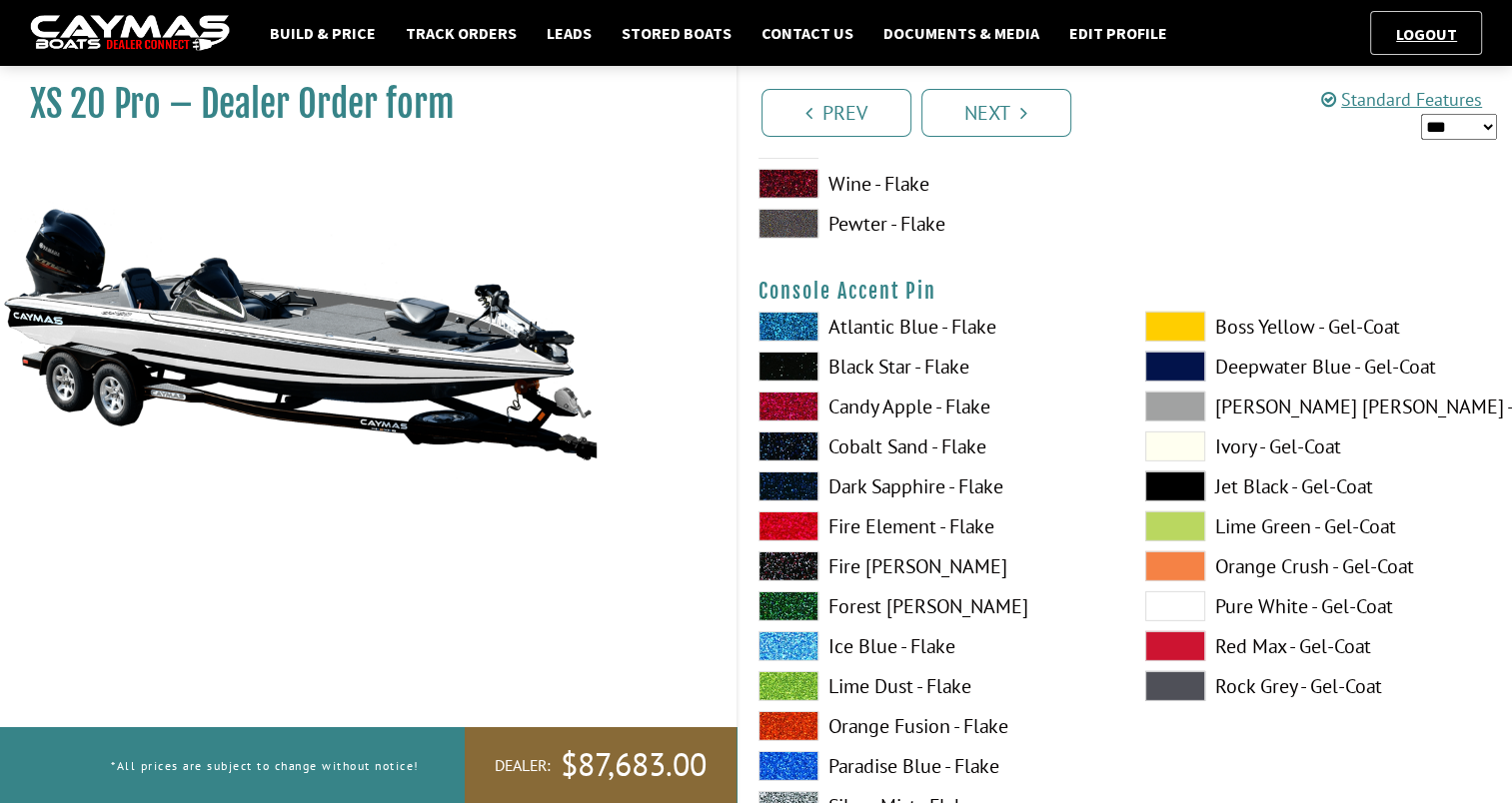 scroll, scrollTop: 6012, scrollLeft: 0, axis: vertical 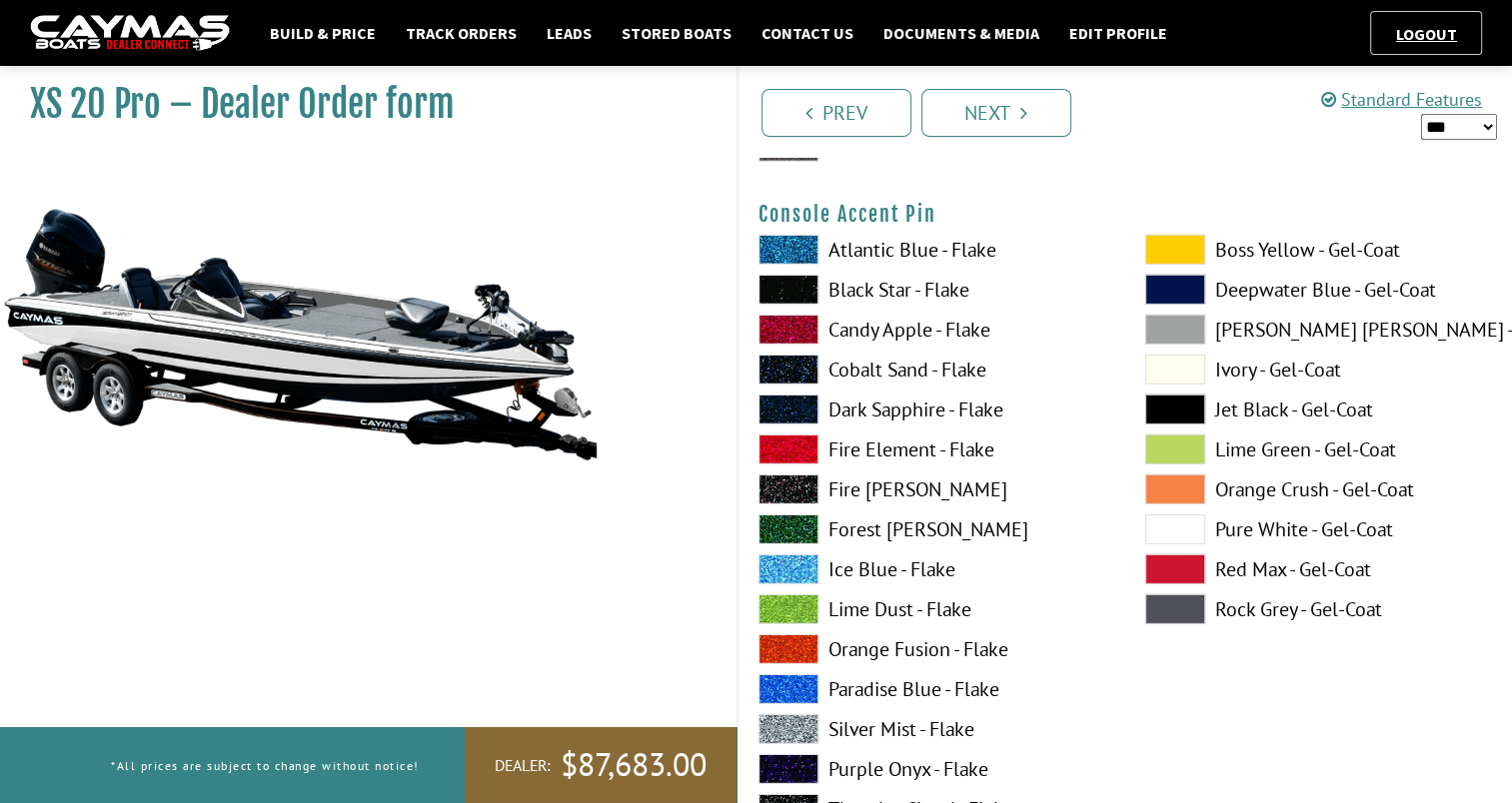 click at bounding box center (1175, 489) 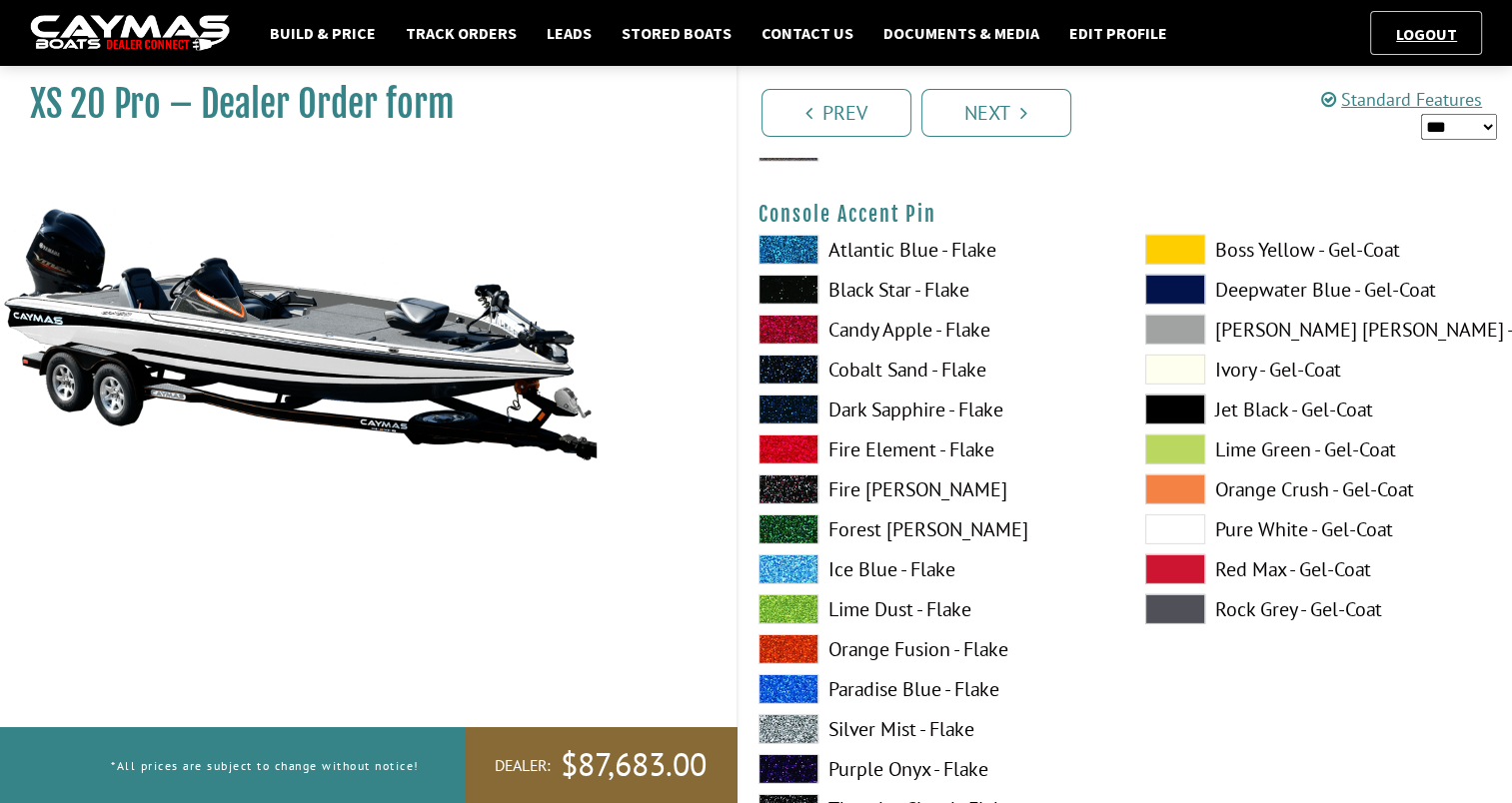 click at bounding box center [1175, 489] 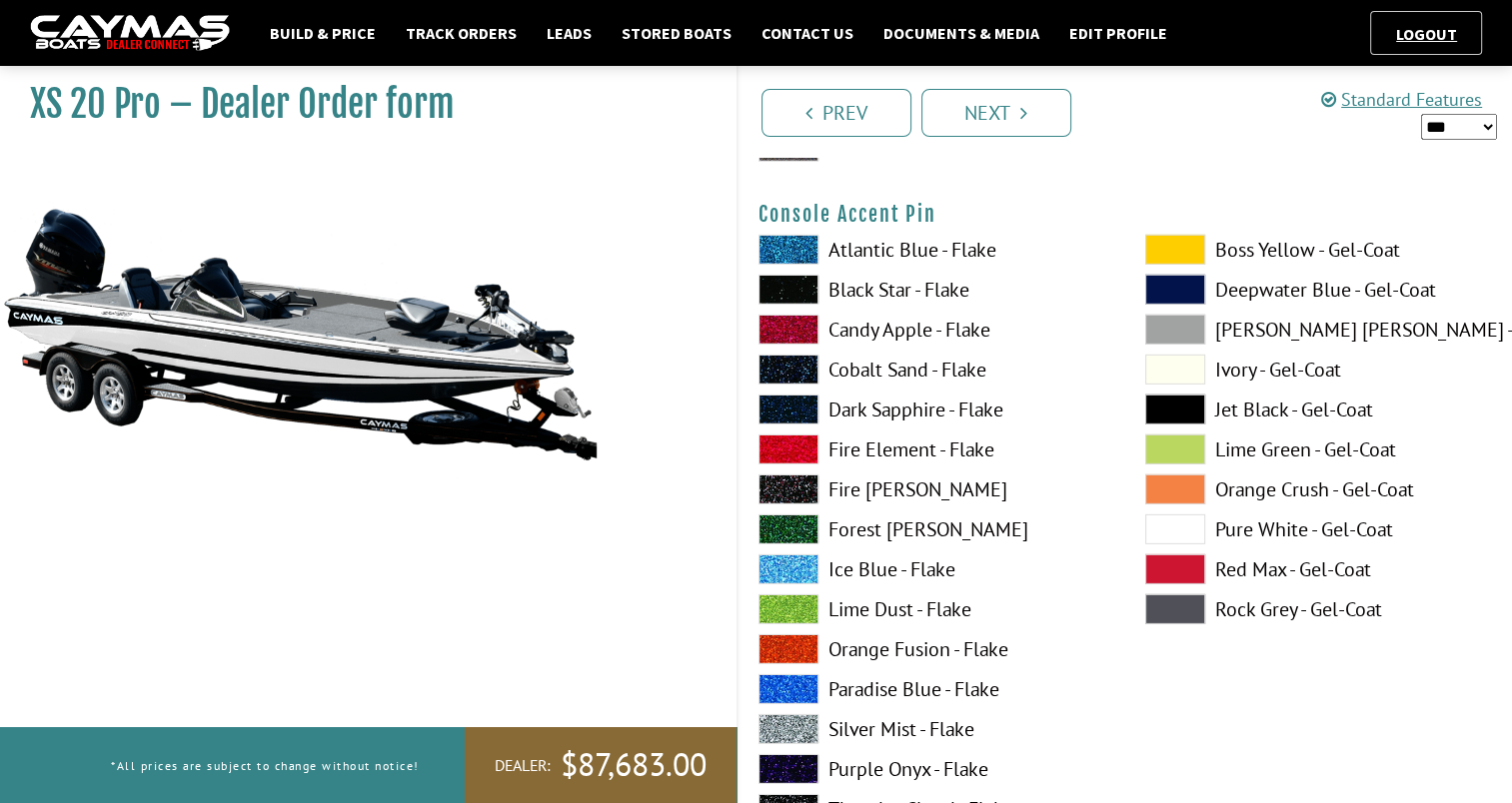 click at bounding box center (1175, 409) 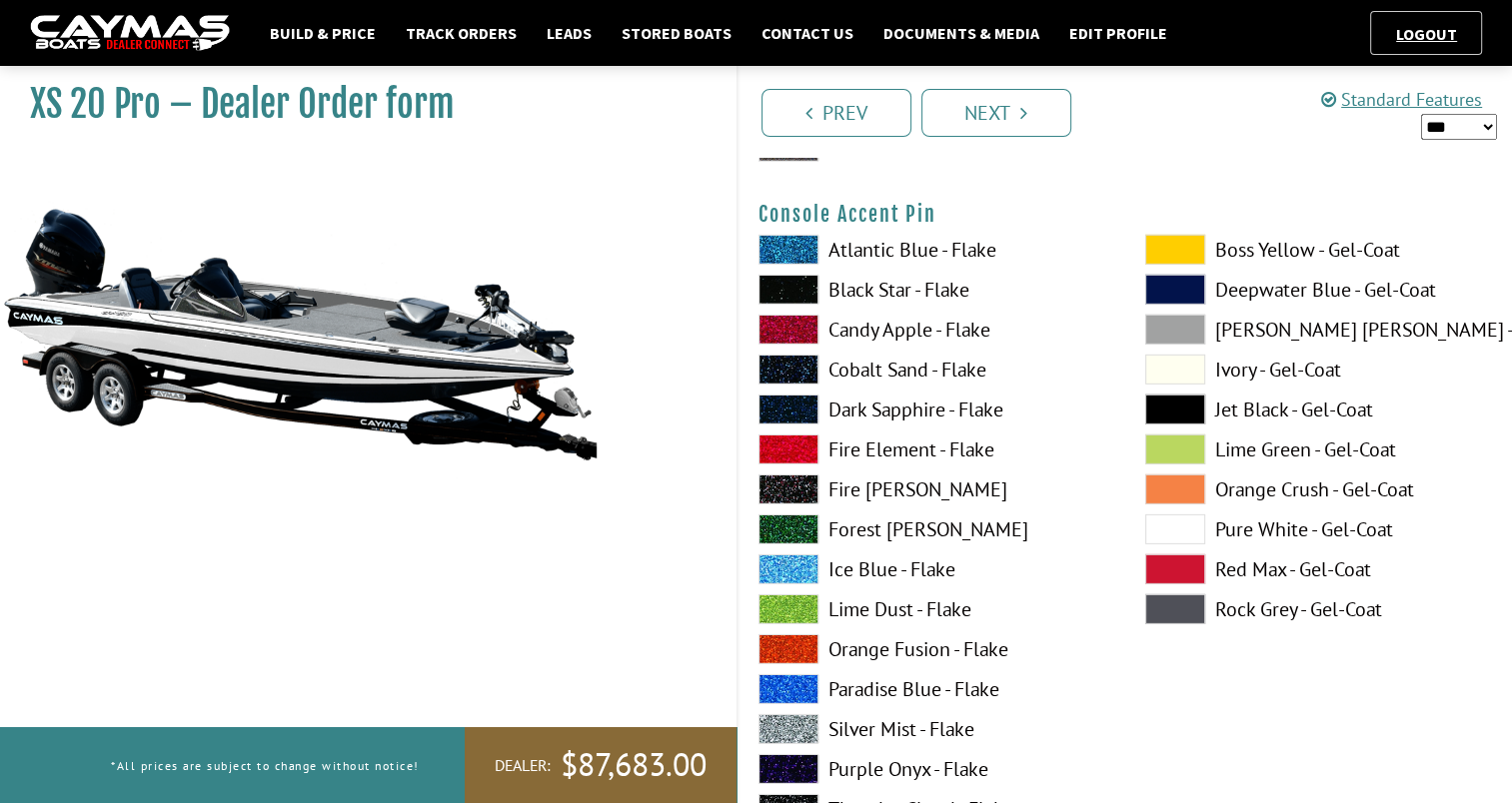 click at bounding box center [788, 290] 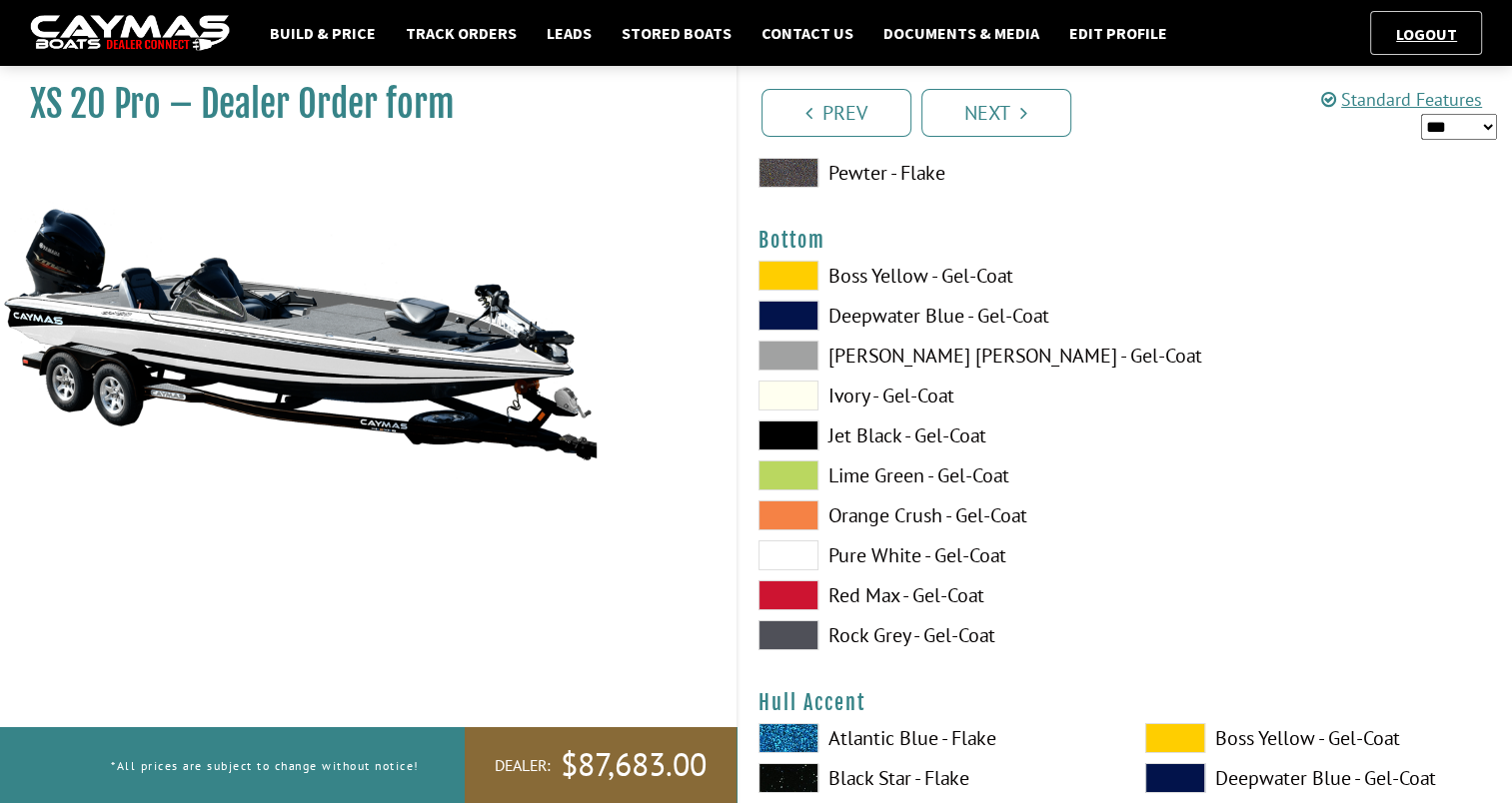 scroll, scrollTop: 6821, scrollLeft: 0, axis: vertical 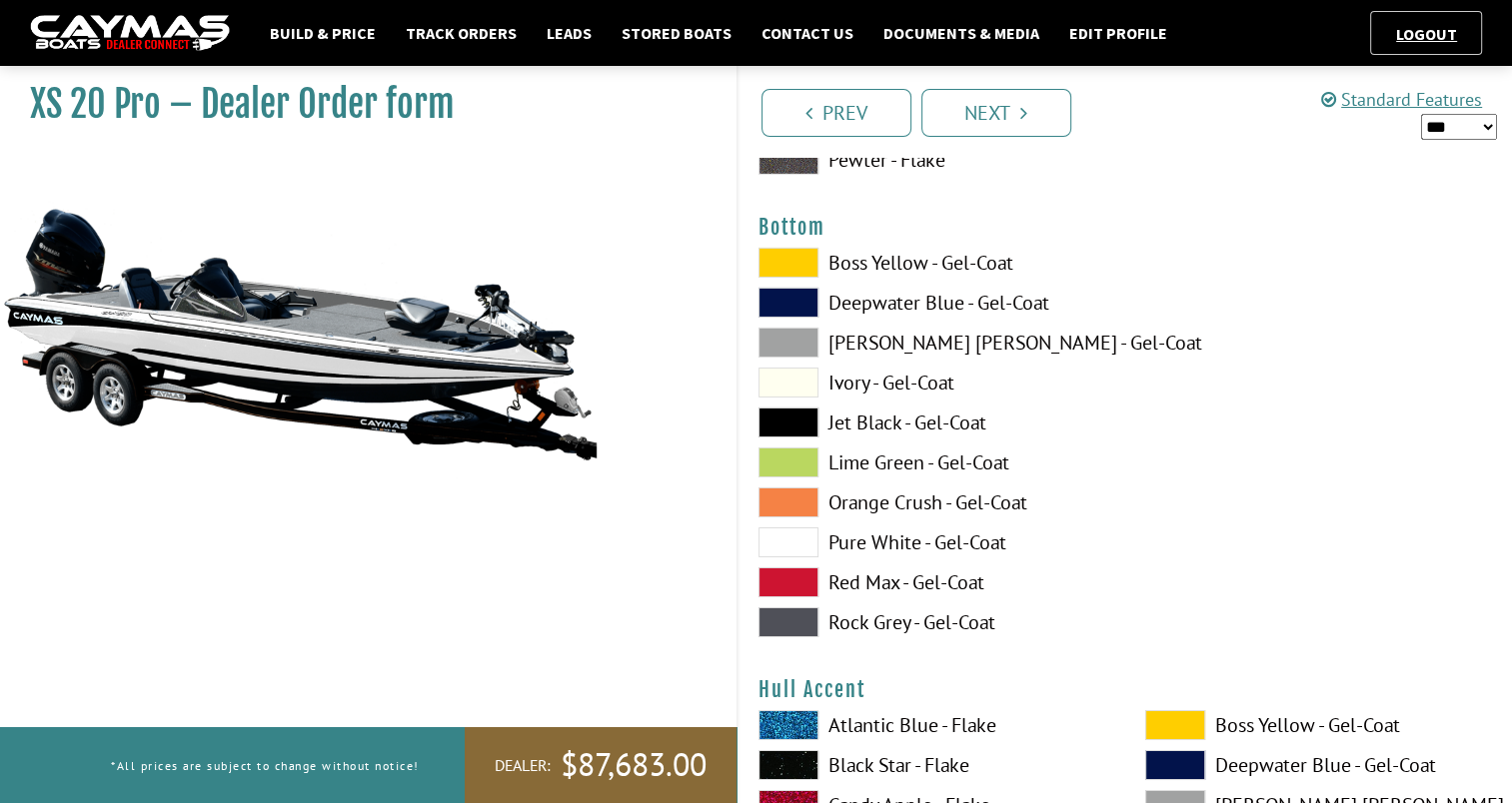 click at bounding box center (788, 422) 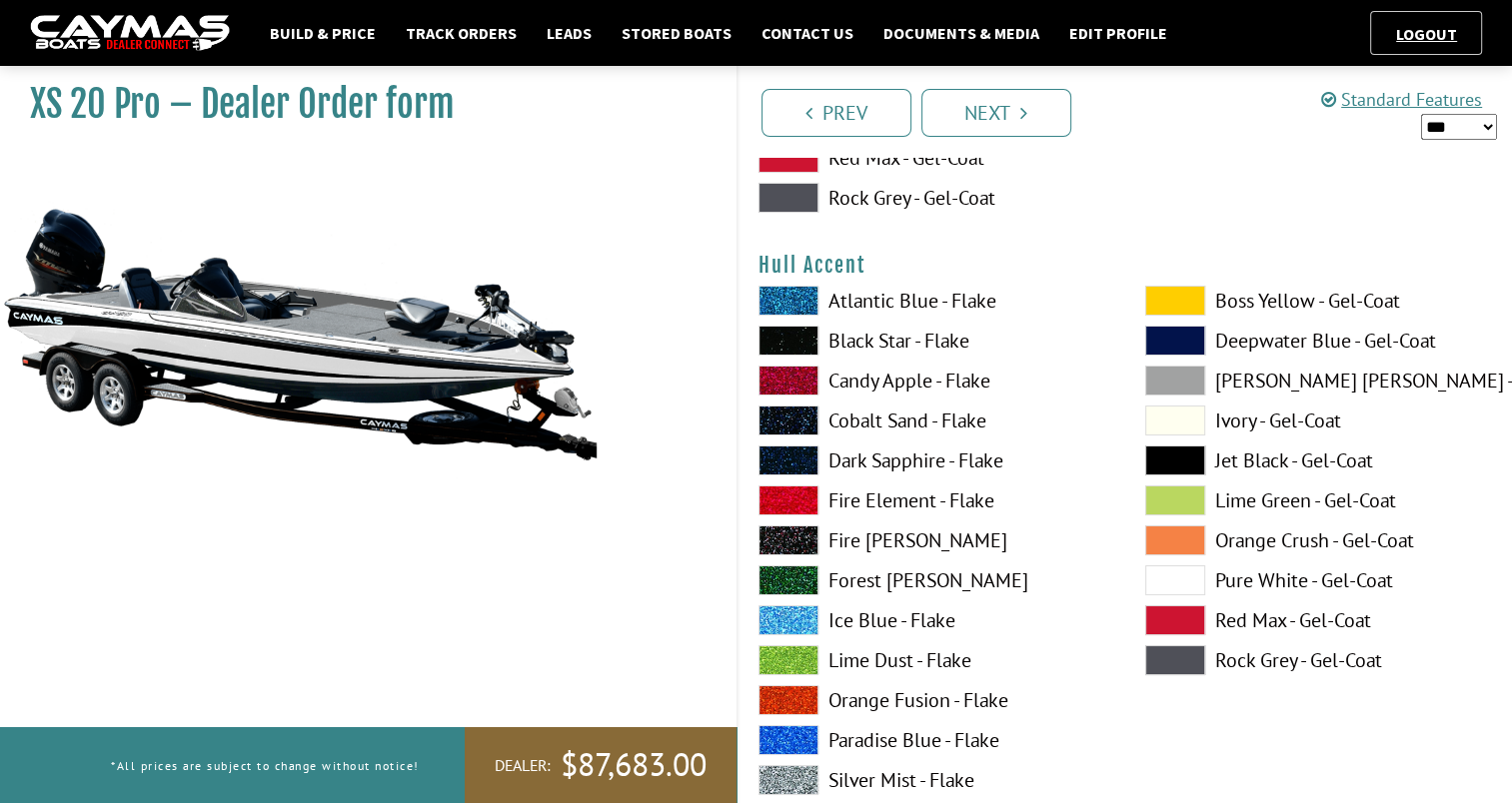 scroll, scrollTop: 7296, scrollLeft: 0, axis: vertical 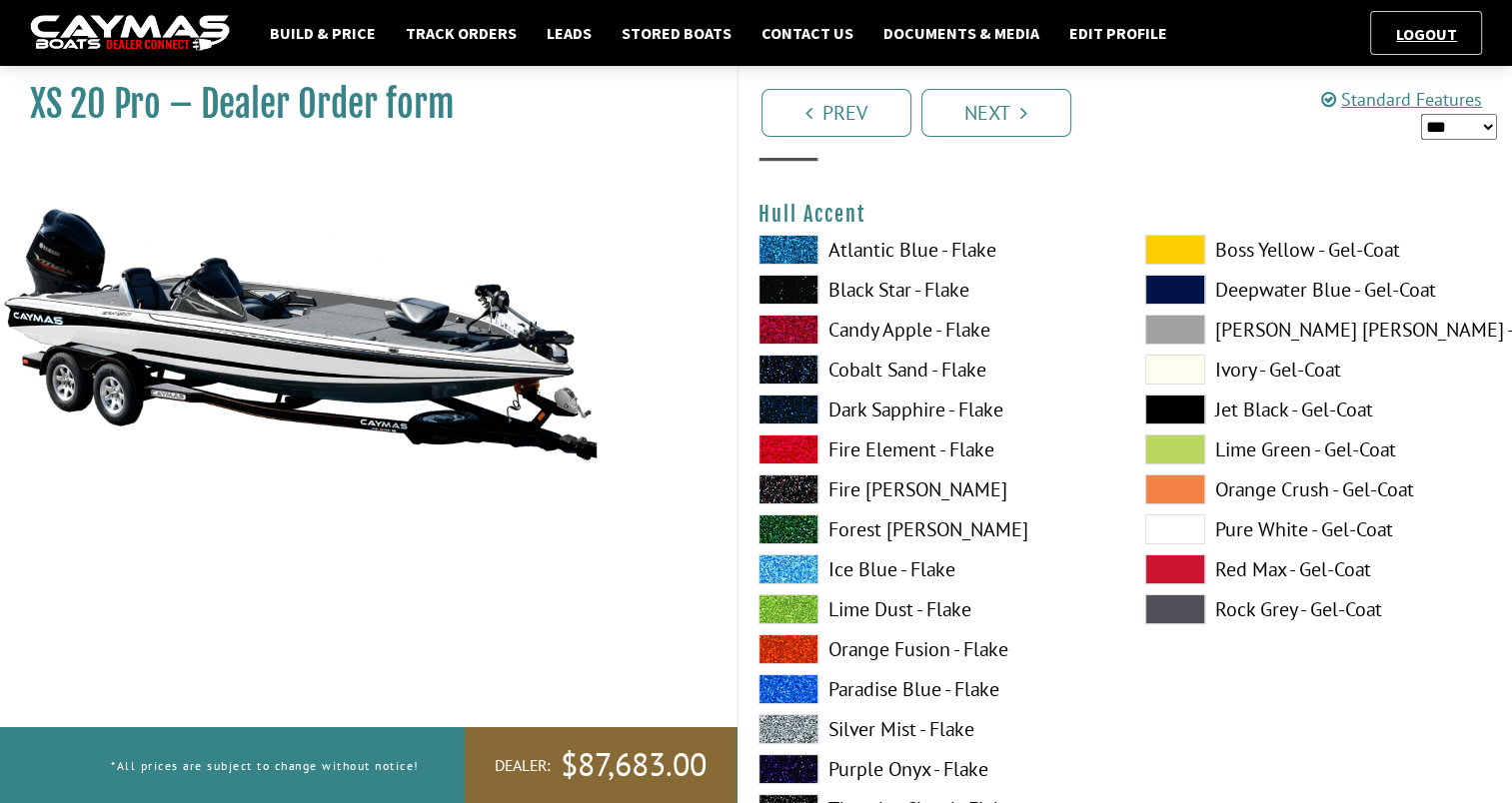 click at bounding box center [1175, 489] 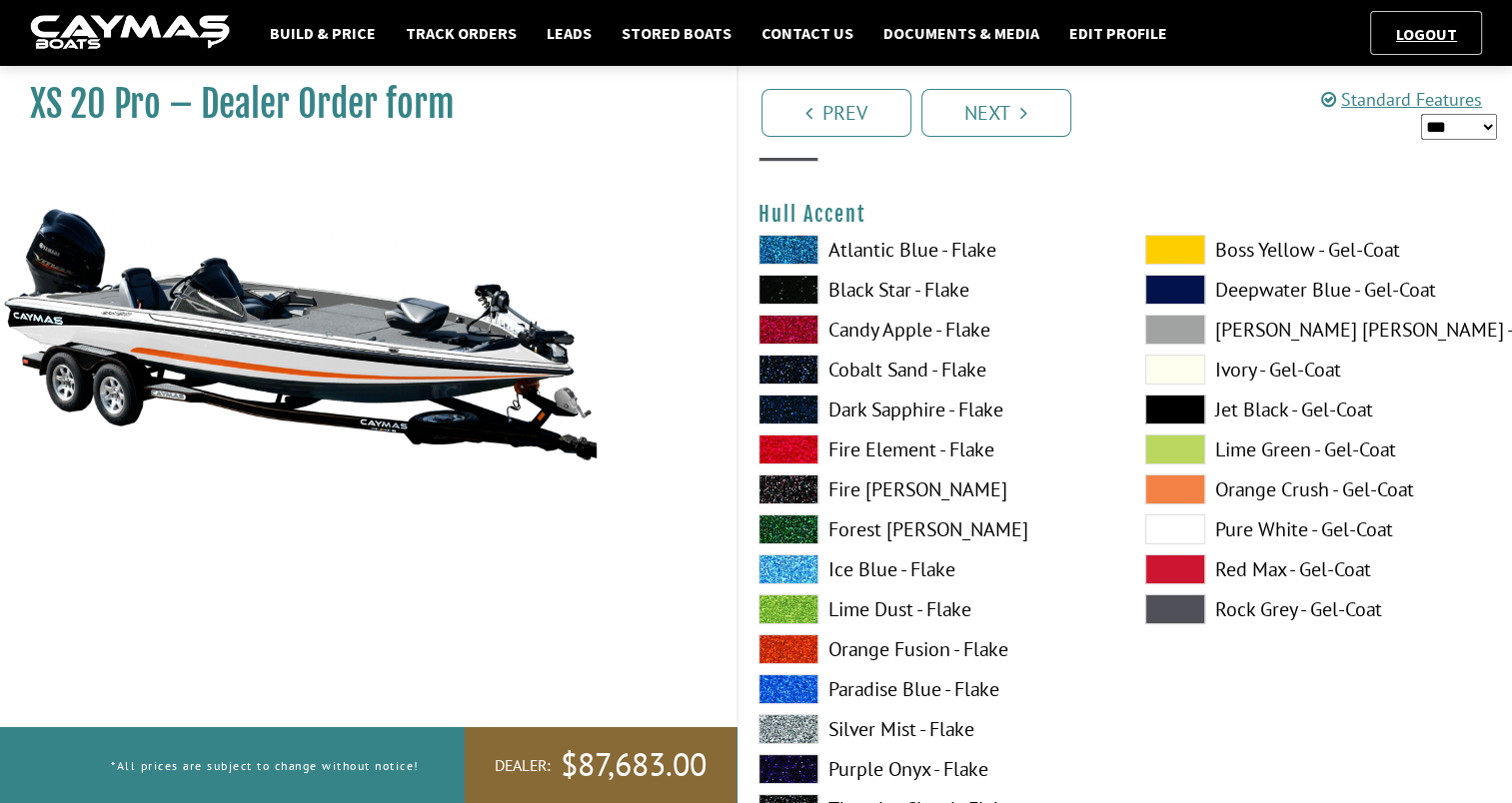 click at bounding box center [1175, 489] 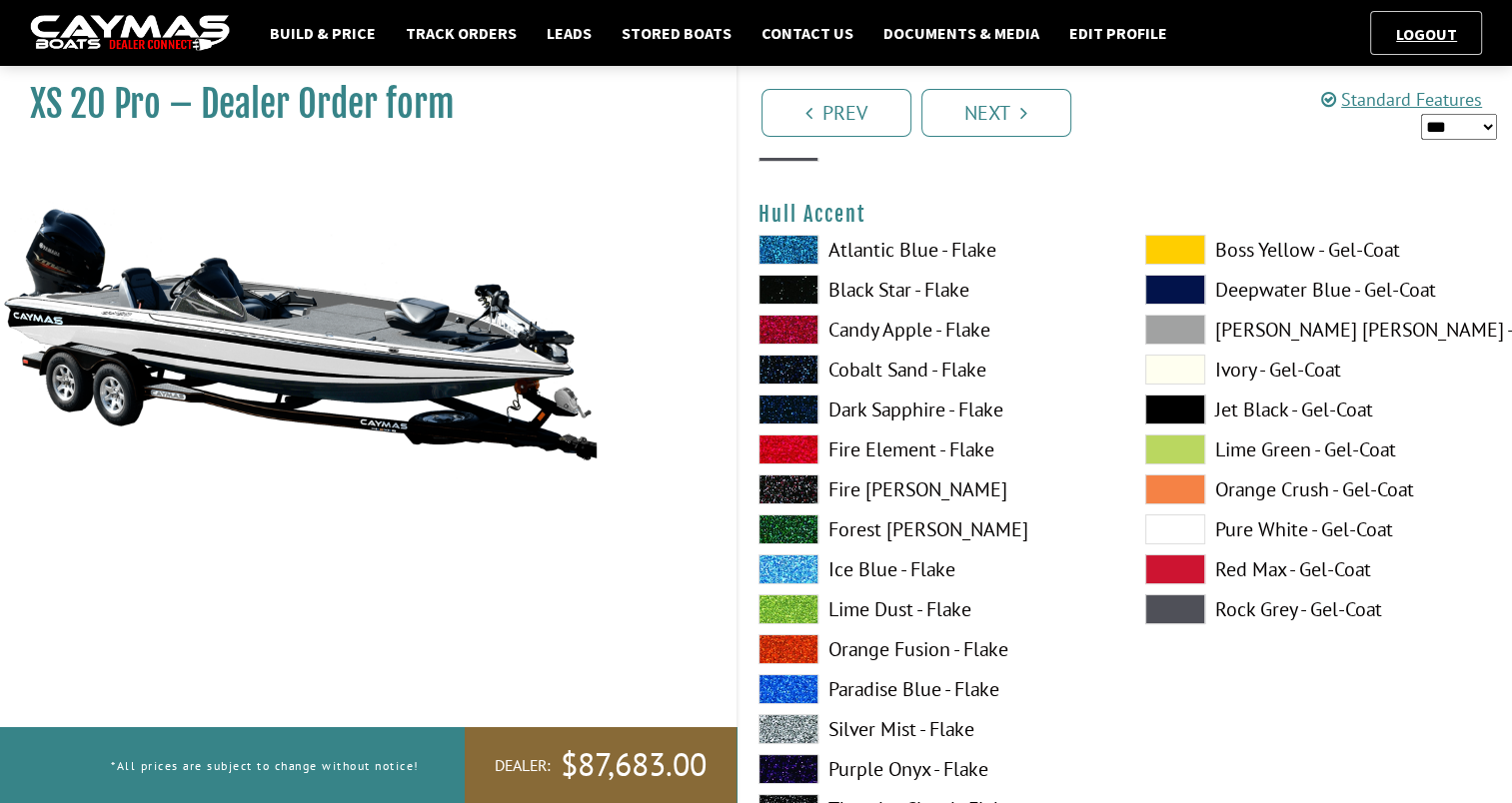 click at bounding box center [1175, 529] 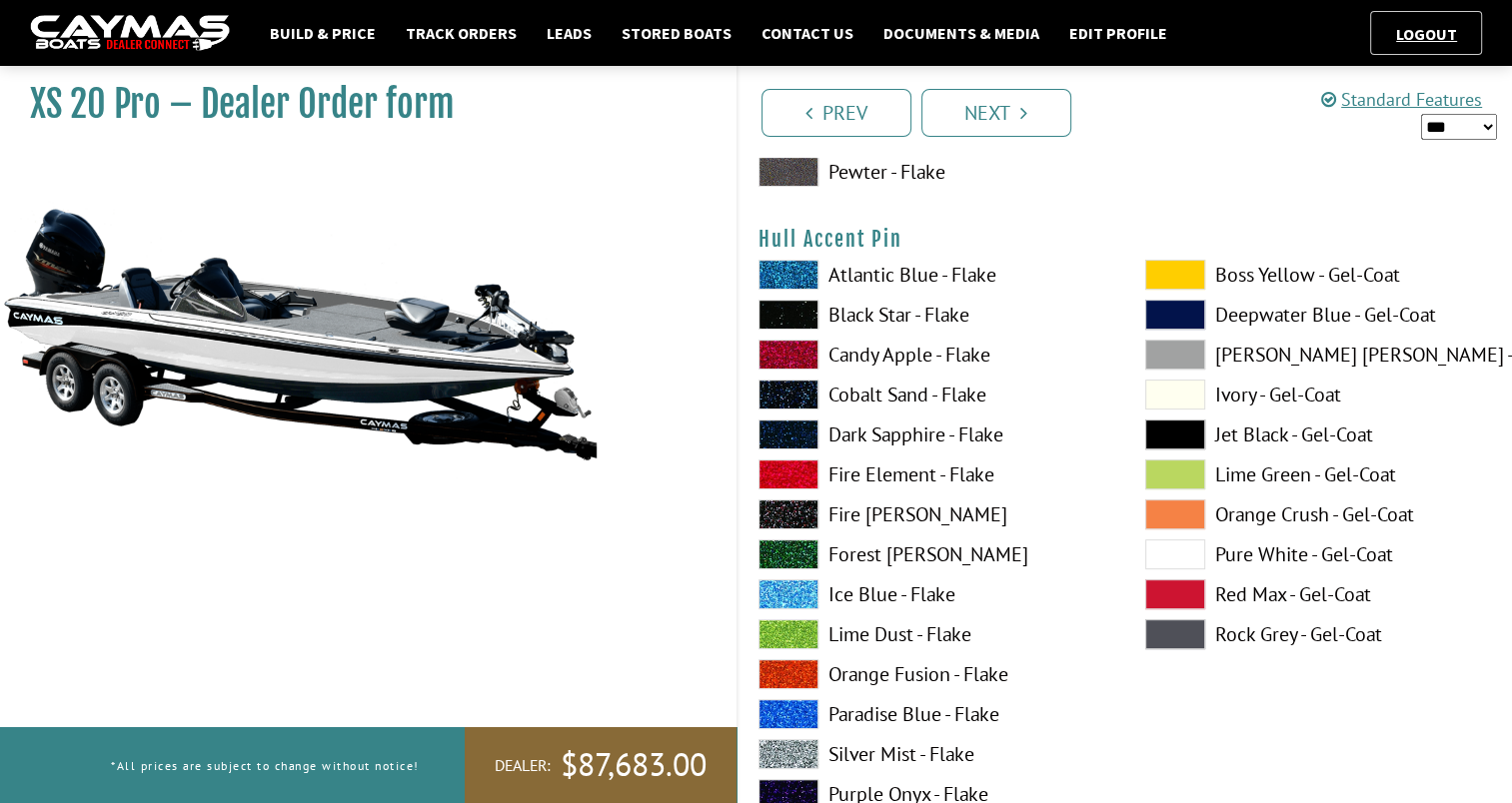 scroll, scrollTop: 8118, scrollLeft: 0, axis: vertical 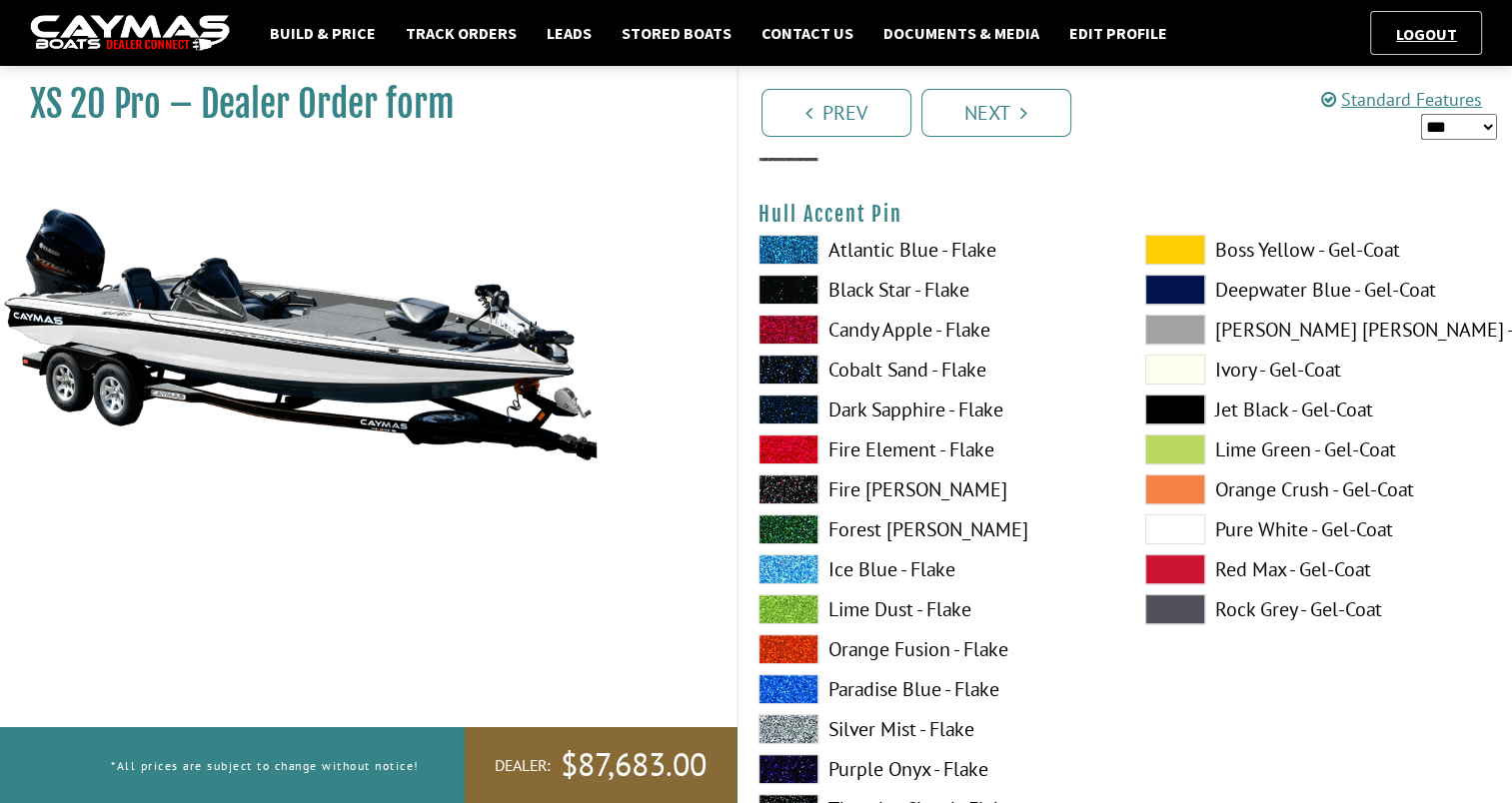 click at bounding box center (788, 290) 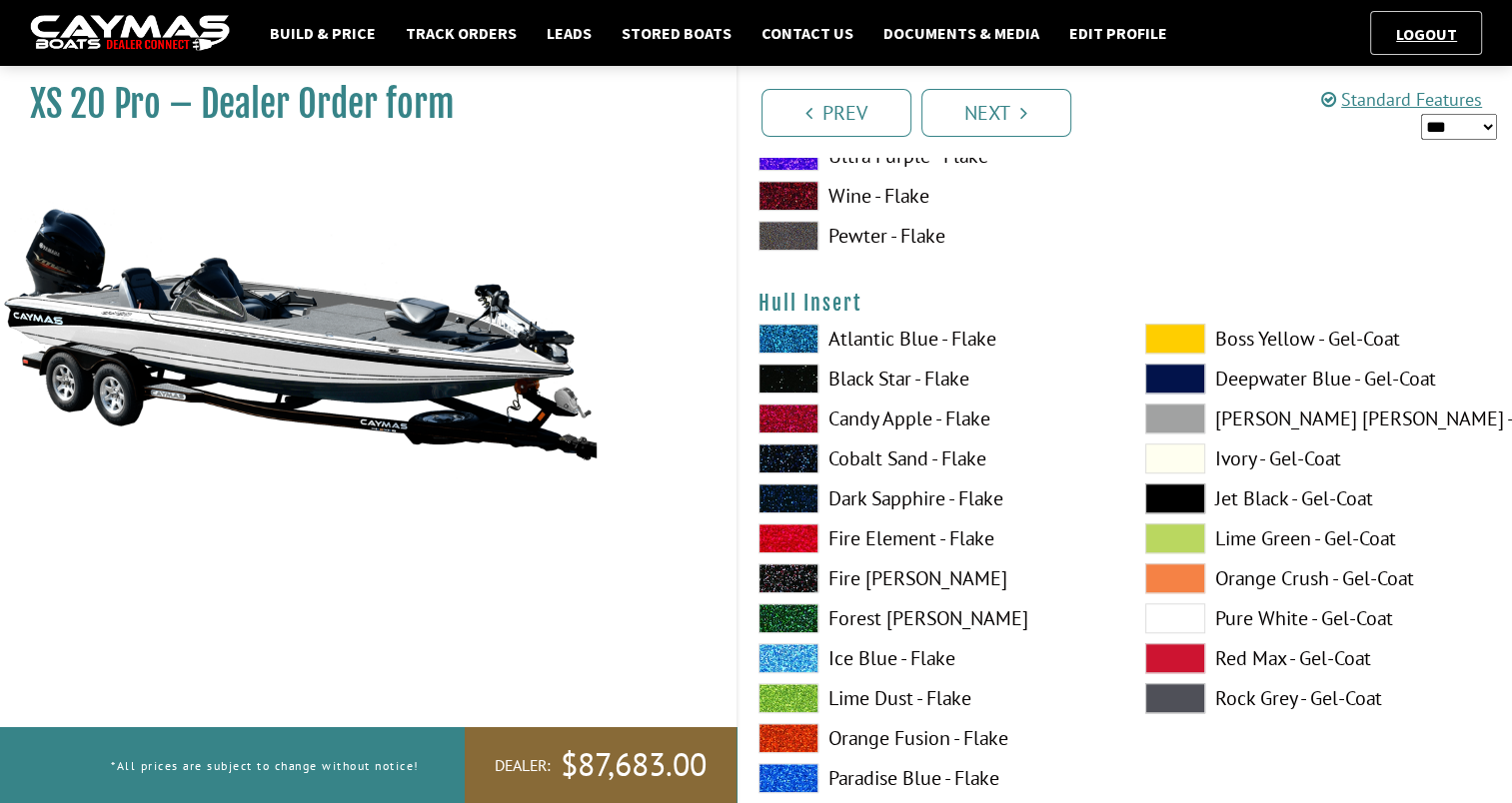 scroll, scrollTop: 8889, scrollLeft: 0, axis: vertical 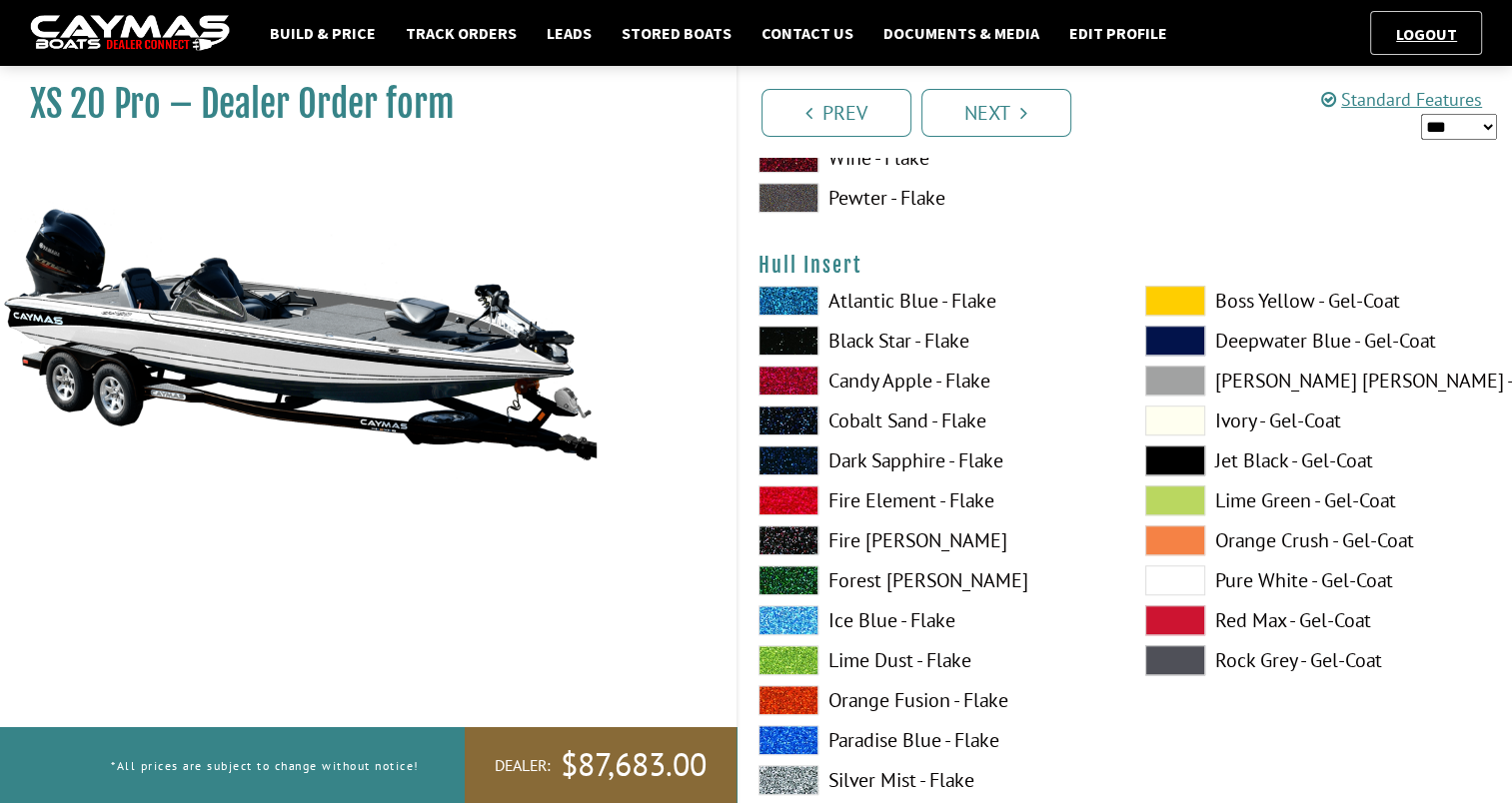 click at bounding box center [1175, 540] 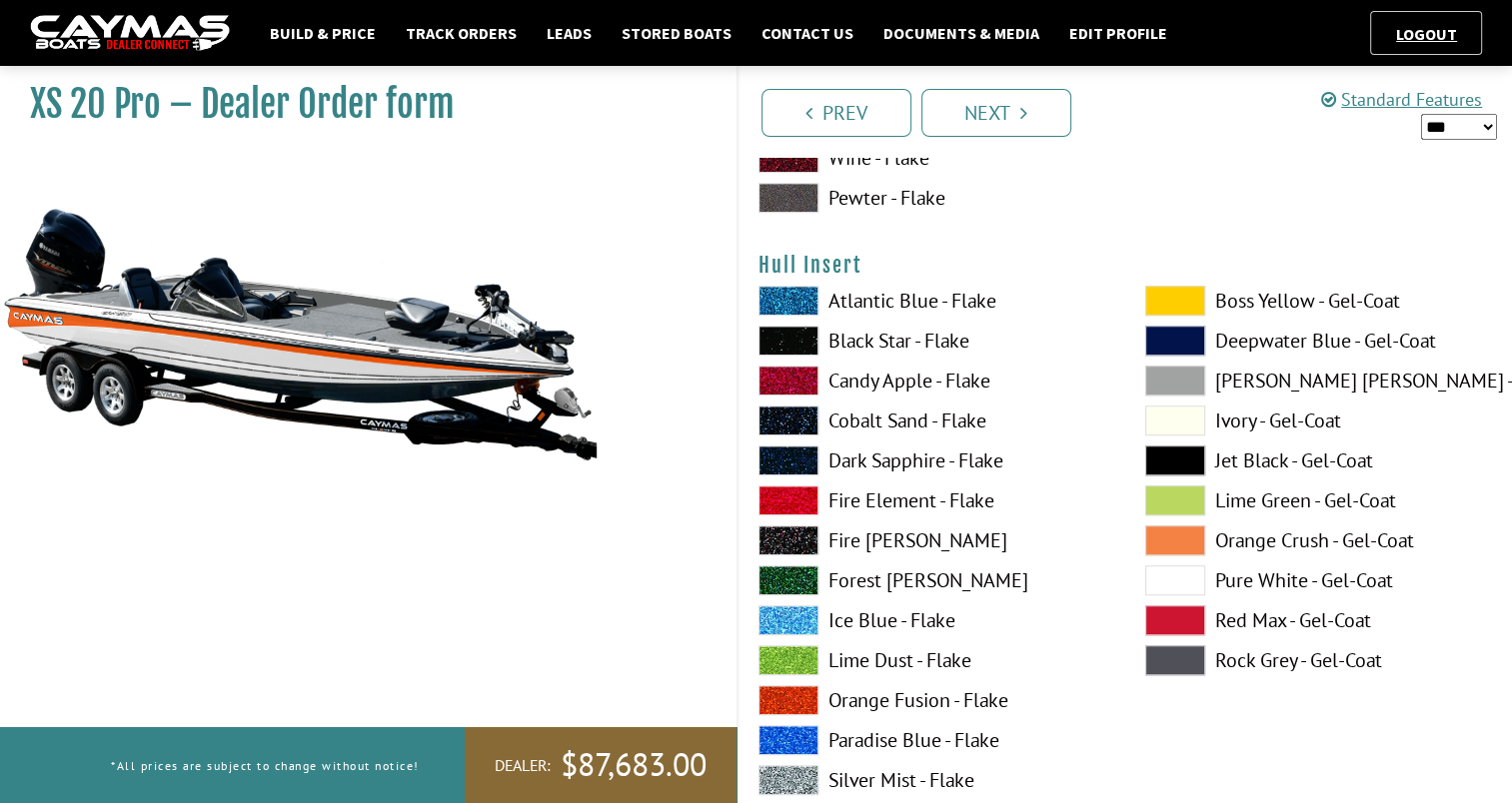 click at bounding box center [1175, 540] 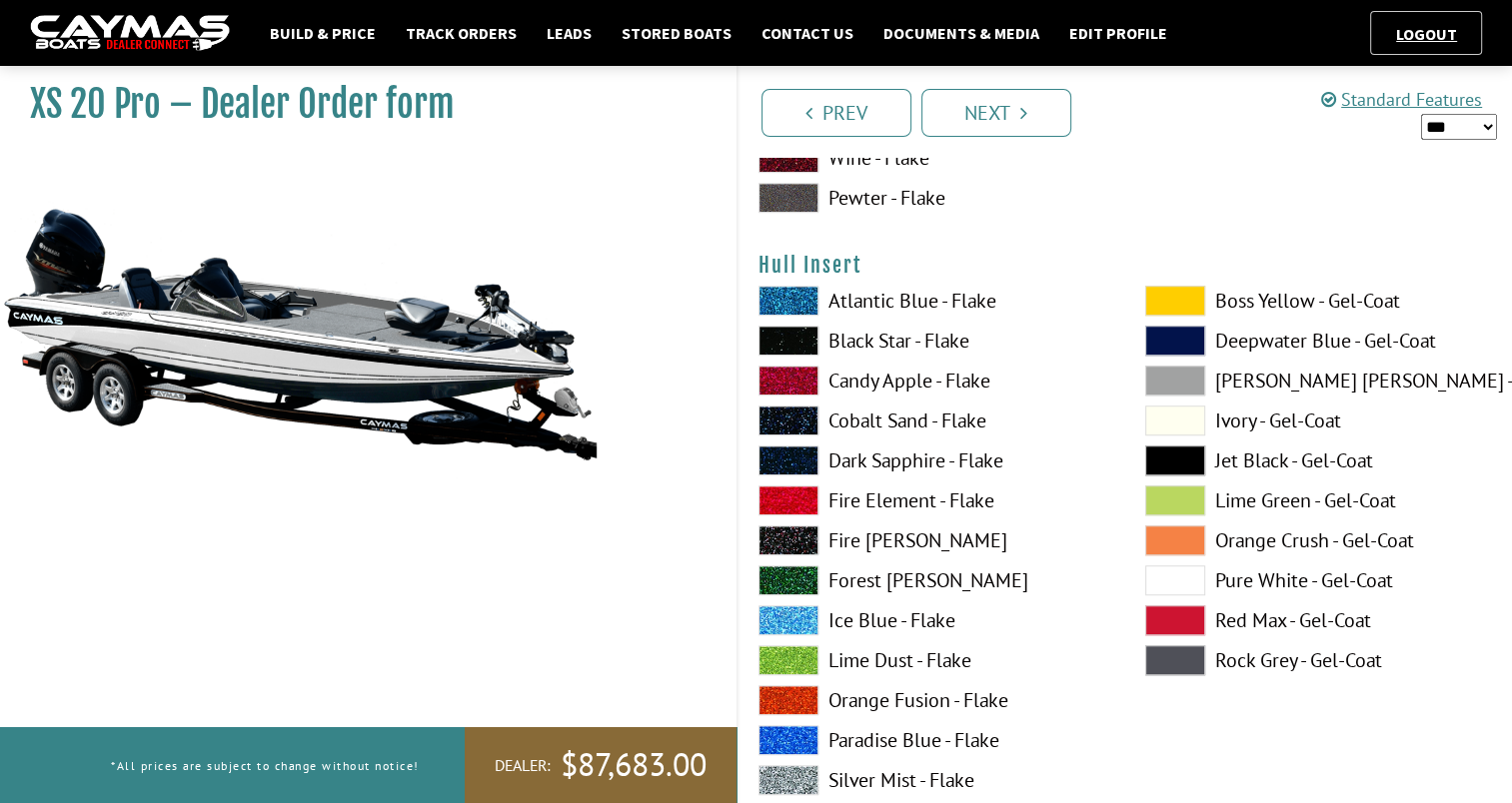 click at bounding box center (1175, 580) 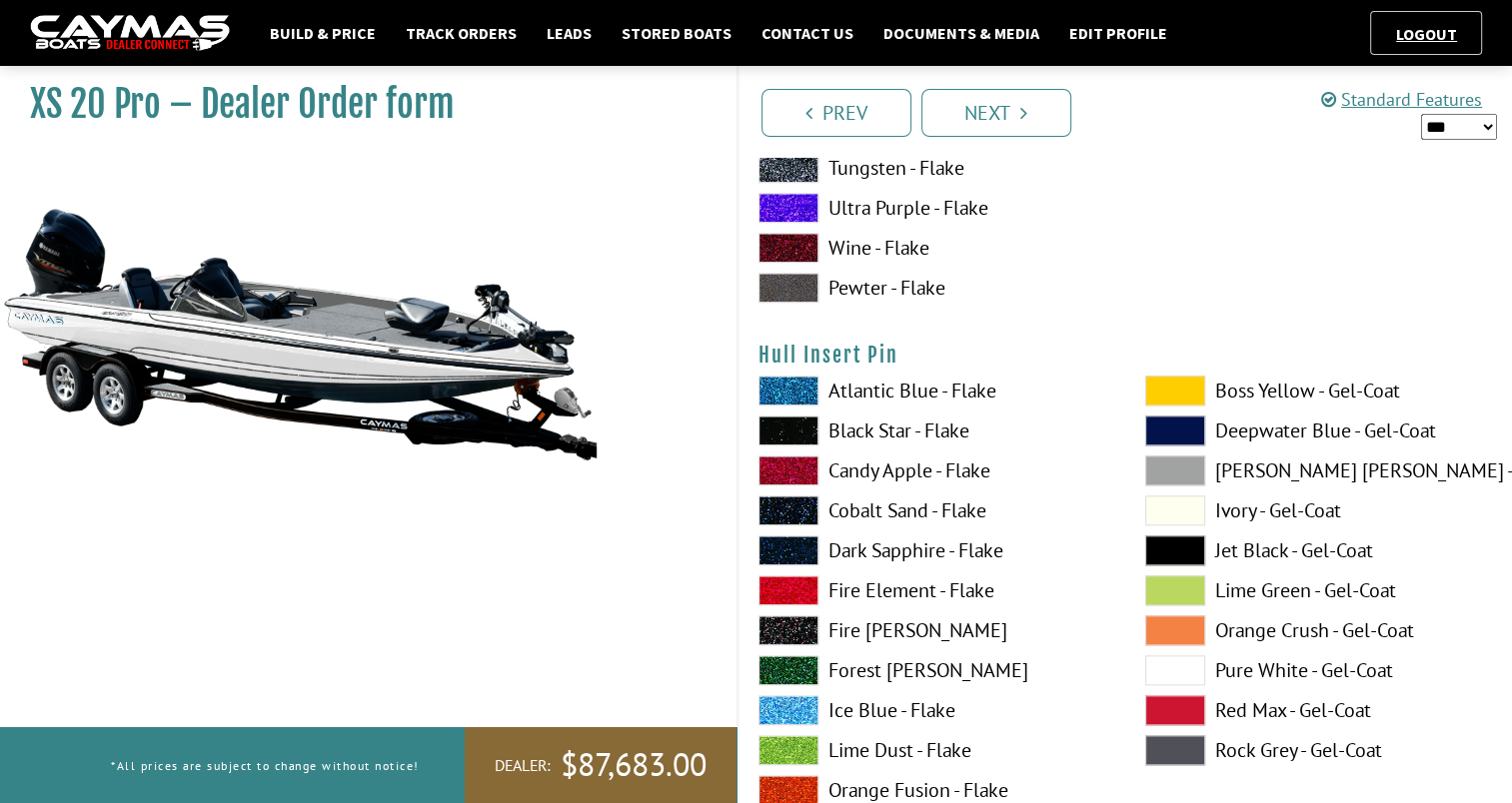 scroll, scrollTop: 9712, scrollLeft: 0, axis: vertical 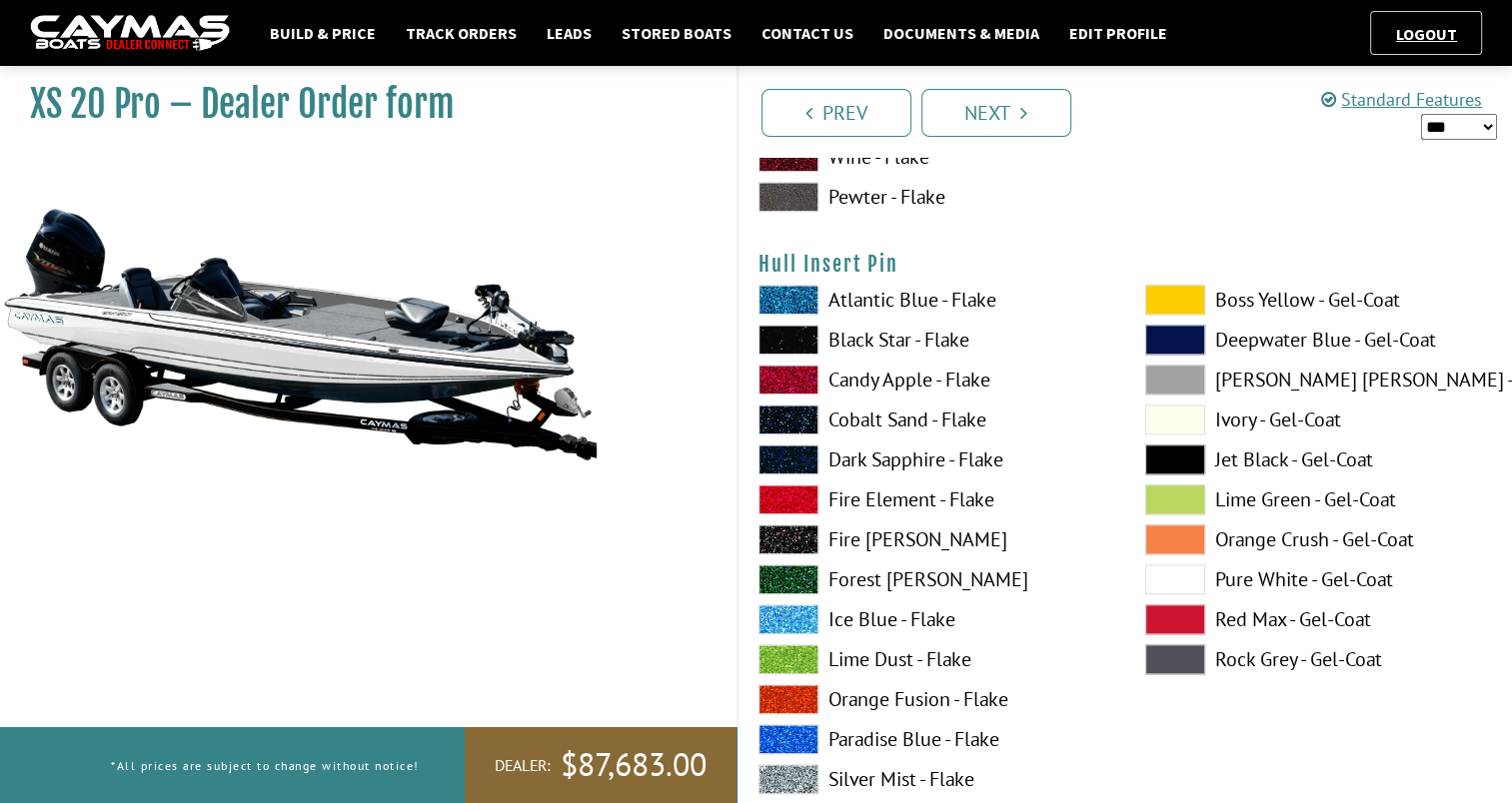 click at bounding box center (1175, 539) 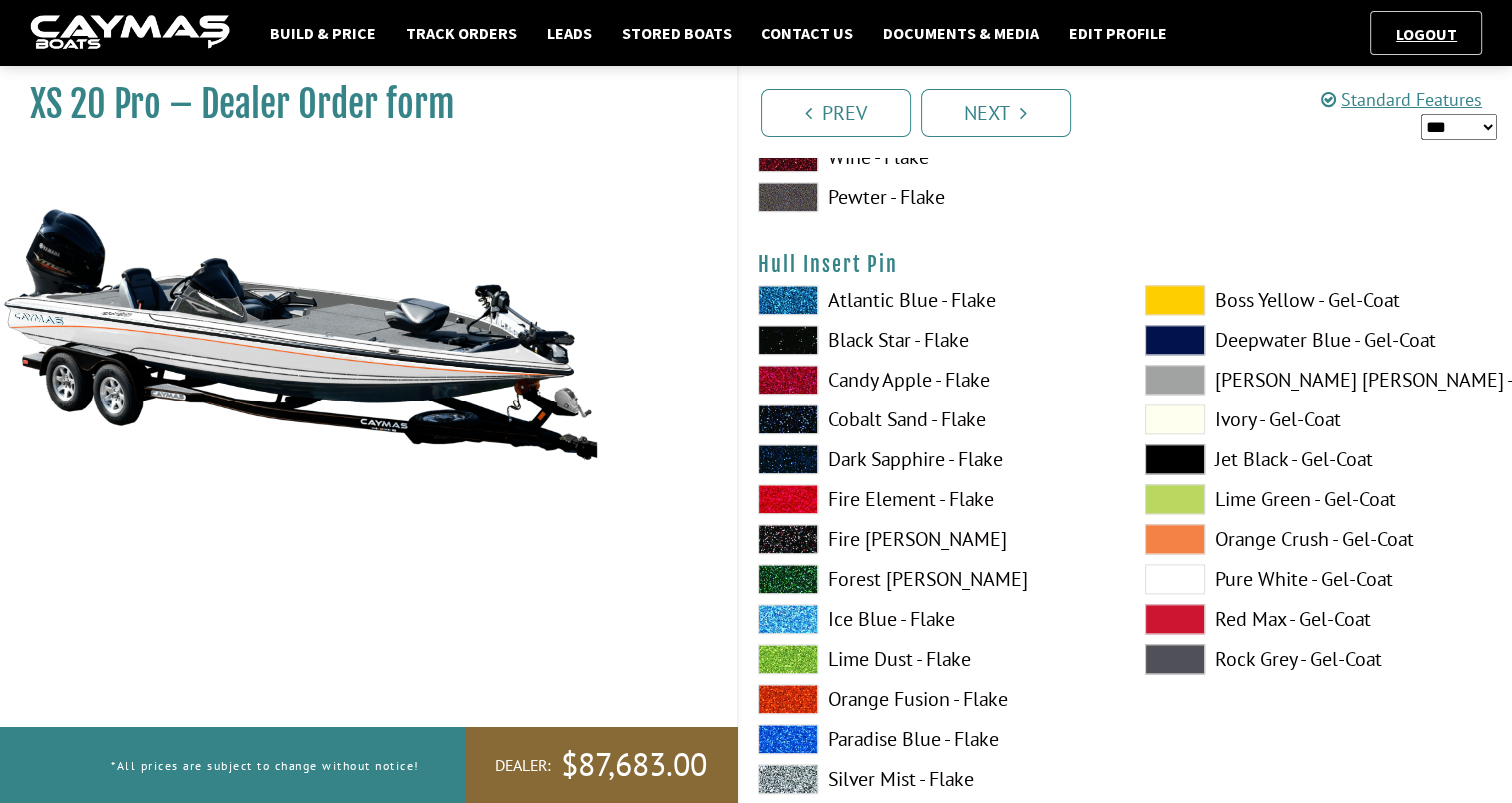 click at bounding box center [1175, 539] 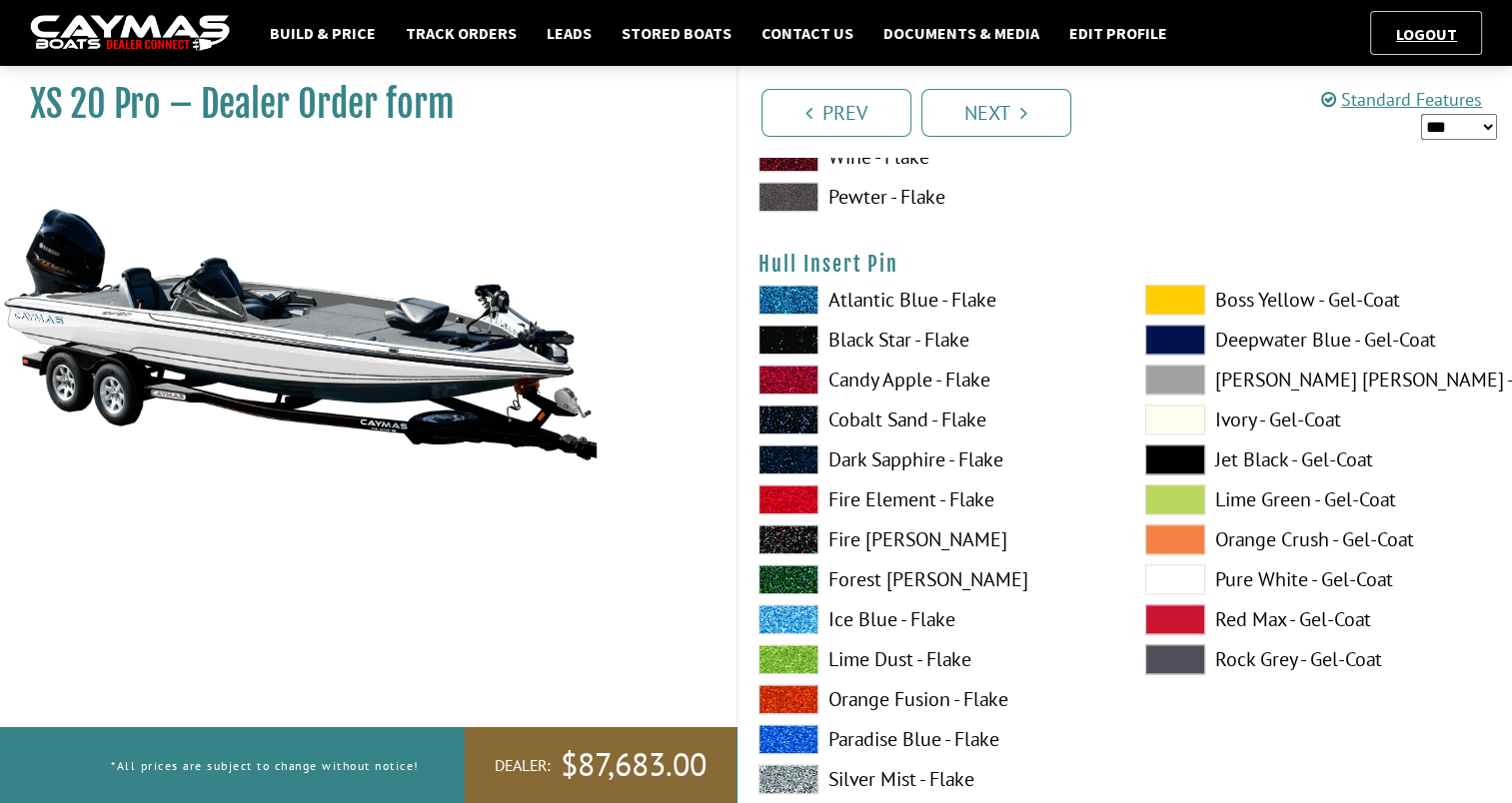 click at bounding box center [788, 340] 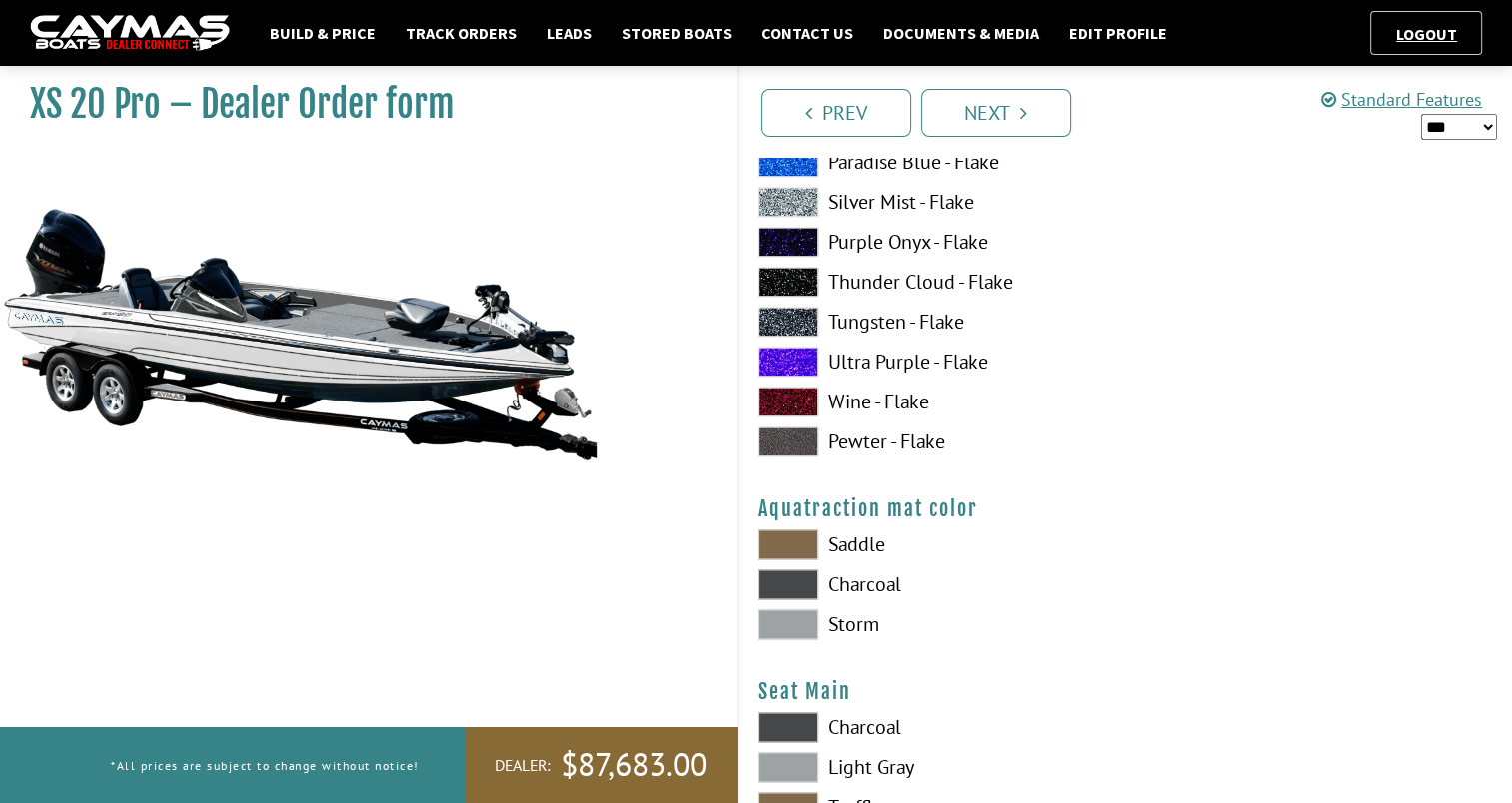 scroll, scrollTop: 10495, scrollLeft: 0, axis: vertical 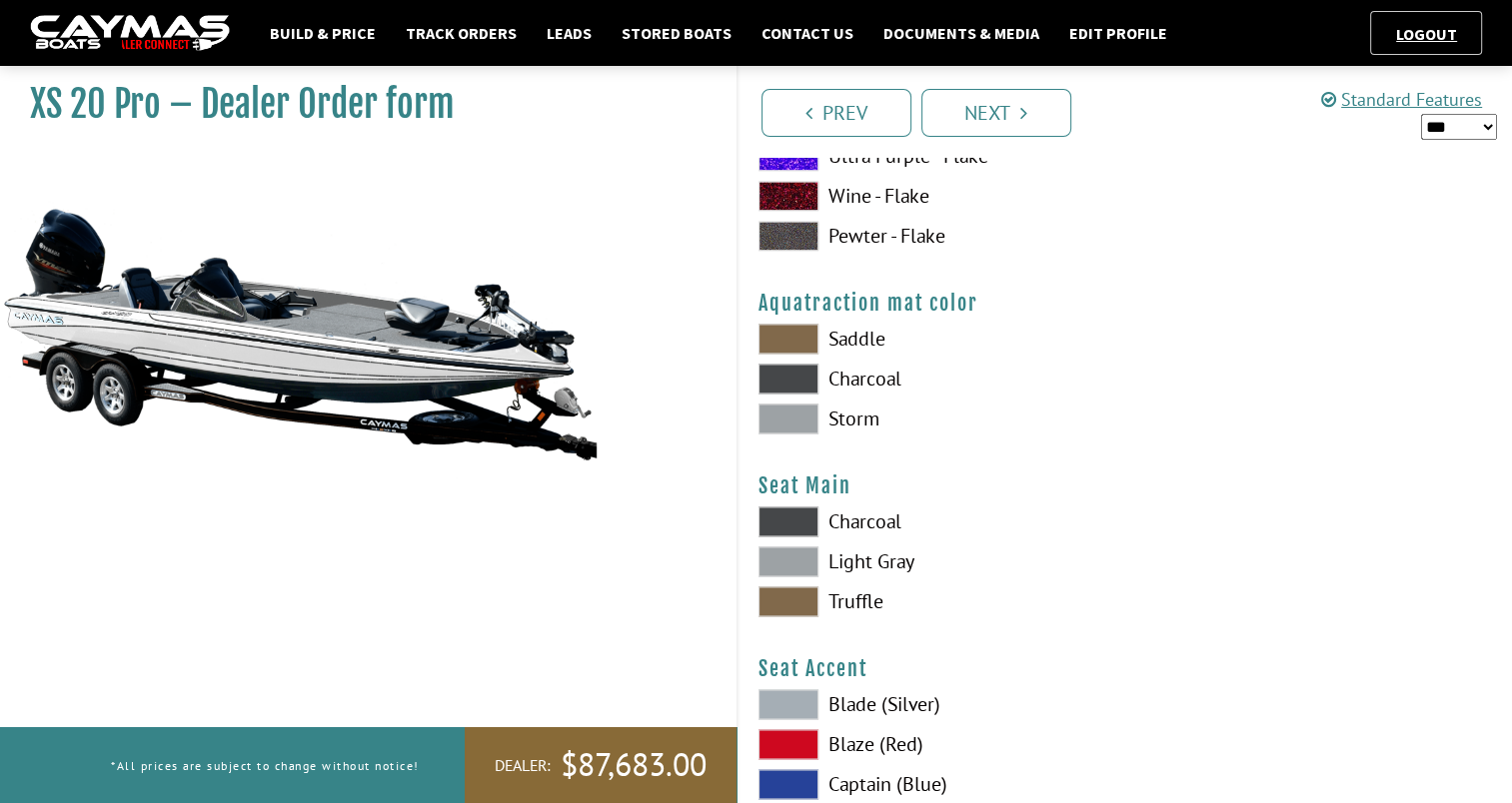 click at bounding box center [788, 379] 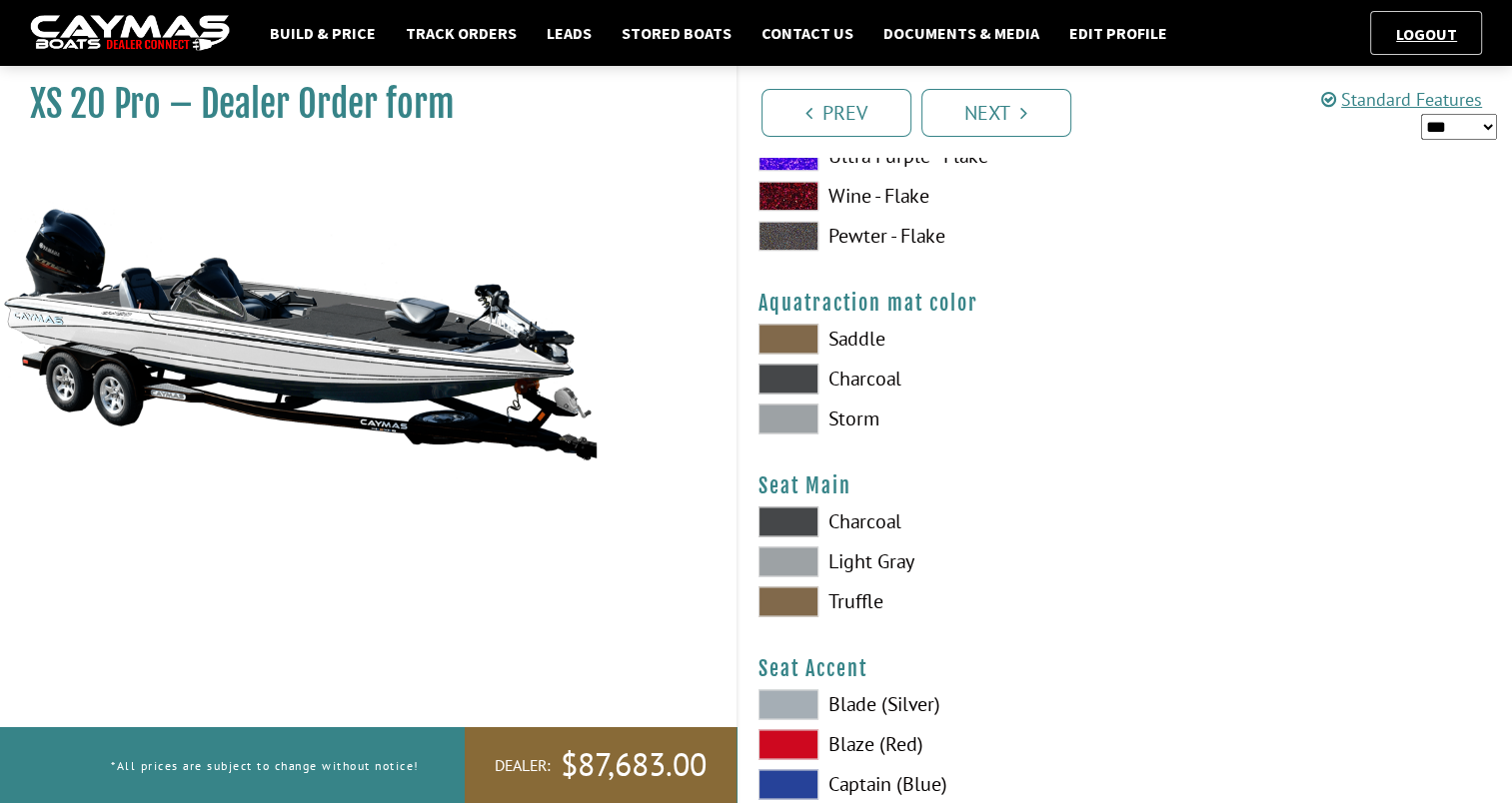 scroll, scrollTop: 10598, scrollLeft: 0, axis: vertical 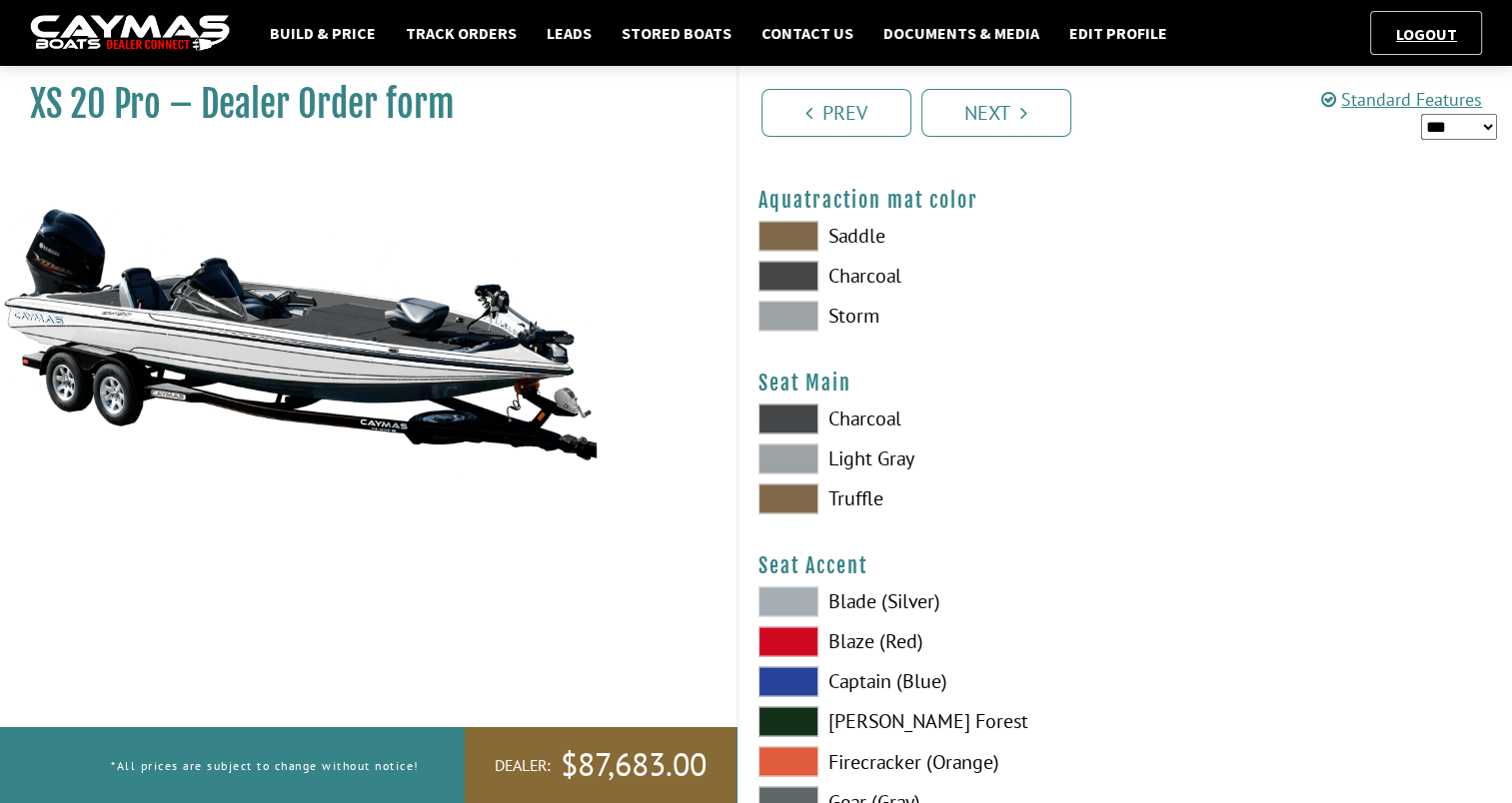 click at bounding box center [788, 418] 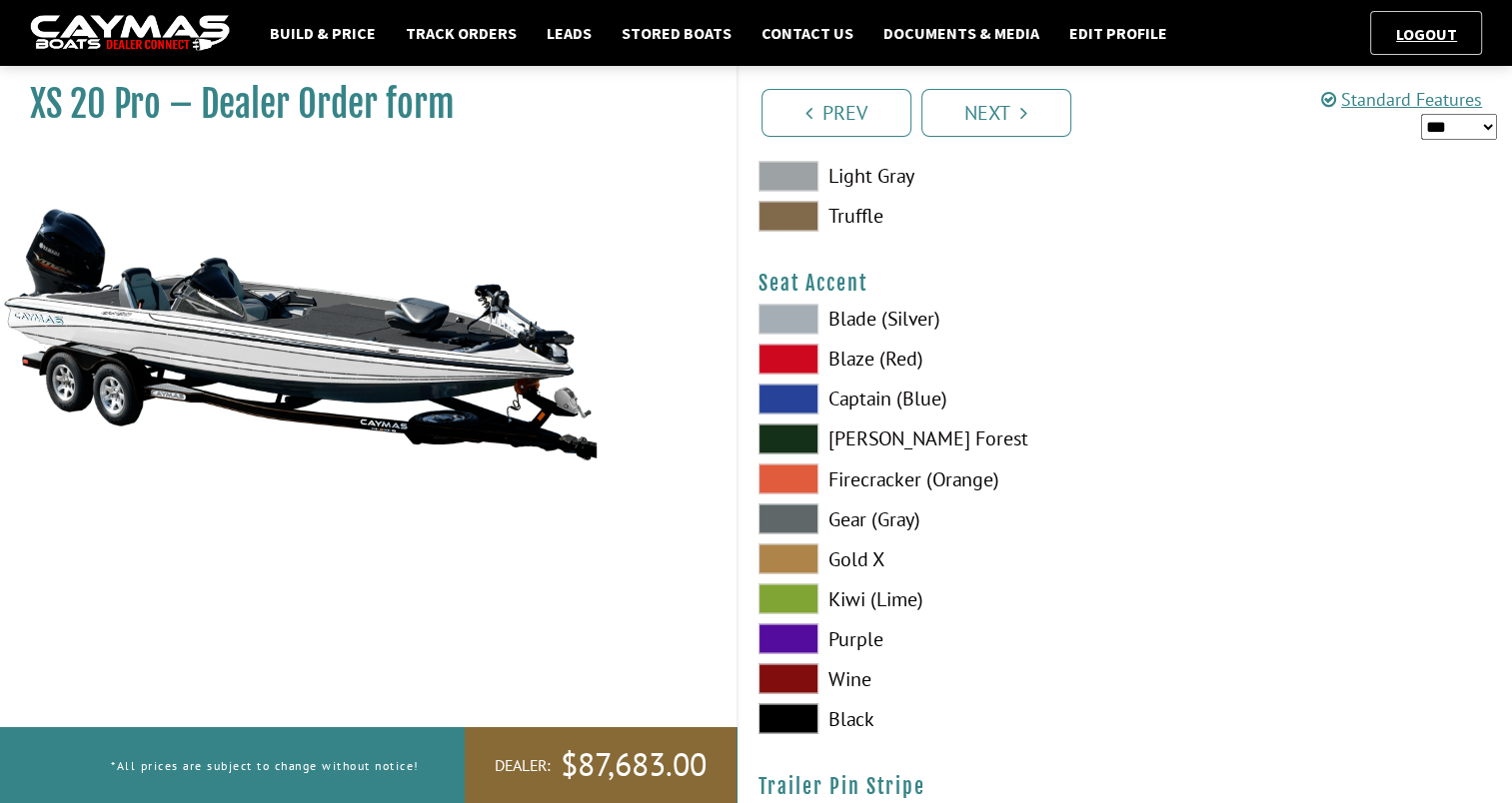 scroll, scrollTop: 10931, scrollLeft: 0, axis: vertical 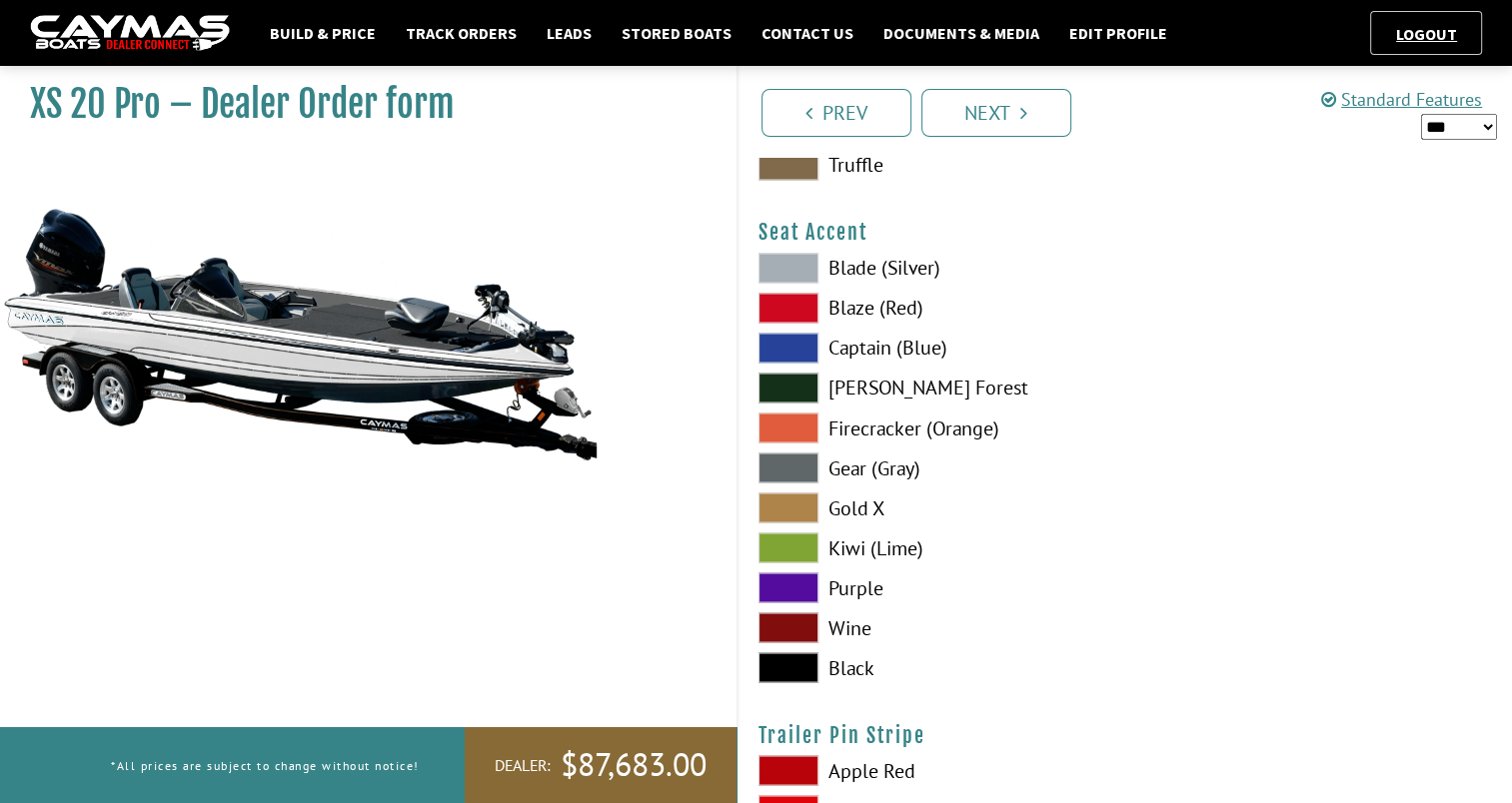 click at bounding box center [788, 667] 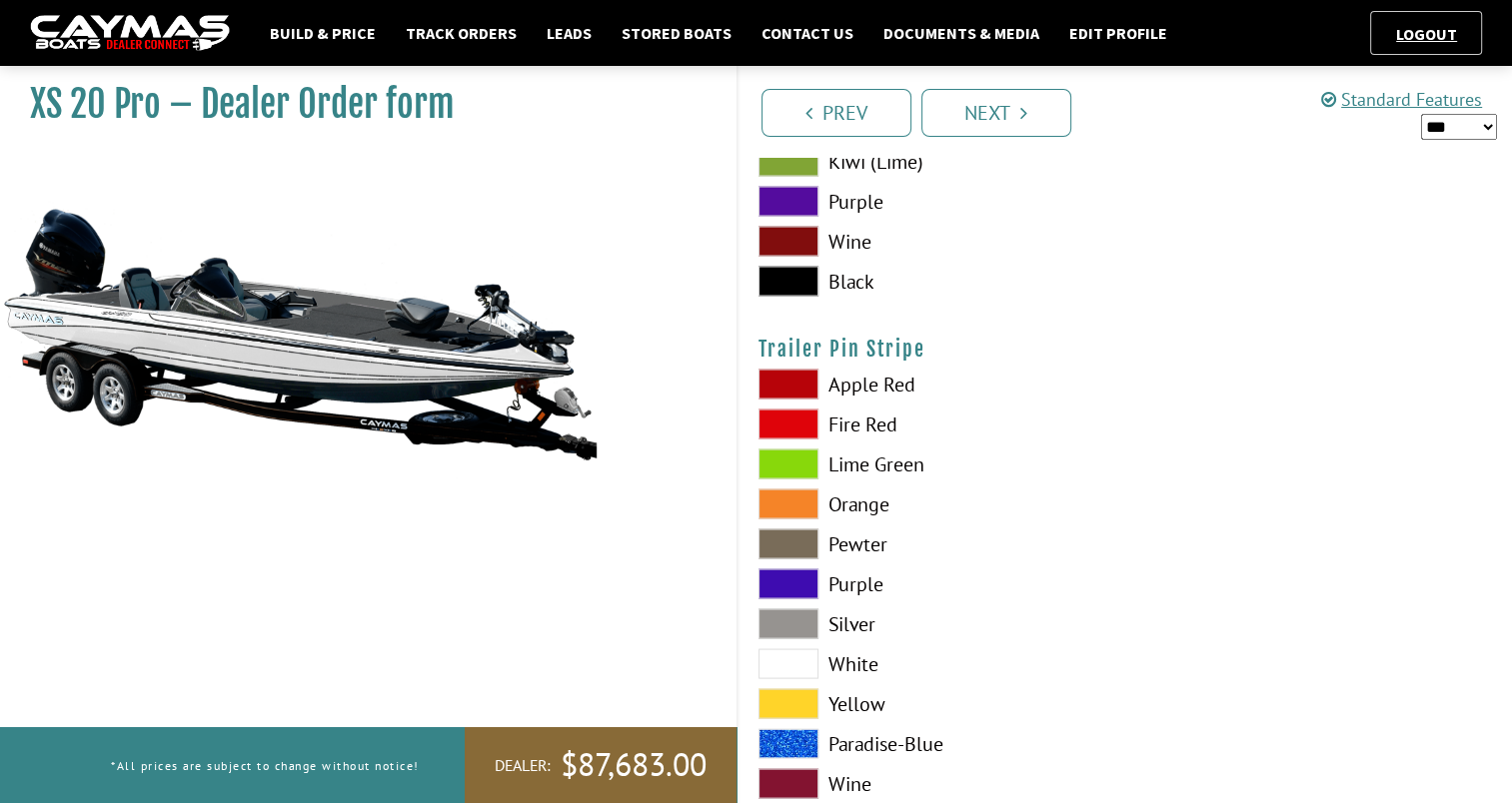 scroll, scrollTop: 11330, scrollLeft: 0, axis: vertical 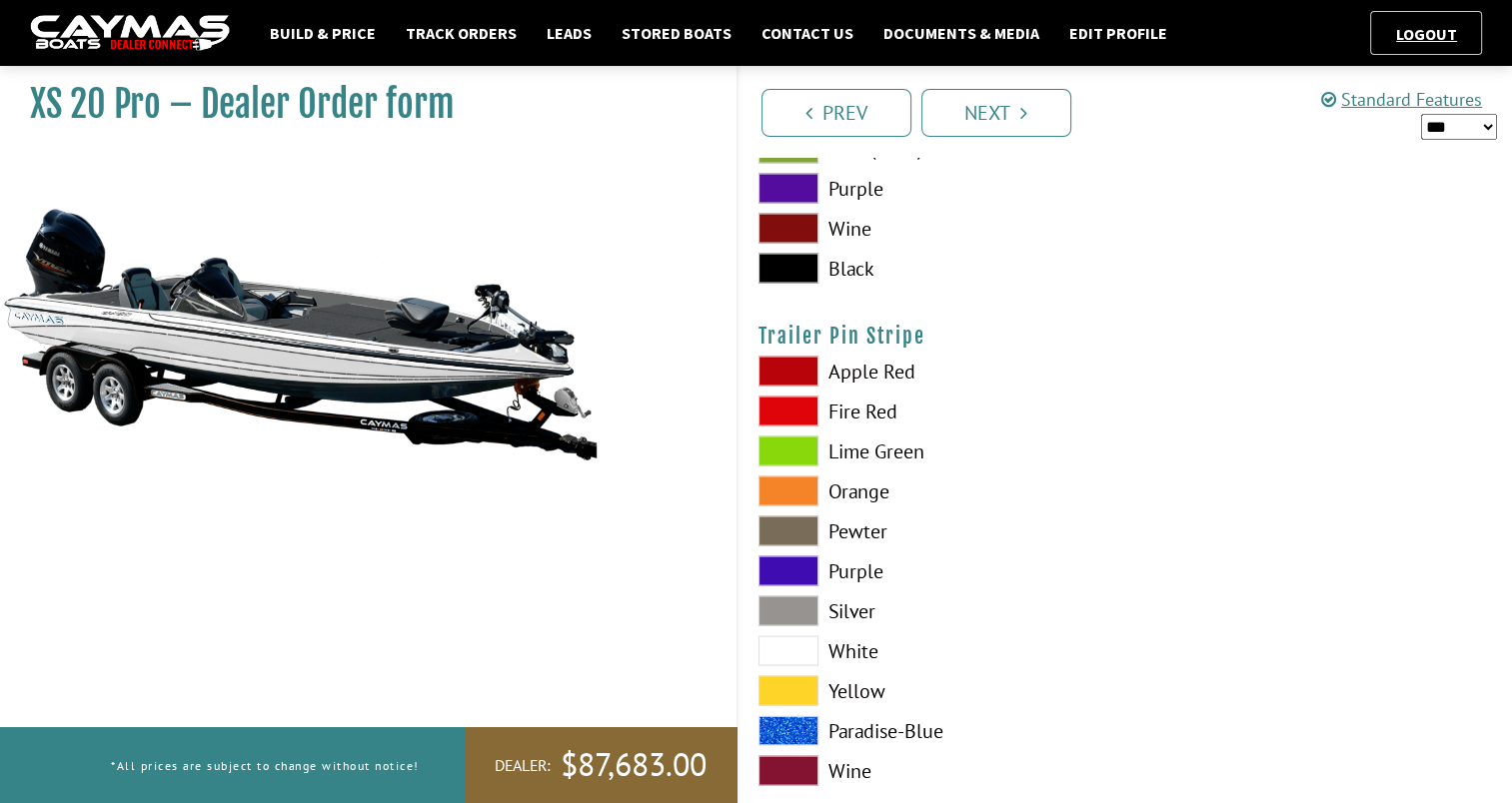 click at bounding box center [788, 651] 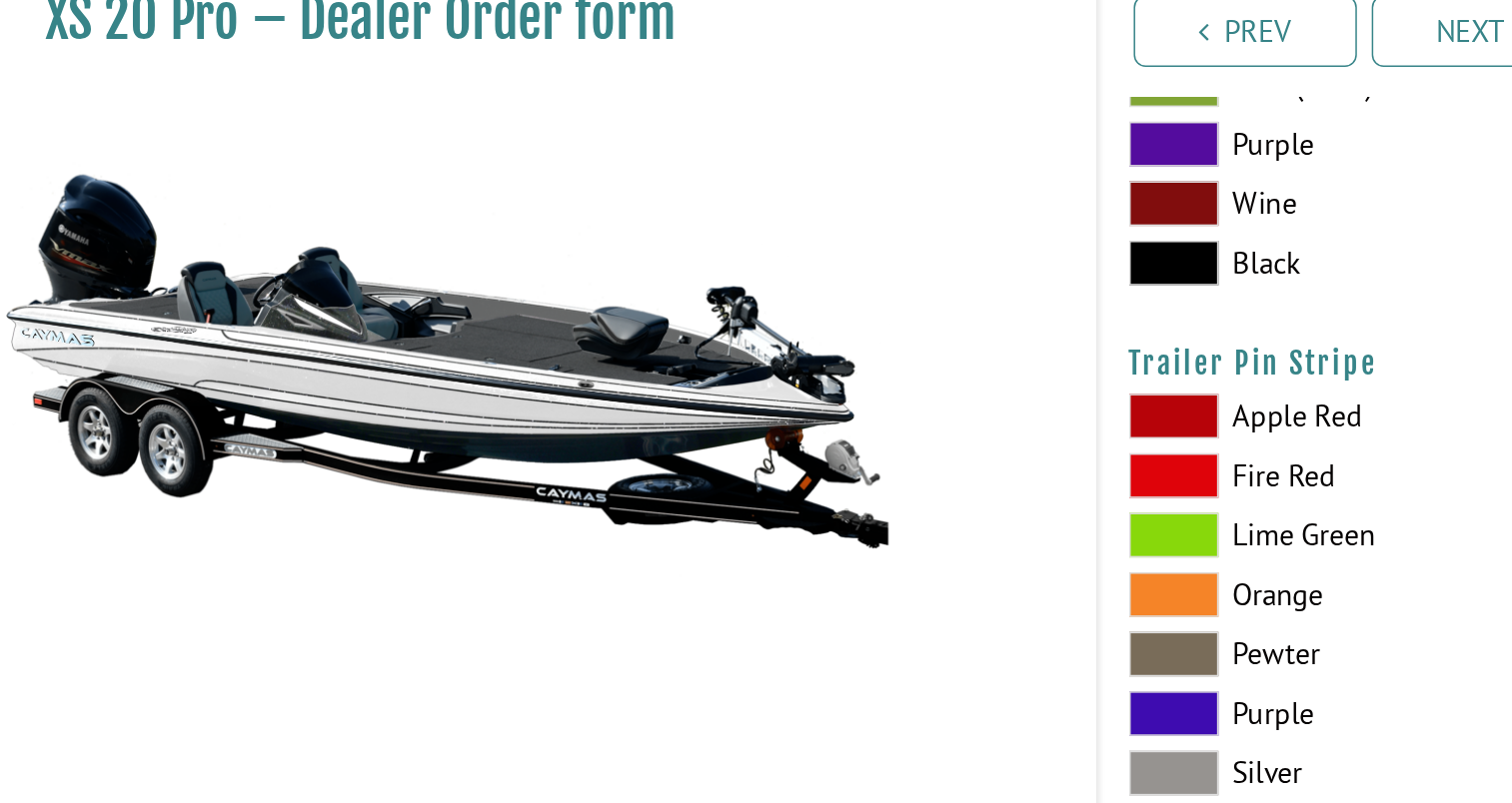 scroll, scrollTop: 11330, scrollLeft: 0, axis: vertical 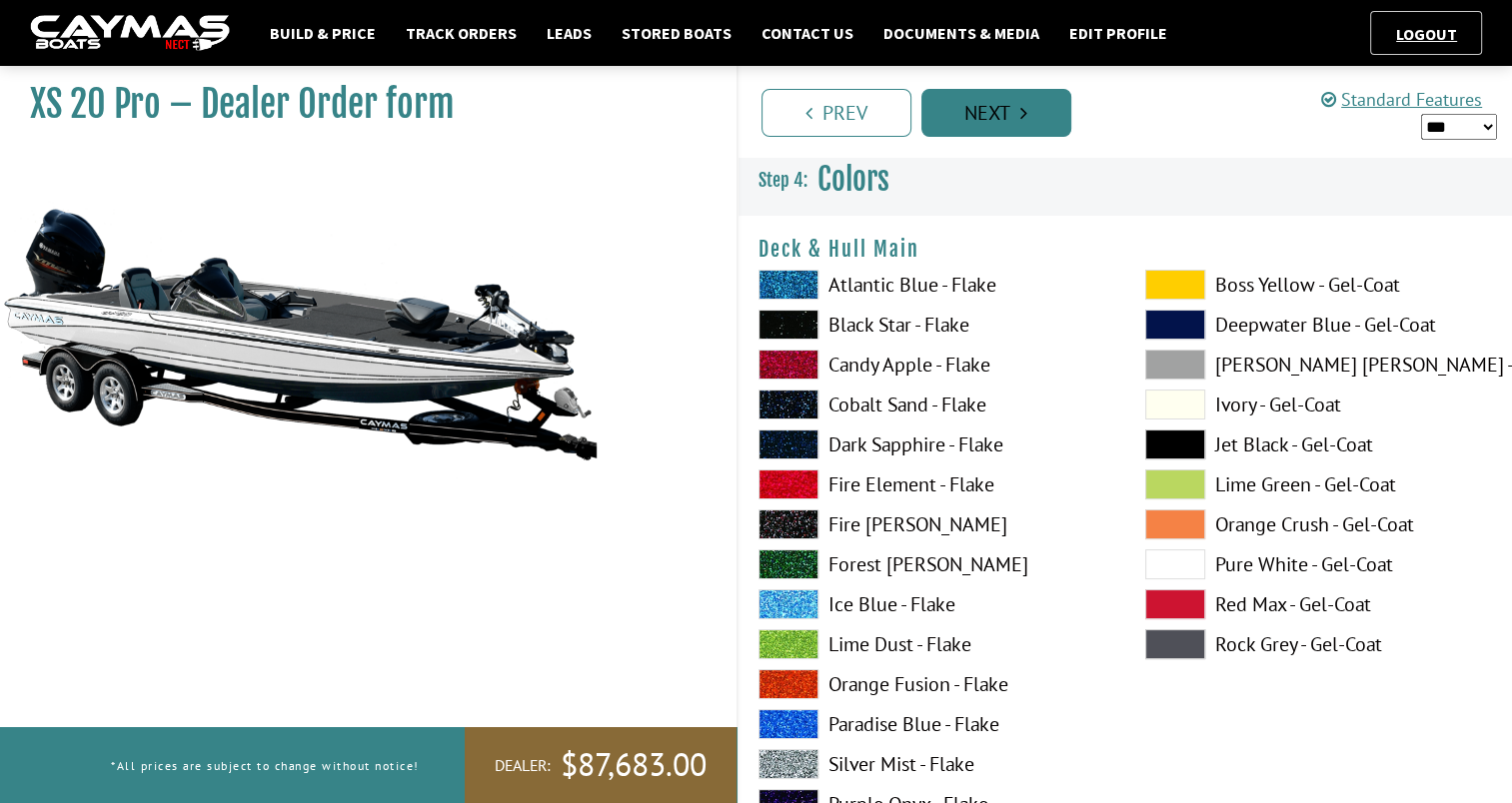 click at bounding box center (1023, 113) 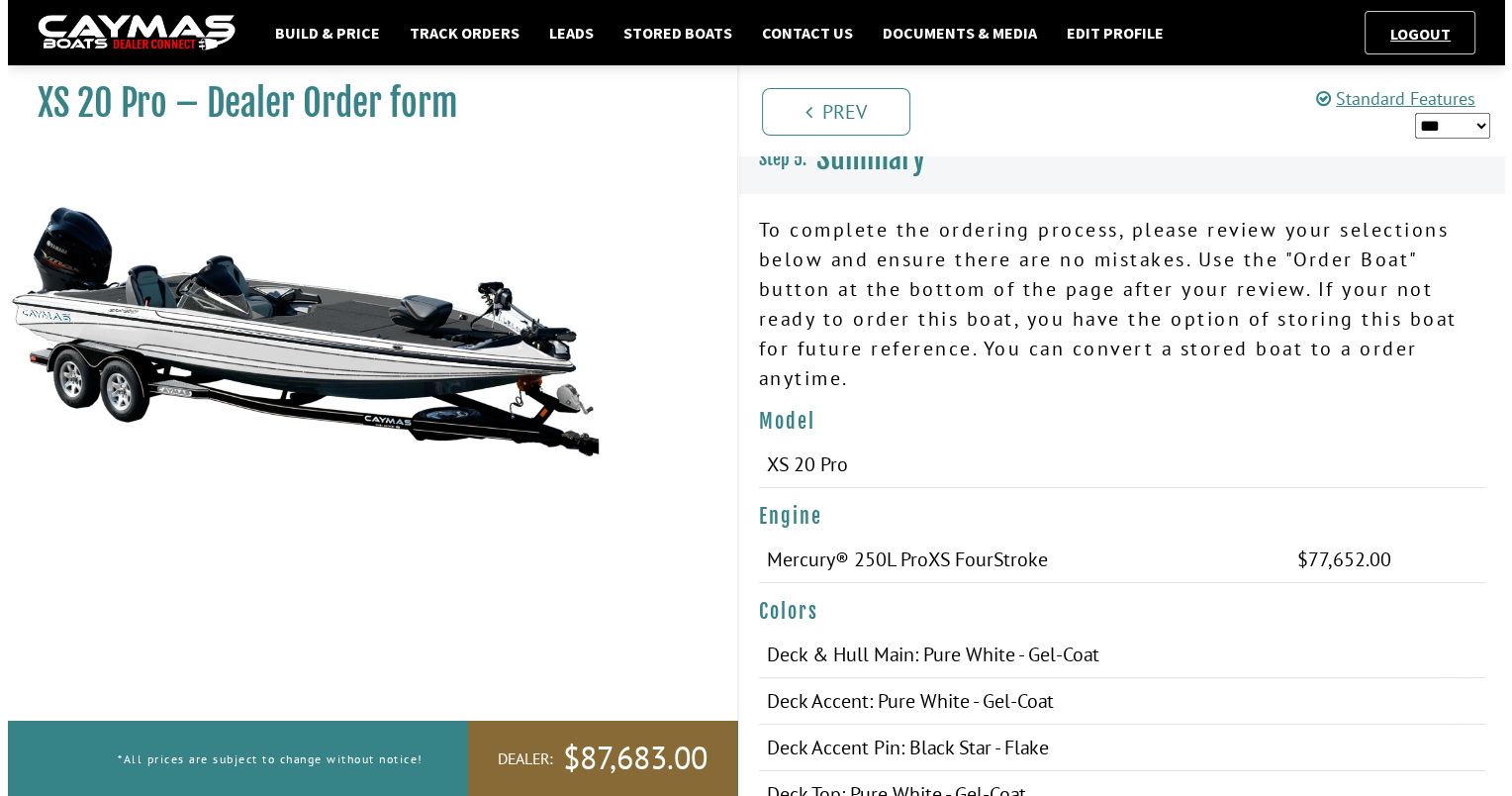 scroll, scrollTop: 0, scrollLeft: 0, axis: both 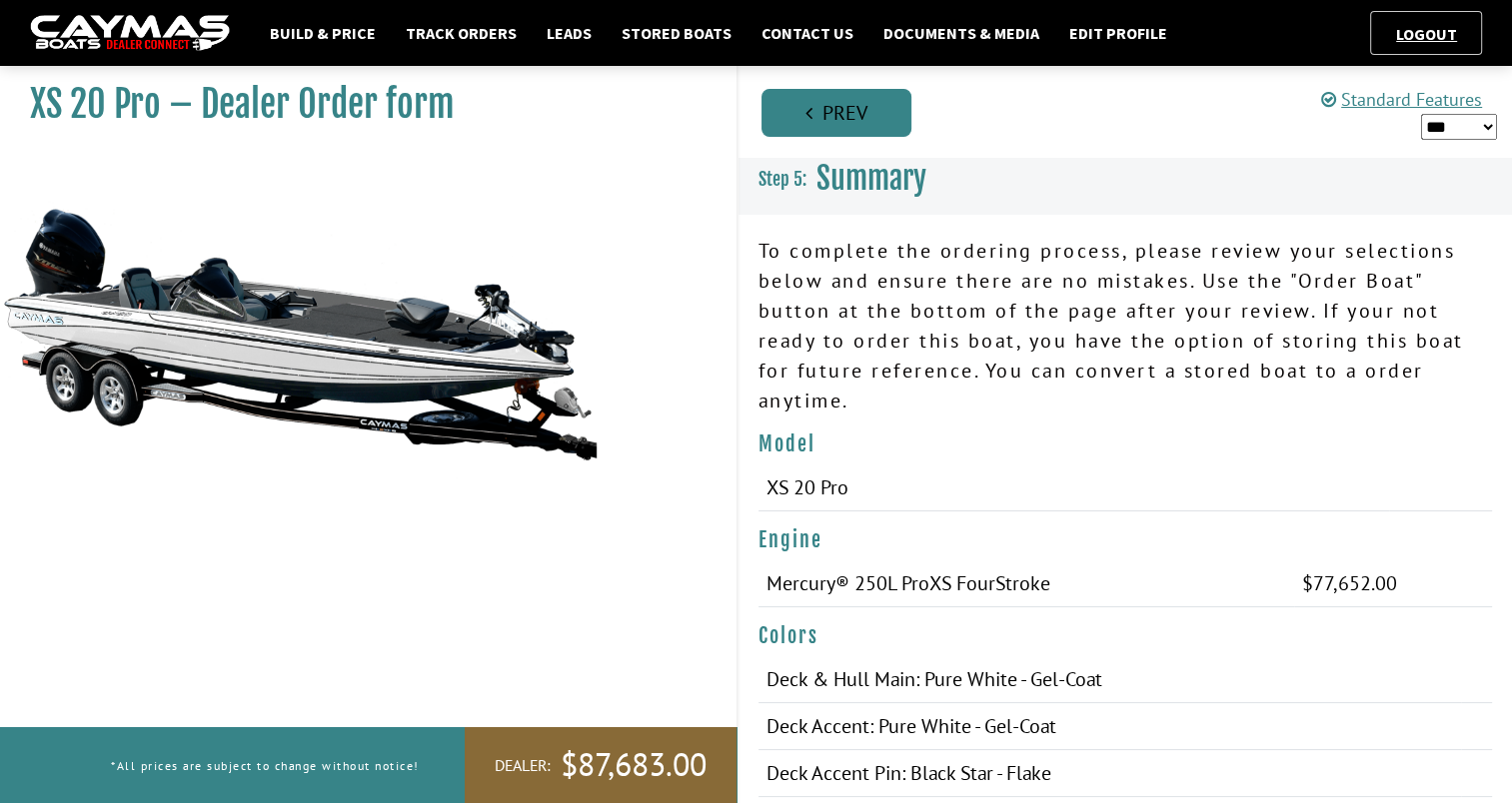 click on "Prev" at bounding box center [836, 113] 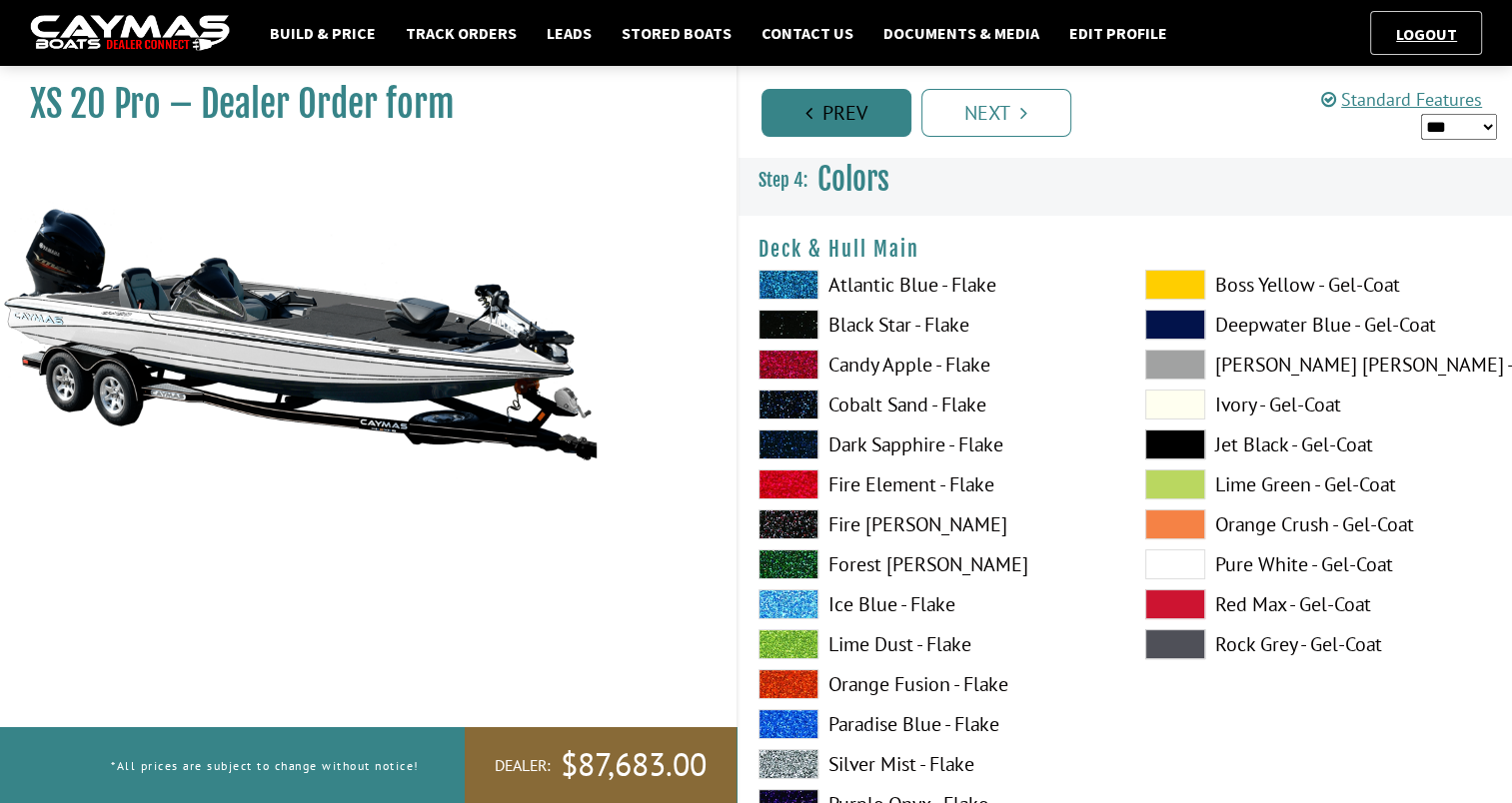 click on "Prev" at bounding box center [836, 113] 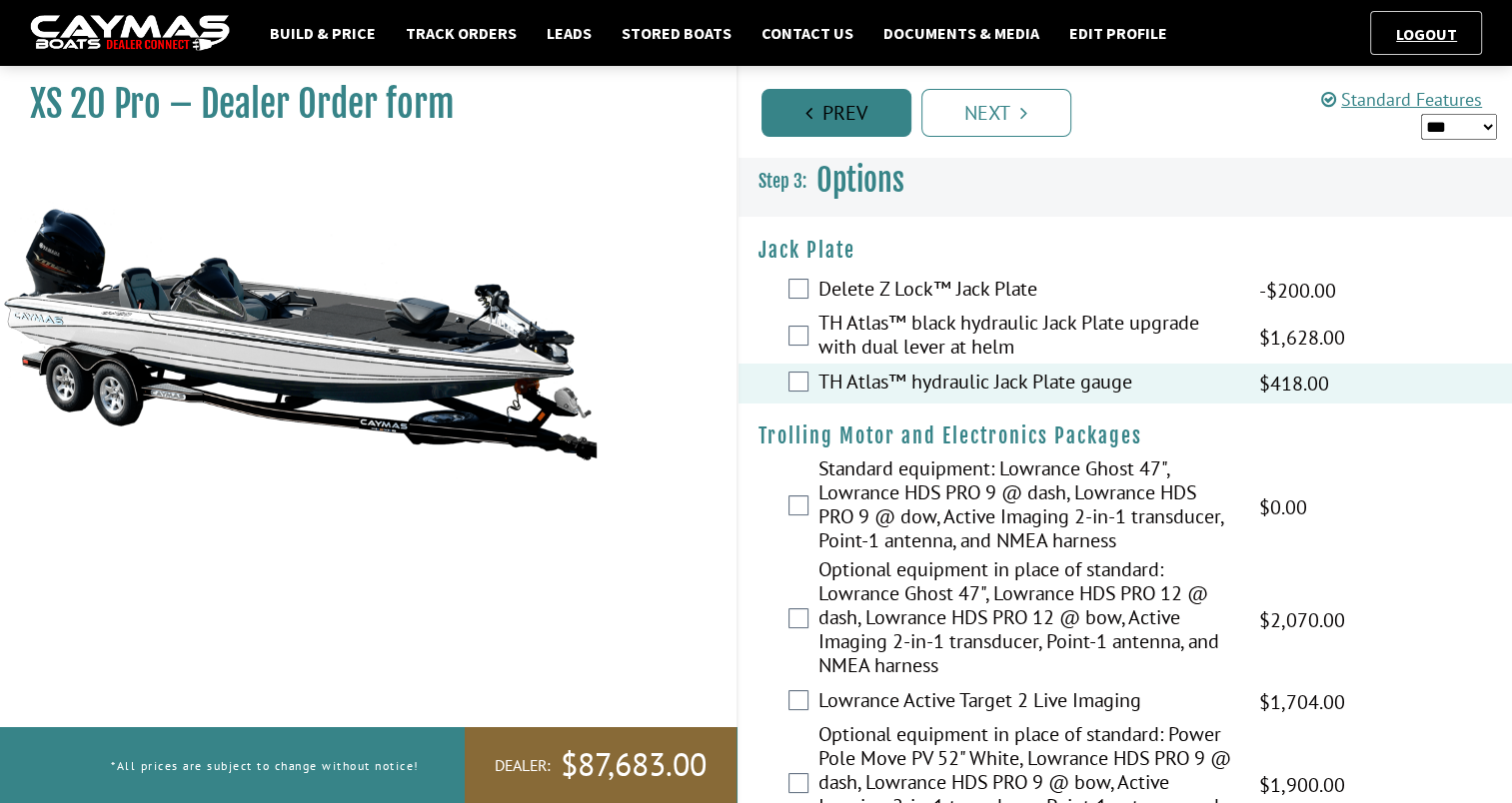 click on "Prev" at bounding box center (836, 113) 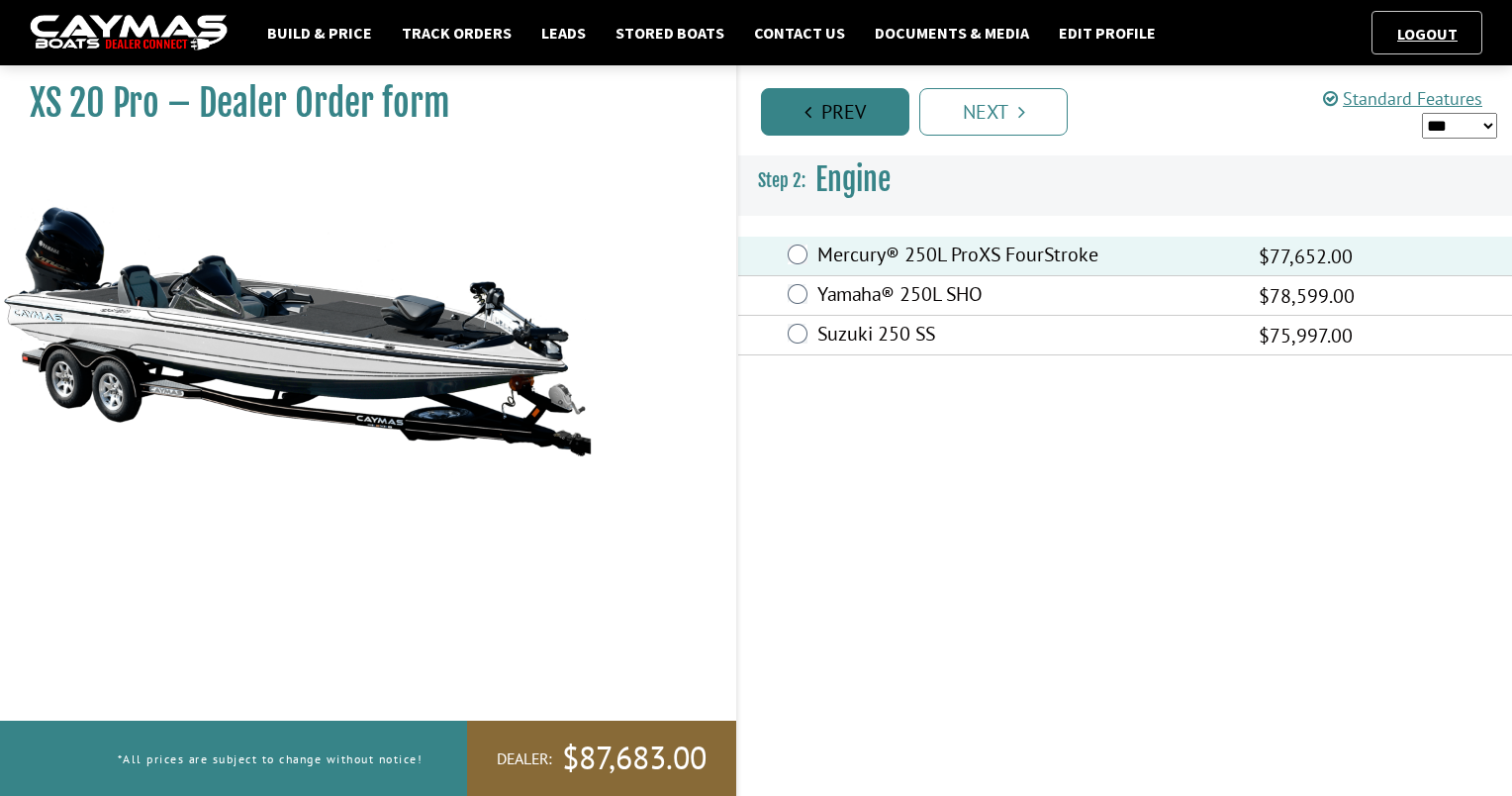 click on "Prev" at bounding box center [835, 112] 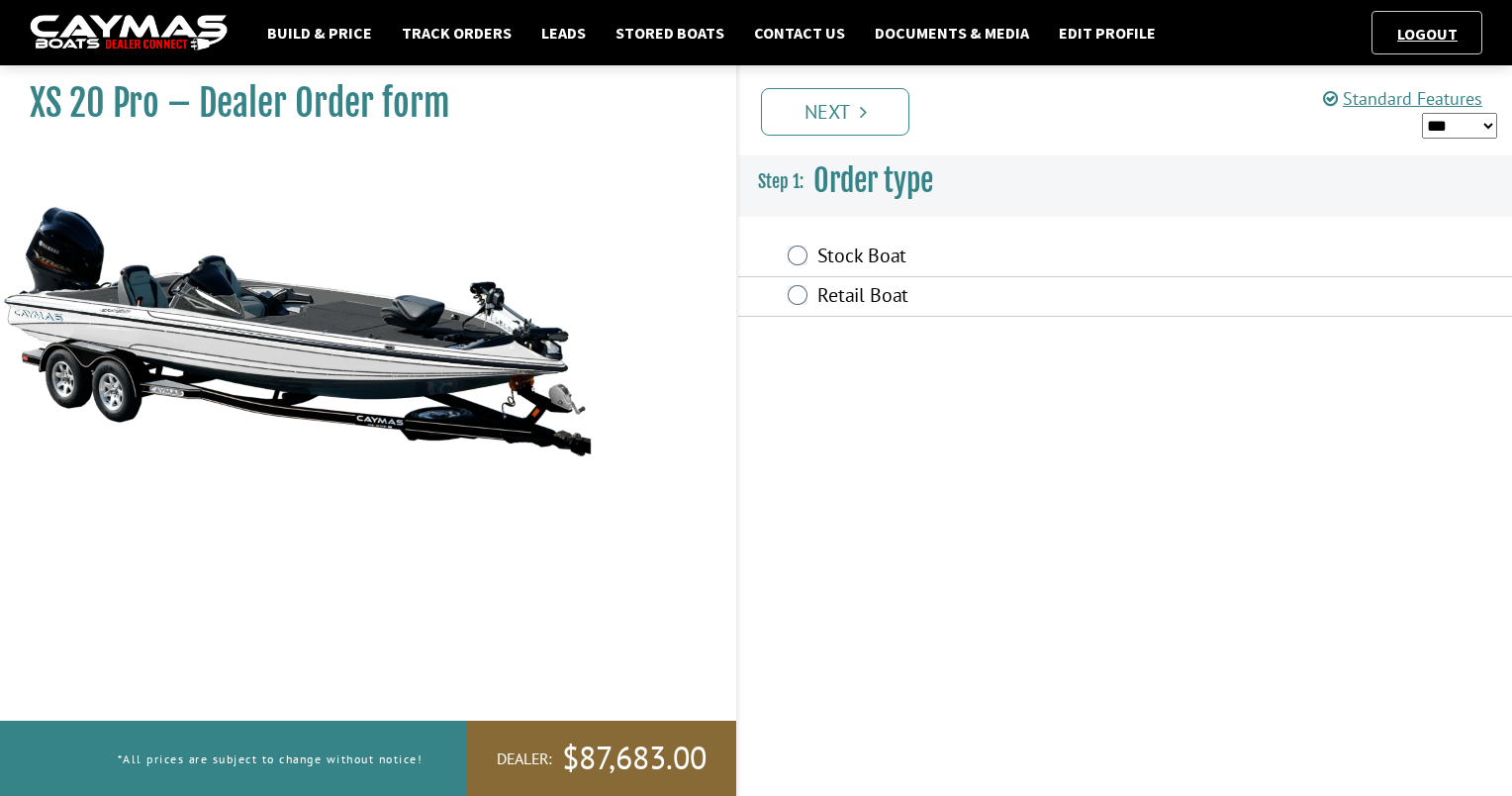 click on "Next" at bounding box center (835, 112) 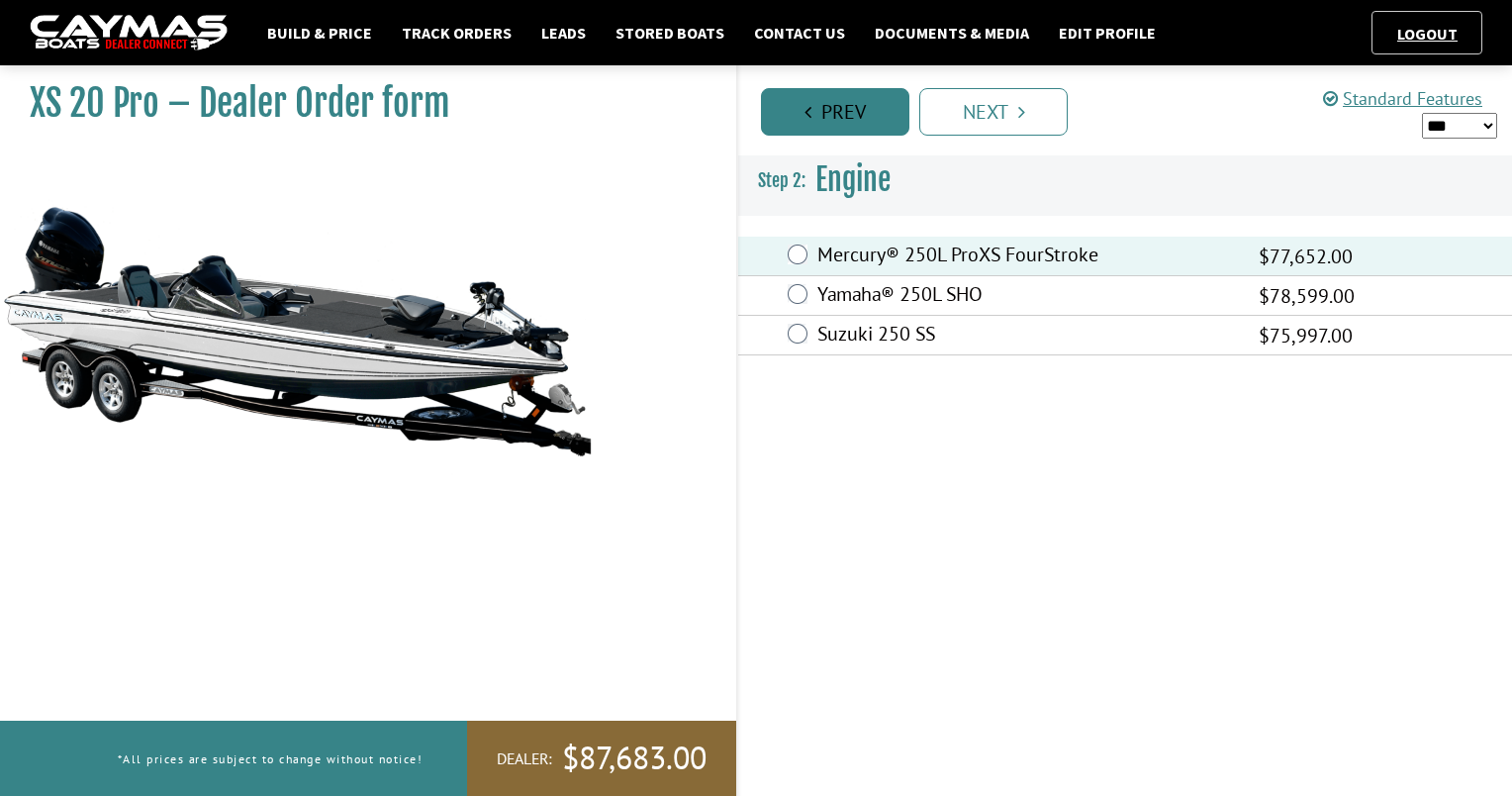 click on "Prev" at bounding box center (835, 112) 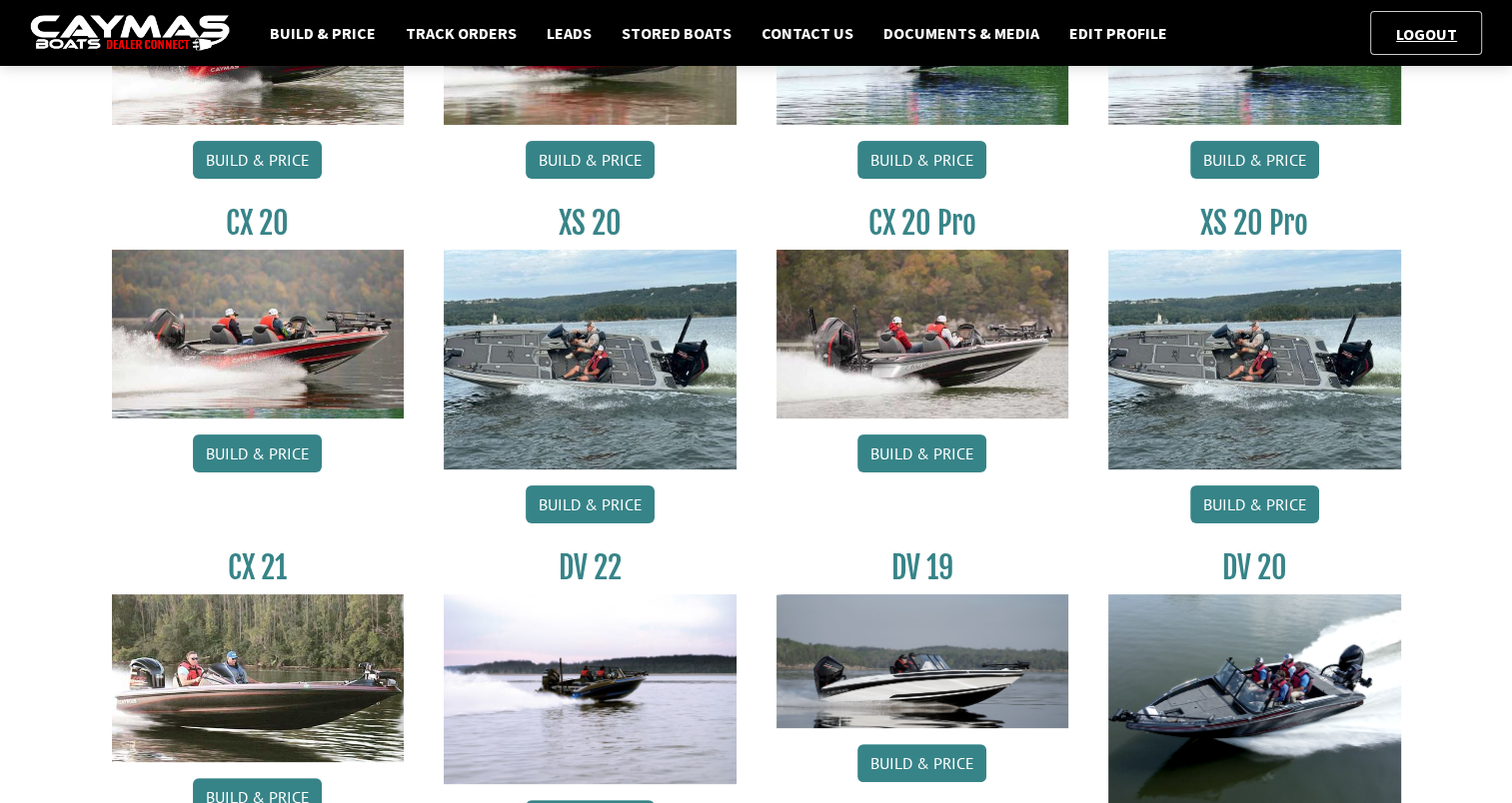 scroll, scrollTop: 338, scrollLeft: 0, axis: vertical 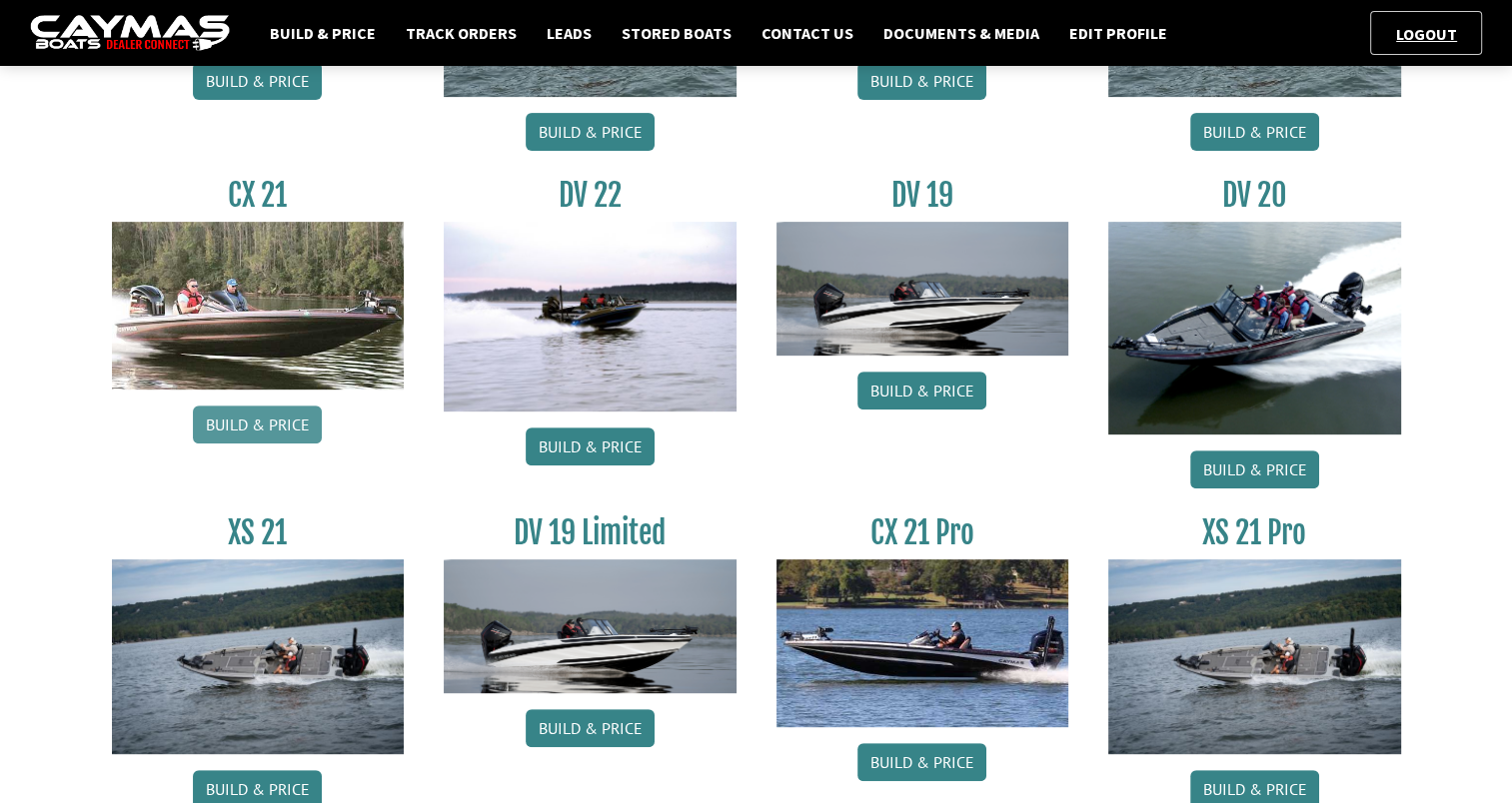 click on "Build & Price" at bounding box center (257, 424) 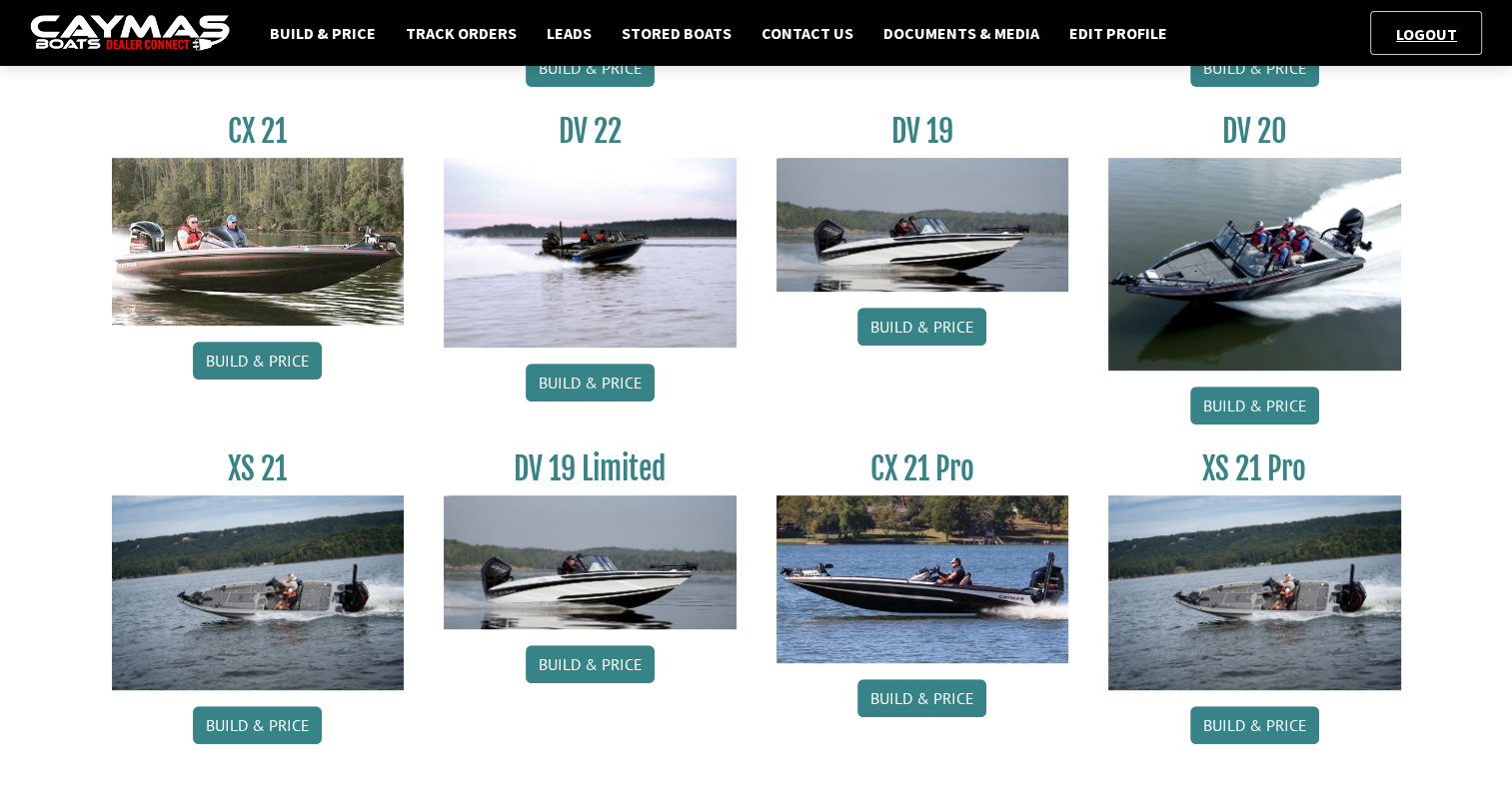 scroll, scrollTop: 795, scrollLeft: 0, axis: vertical 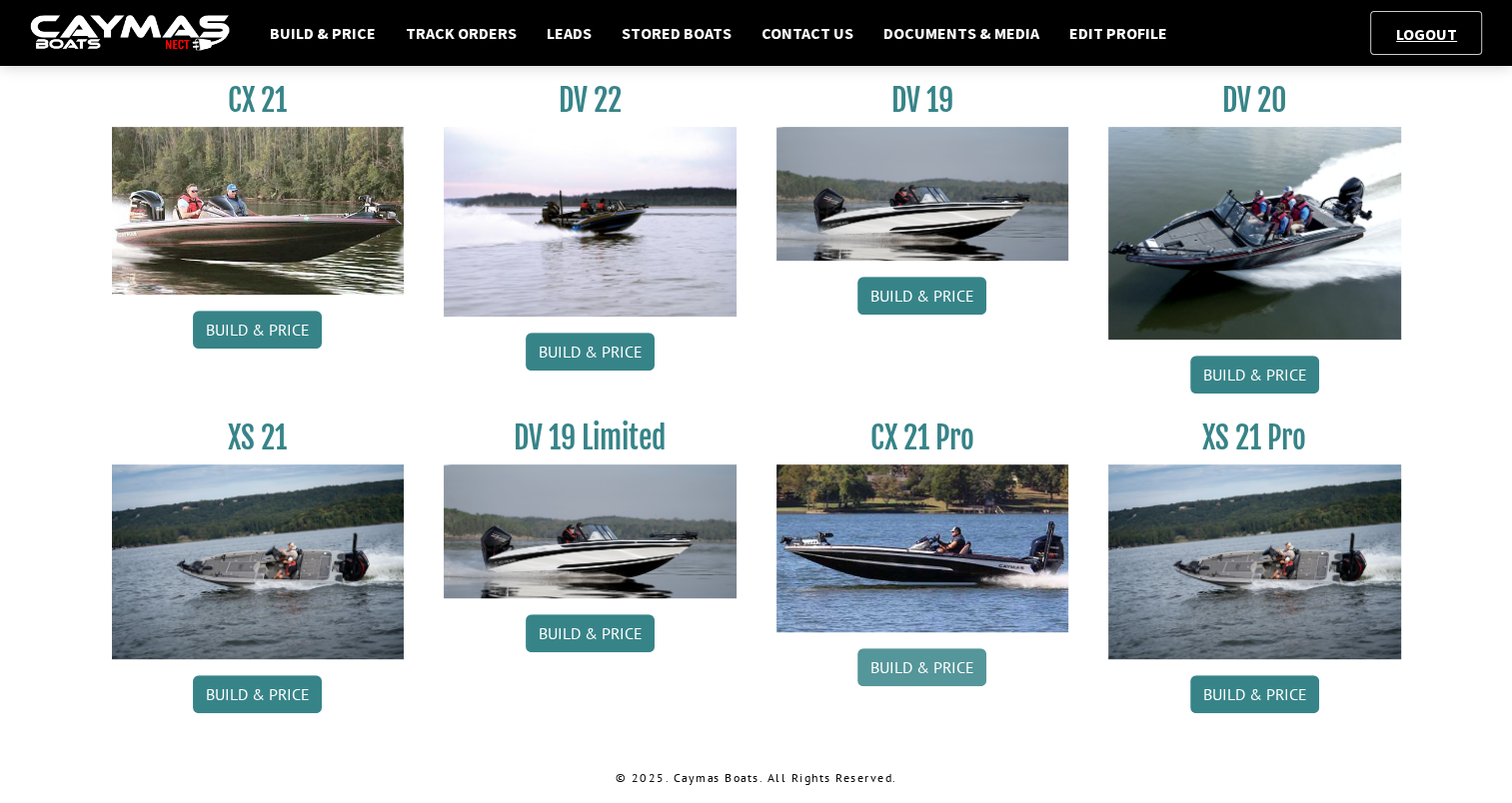 click on "Build & Price" at bounding box center [921, 667] 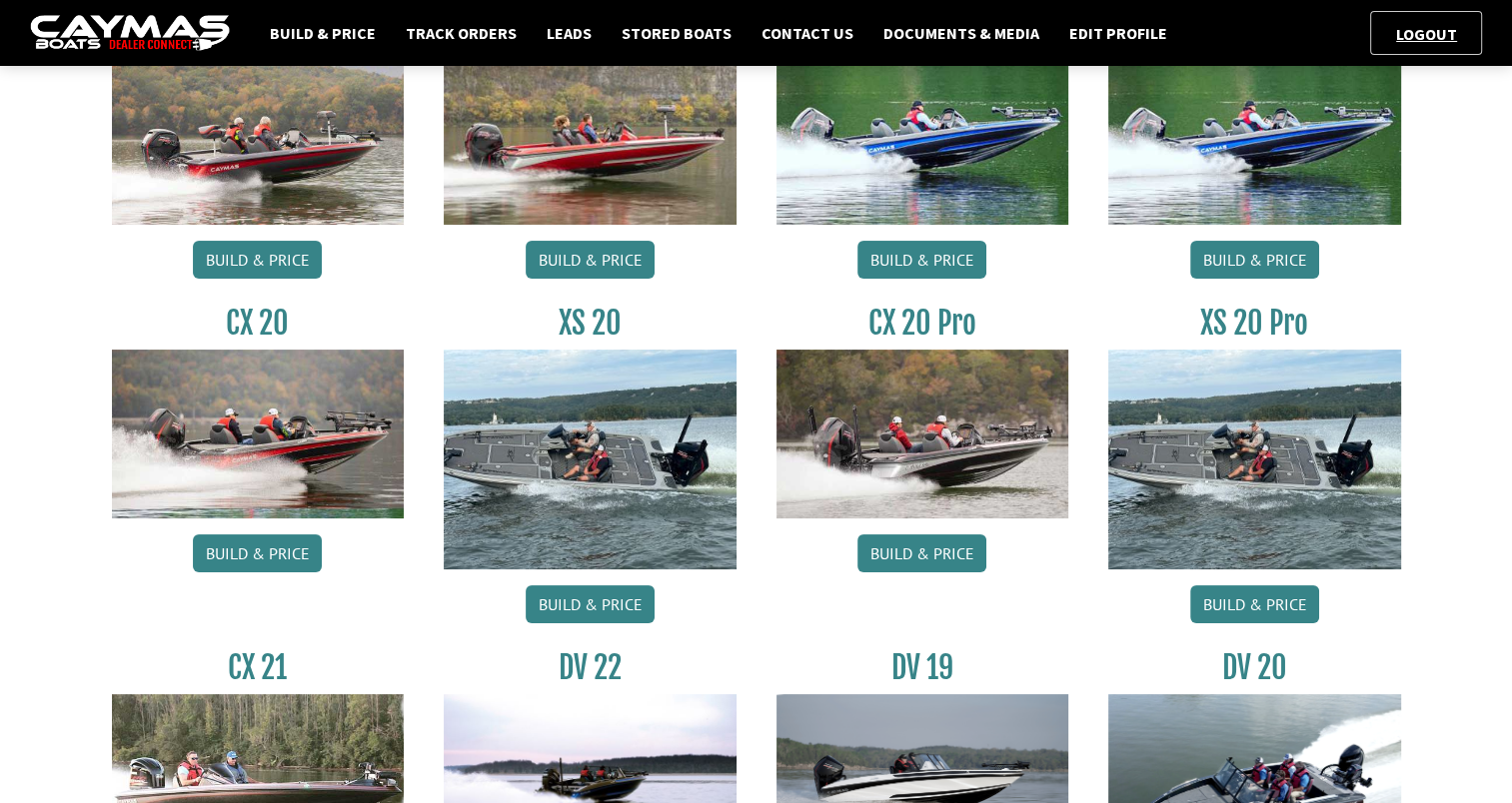 scroll, scrollTop: 196, scrollLeft: 0, axis: vertical 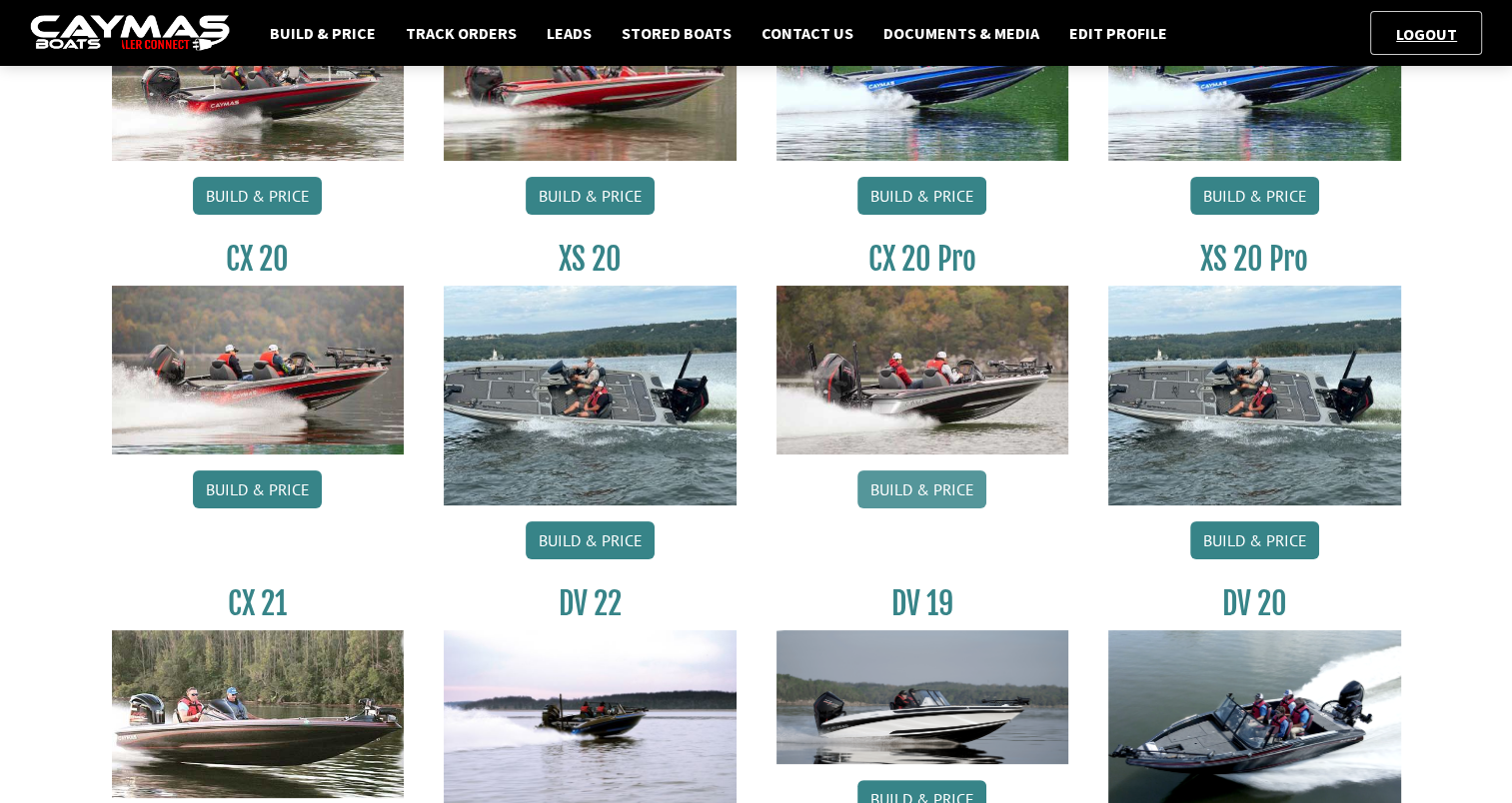 click on "Build & Price" at bounding box center (921, 489) 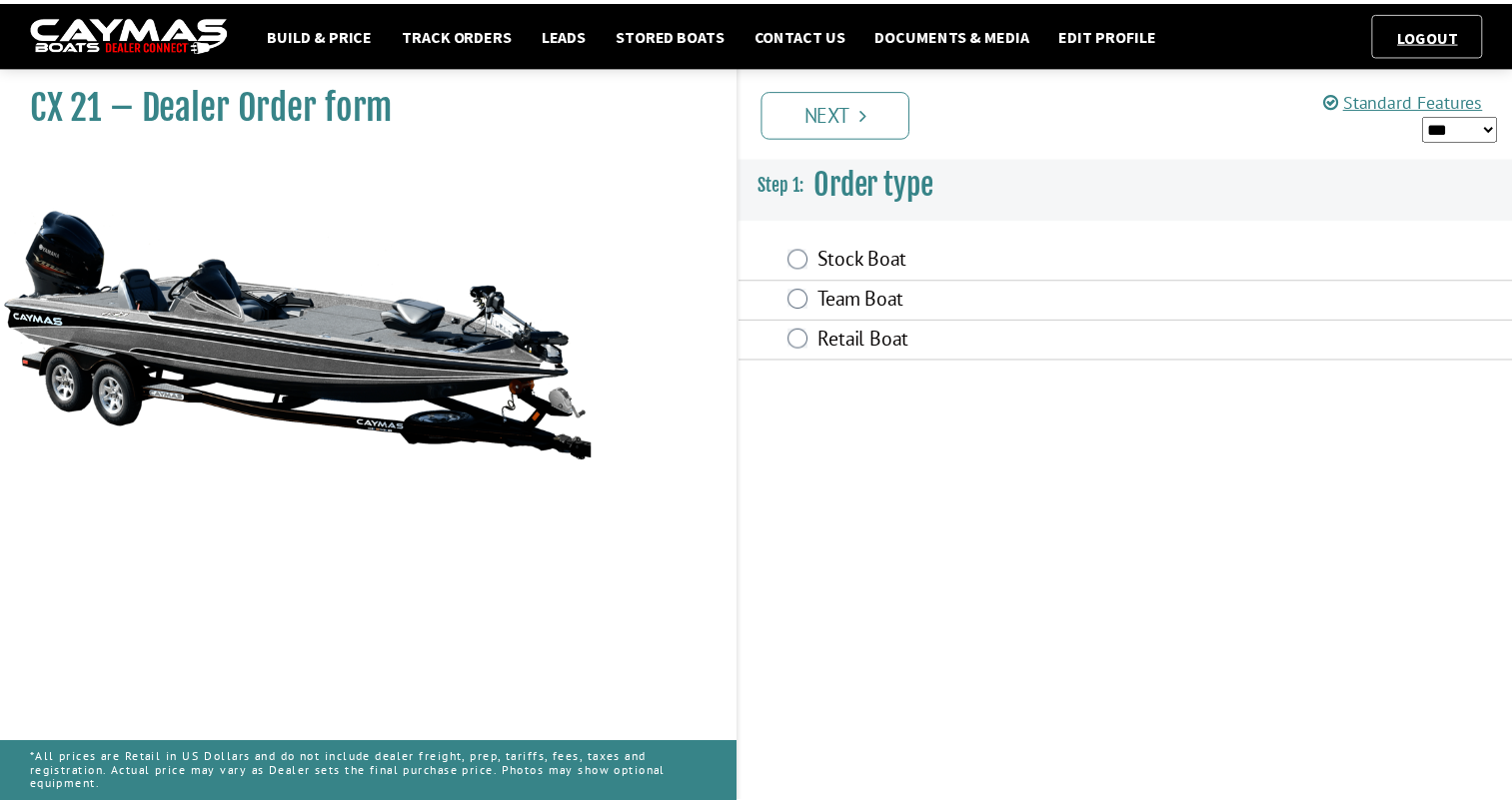 scroll, scrollTop: 0, scrollLeft: 0, axis: both 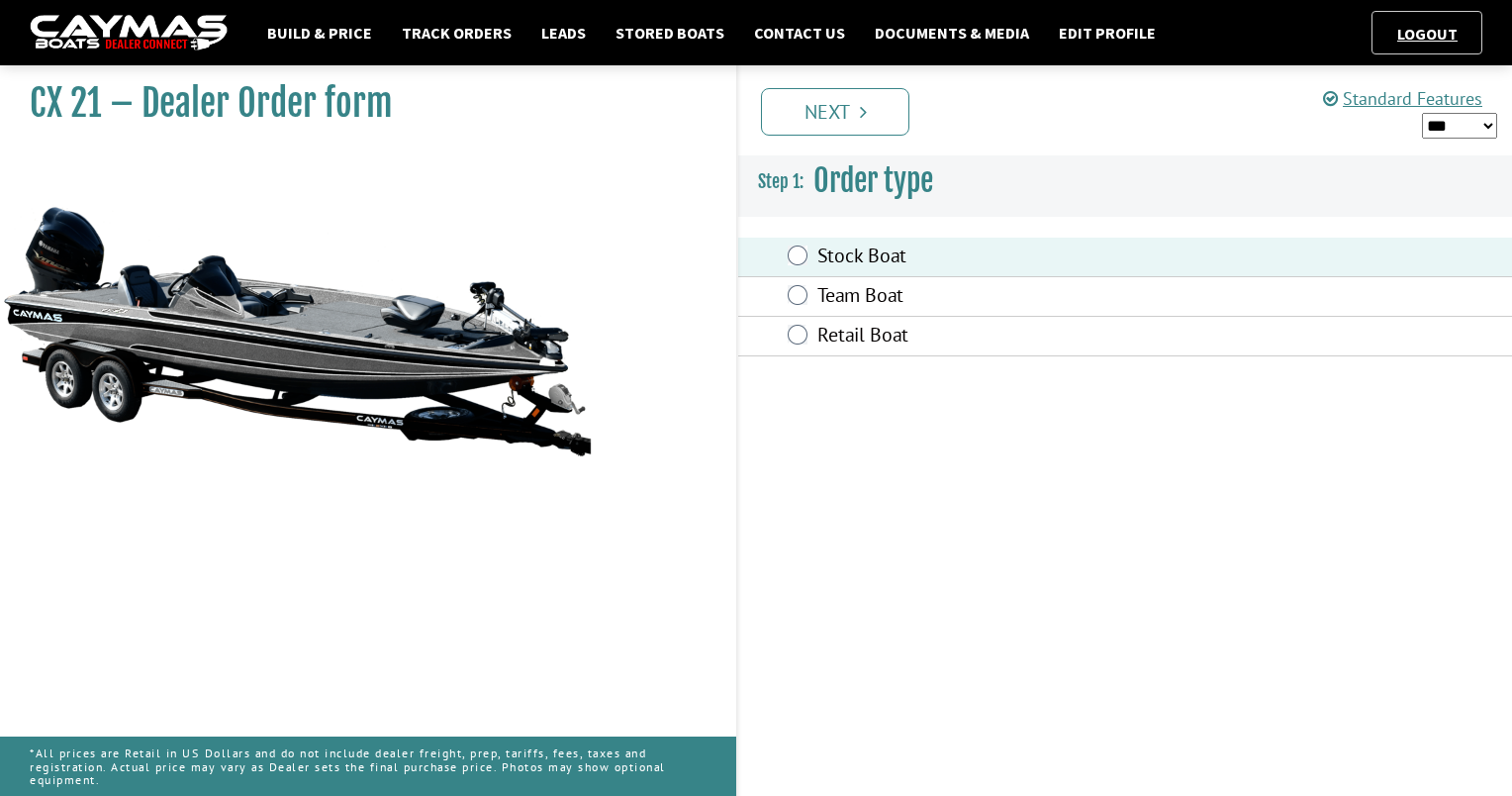 click on "***
******
******" at bounding box center [1460, 126] 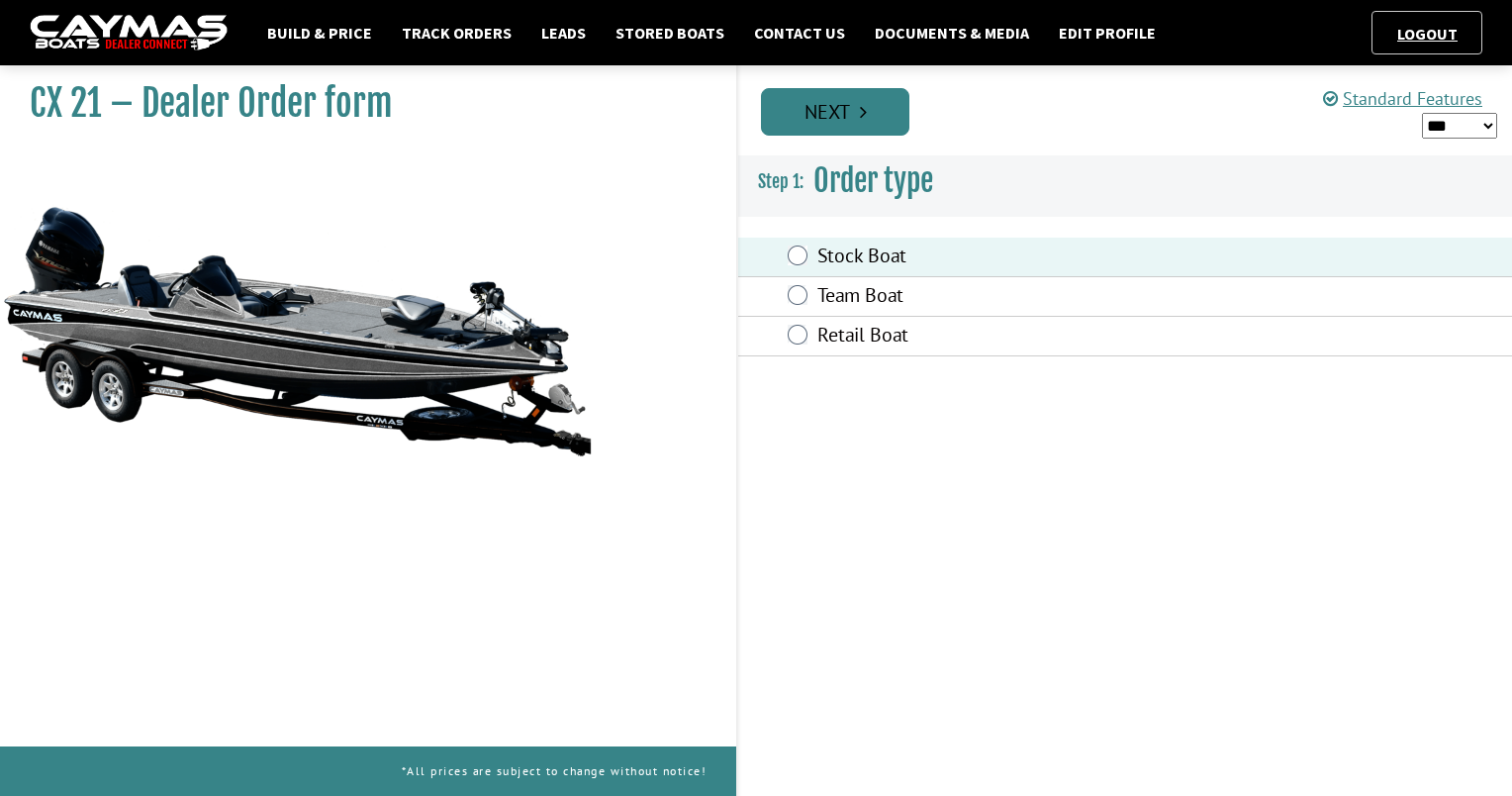 click on "Next" at bounding box center [835, 112] 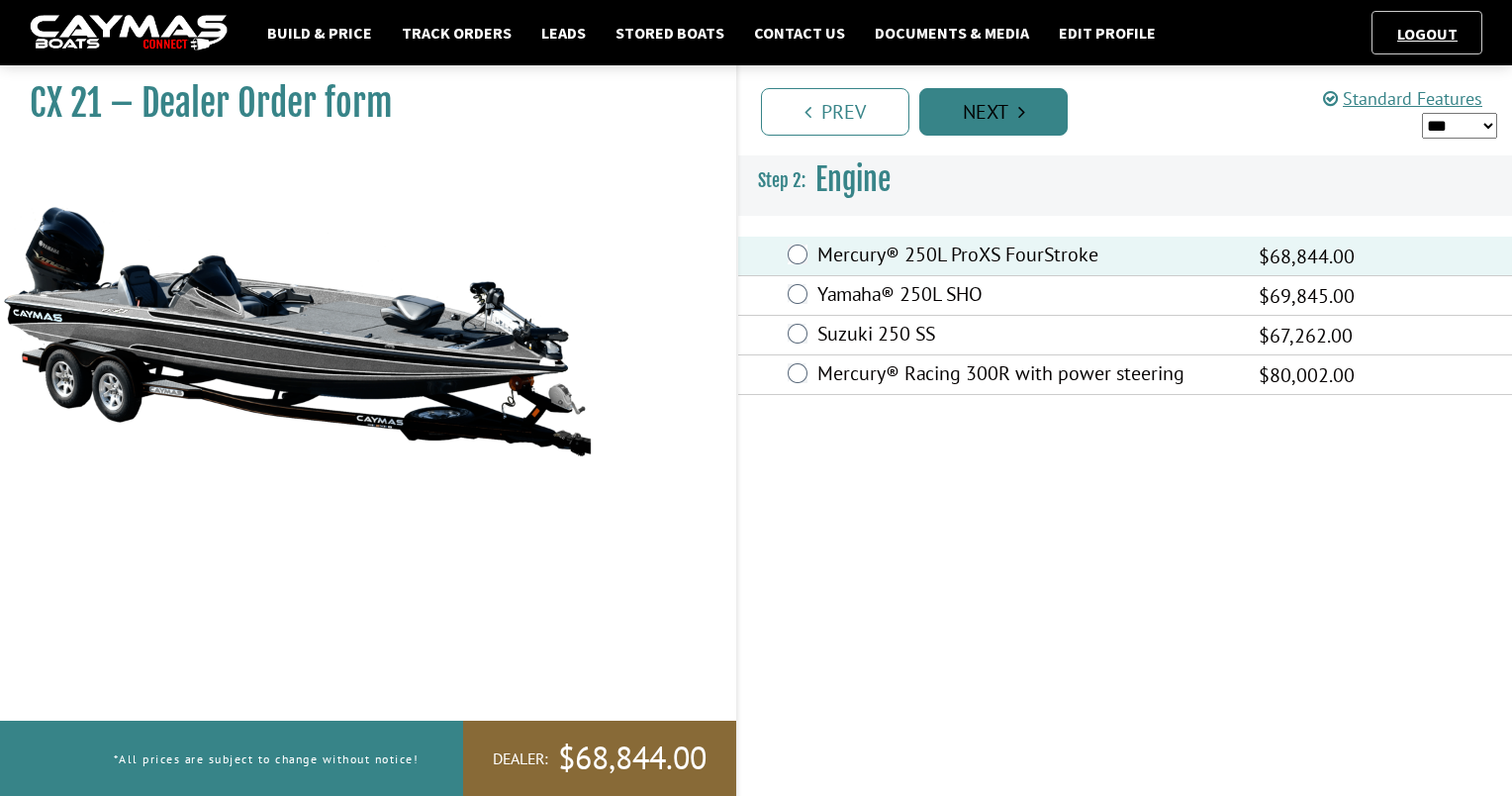click on "Next" at bounding box center [993, 112] 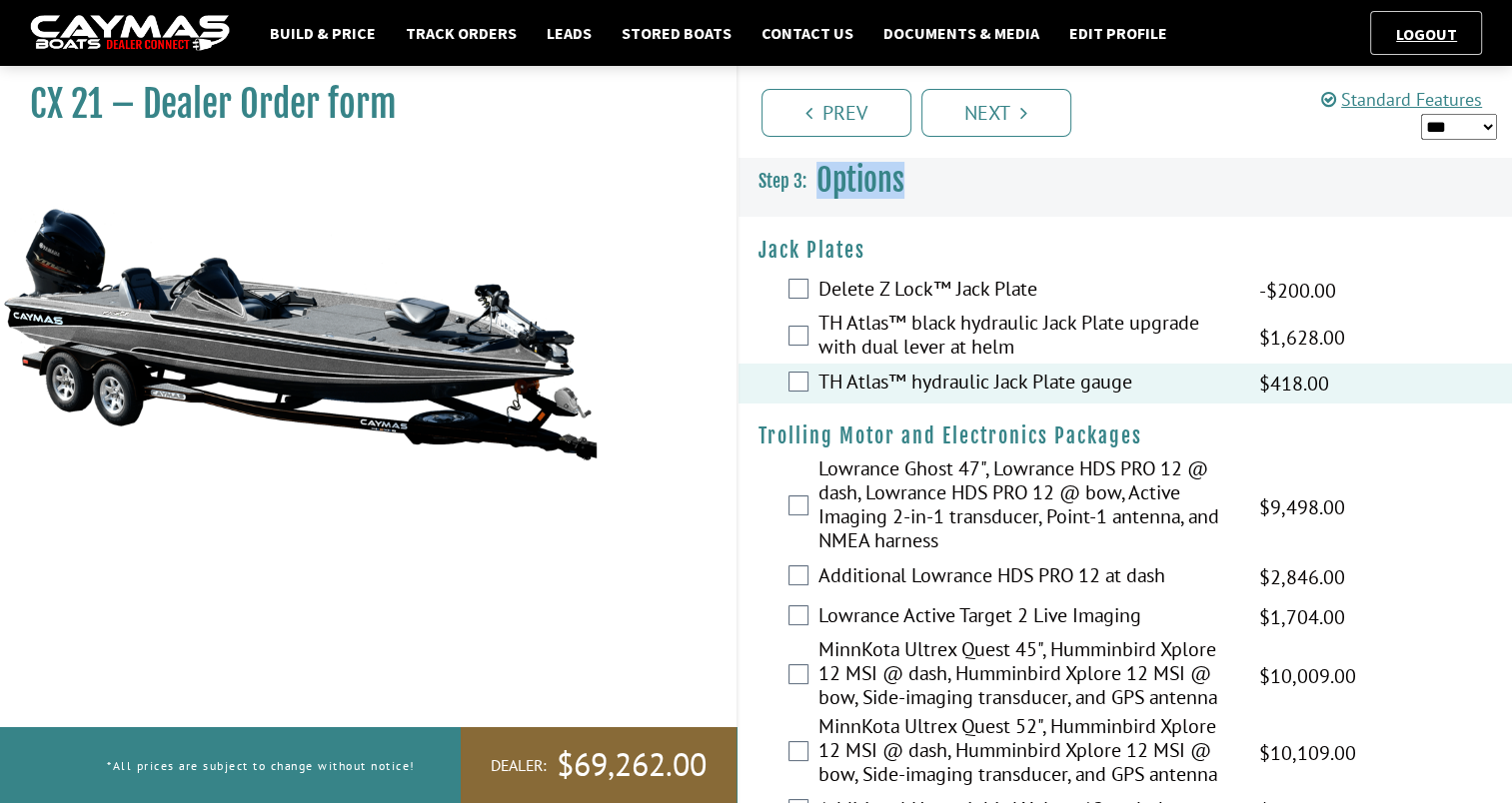 drag, startPoint x: 1507, startPoint y: 162, endPoint x: 1515, endPoint y: 212, distance: 50.635956 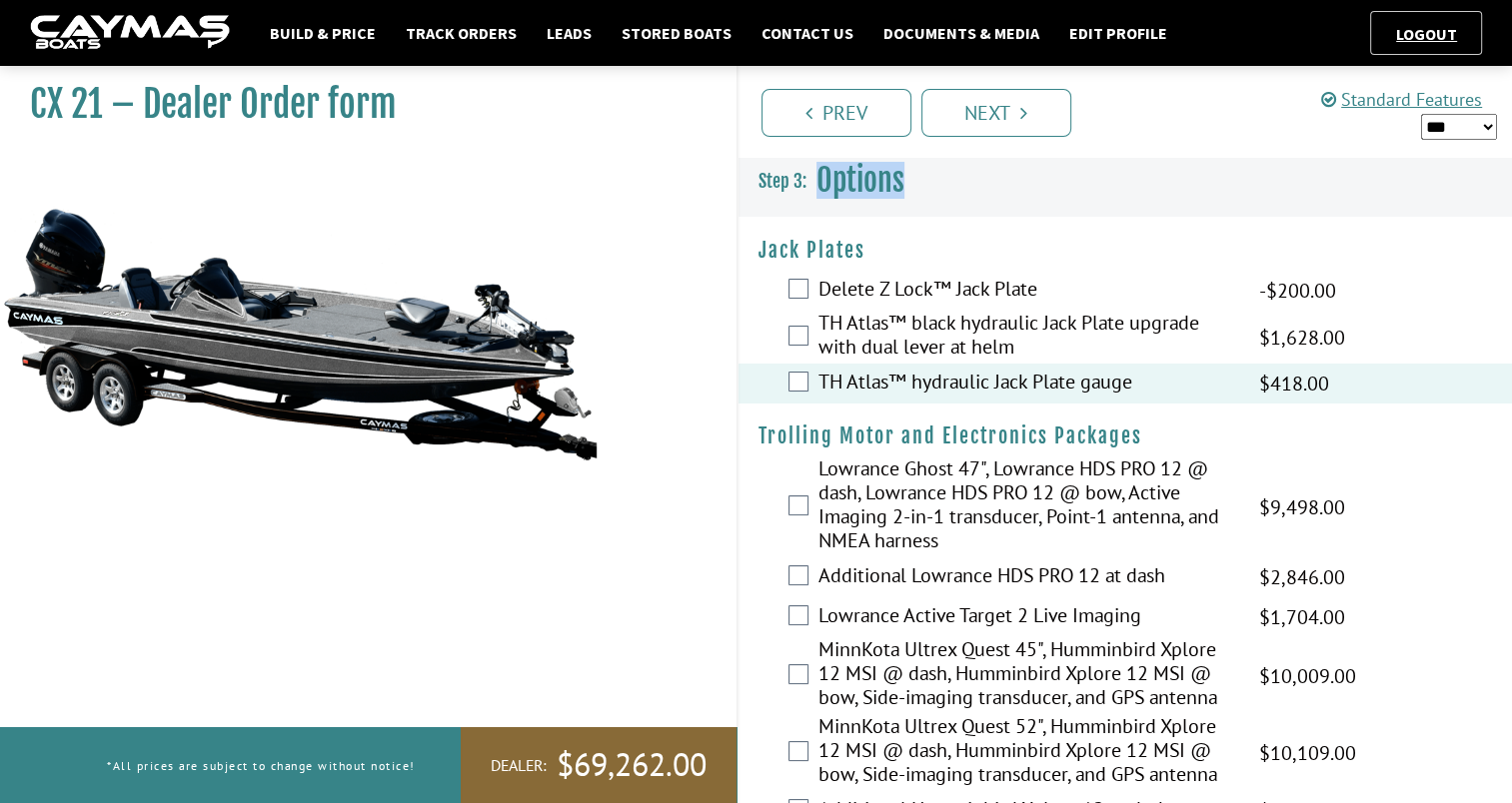 click on "Build & Price
Track Orders
Leads
Stored Boats
Contact Us
Documents & Media
Edit Profile
Logout
***" at bounding box center [756, 1931] 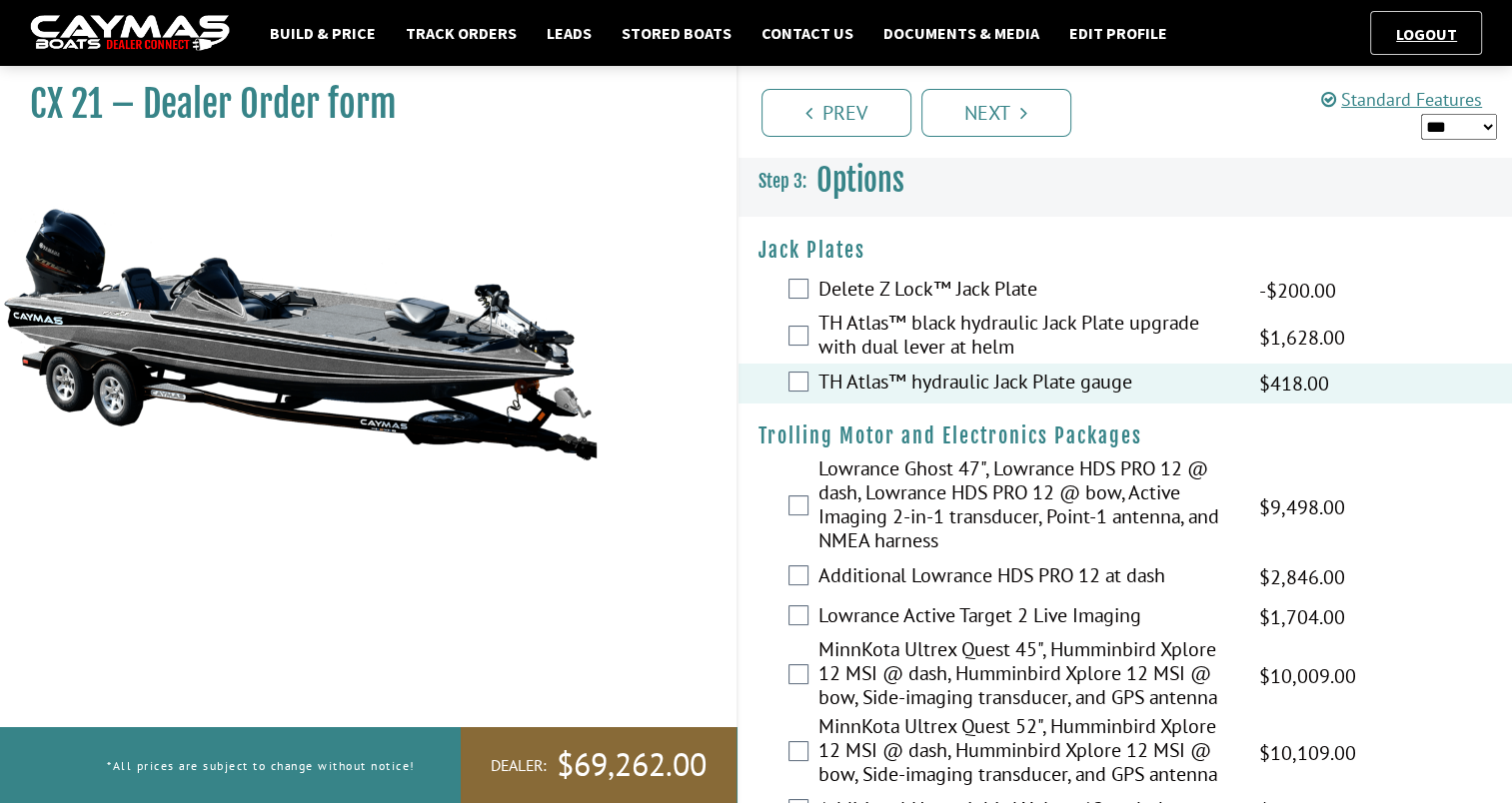 drag, startPoint x: 1515, startPoint y: 212, endPoint x: 1458, endPoint y: 280, distance: 88.72993 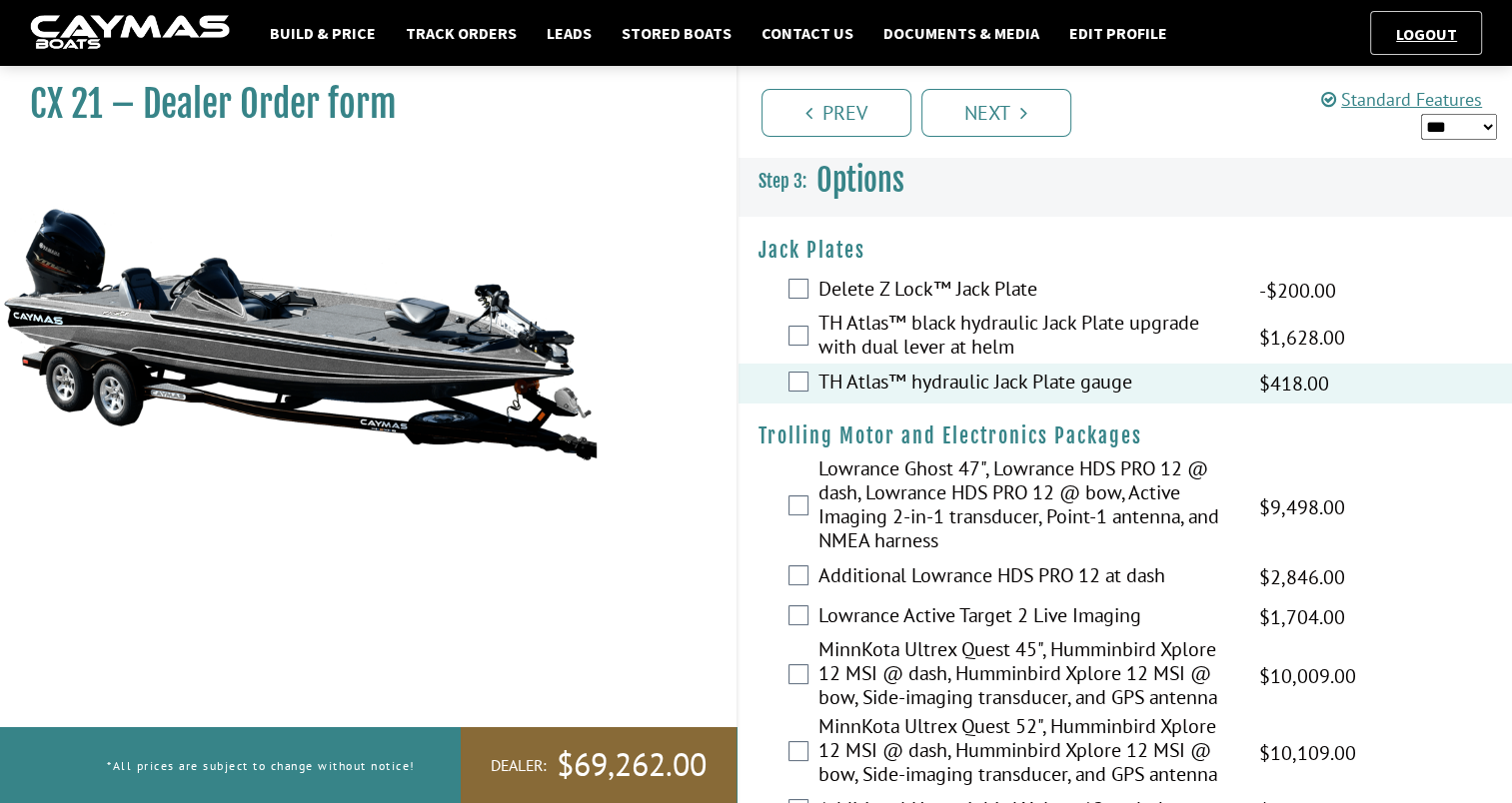 click on "Delete Z Lock™ Jack Plate
-$200.00 MAP
-$200.00 MSRP
-$200.00
-$200.00" at bounding box center [1125, 291] 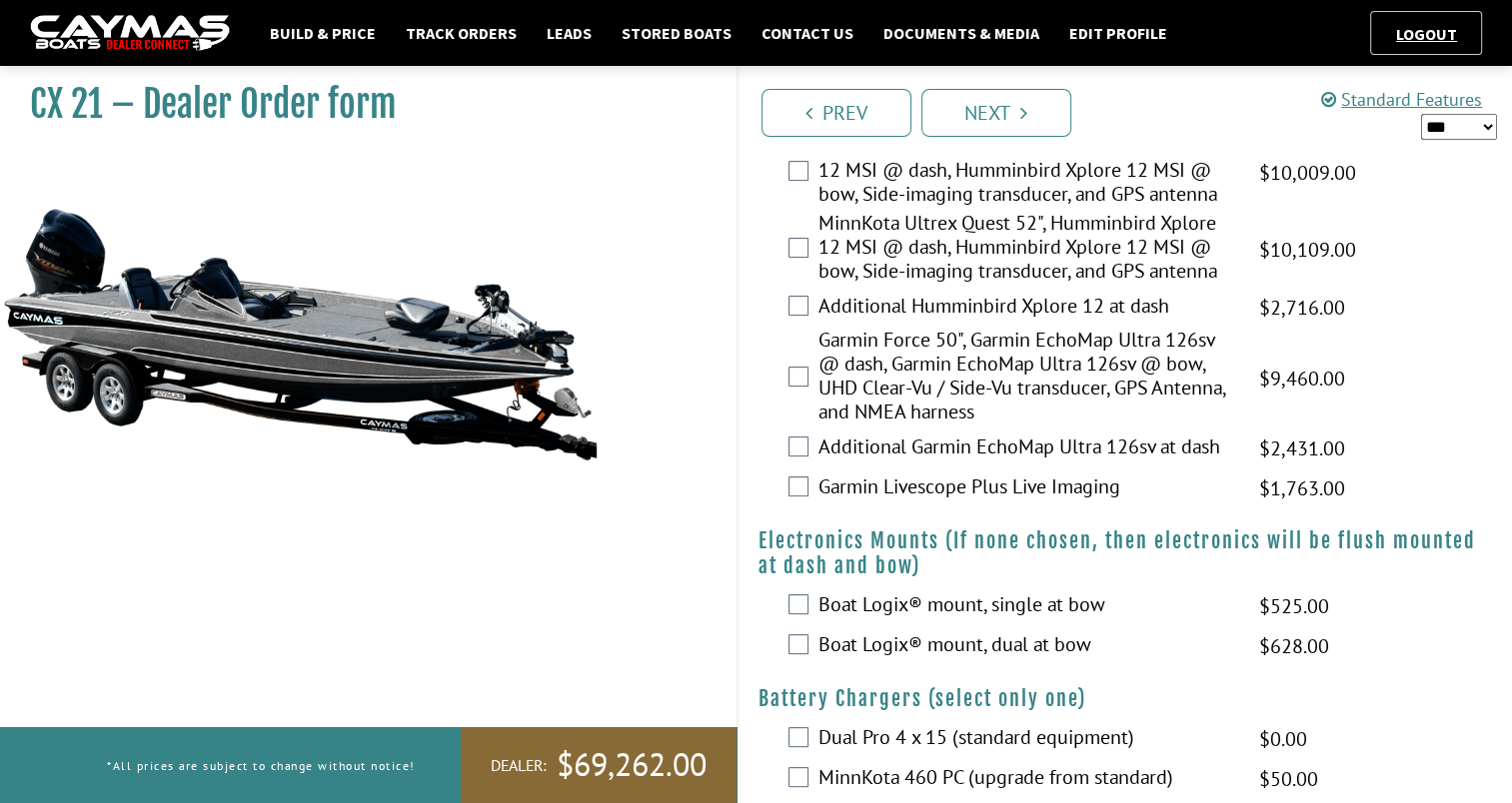 scroll, scrollTop: 535, scrollLeft: 0, axis: vertical 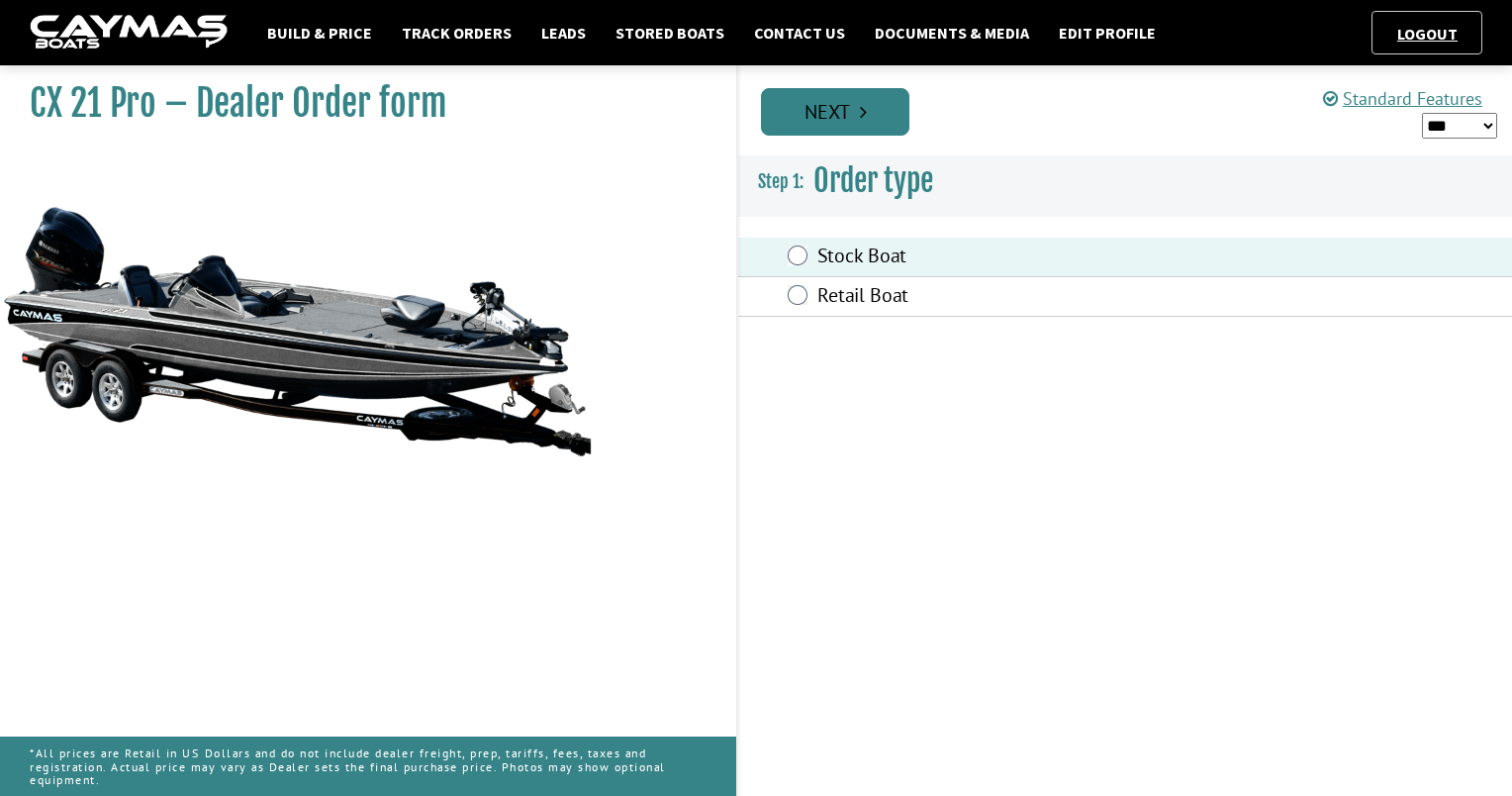 click on "Next" at bounding box center (835, 112) 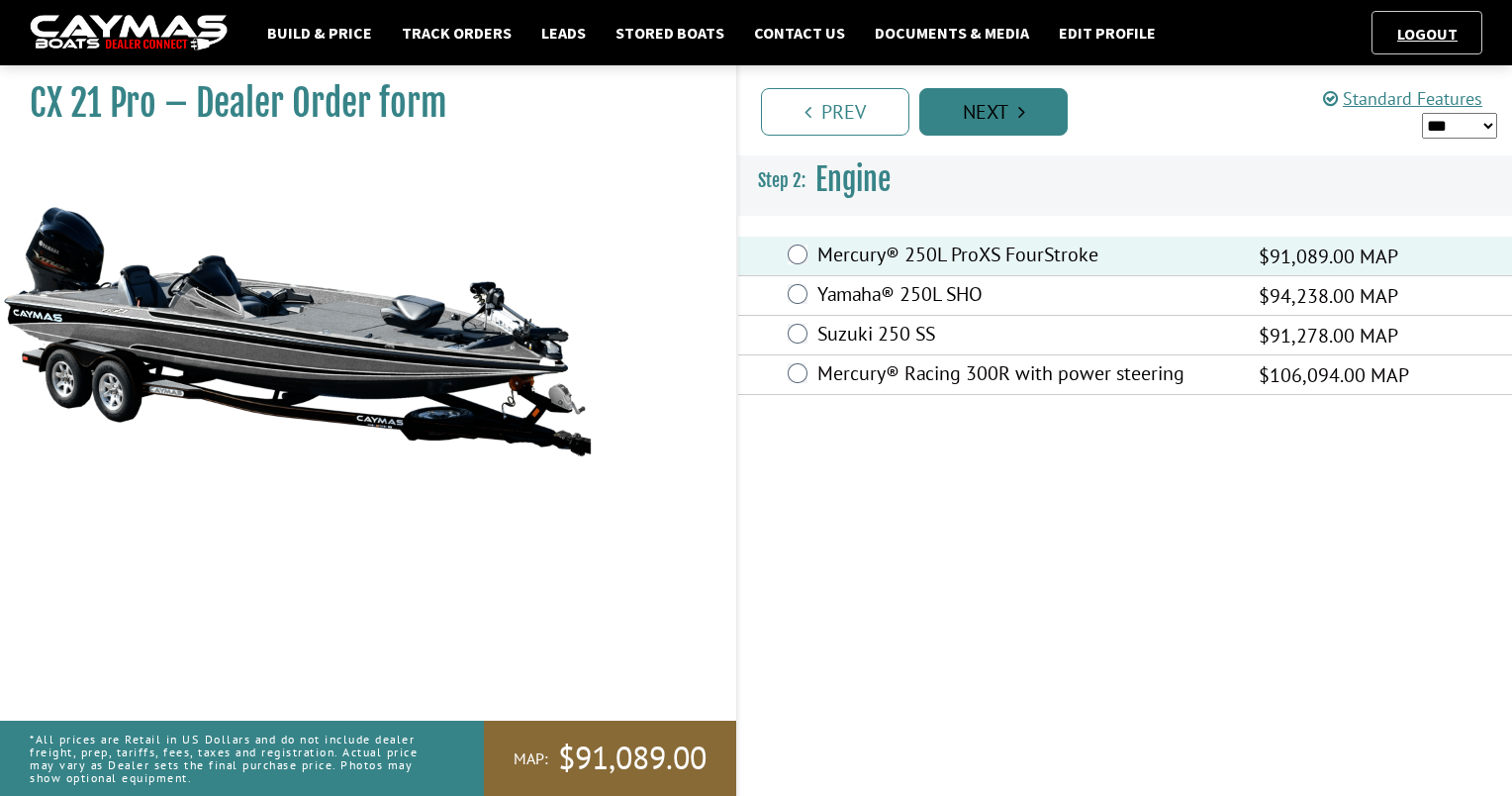 click on "Next" at bounding box center (993, 112) 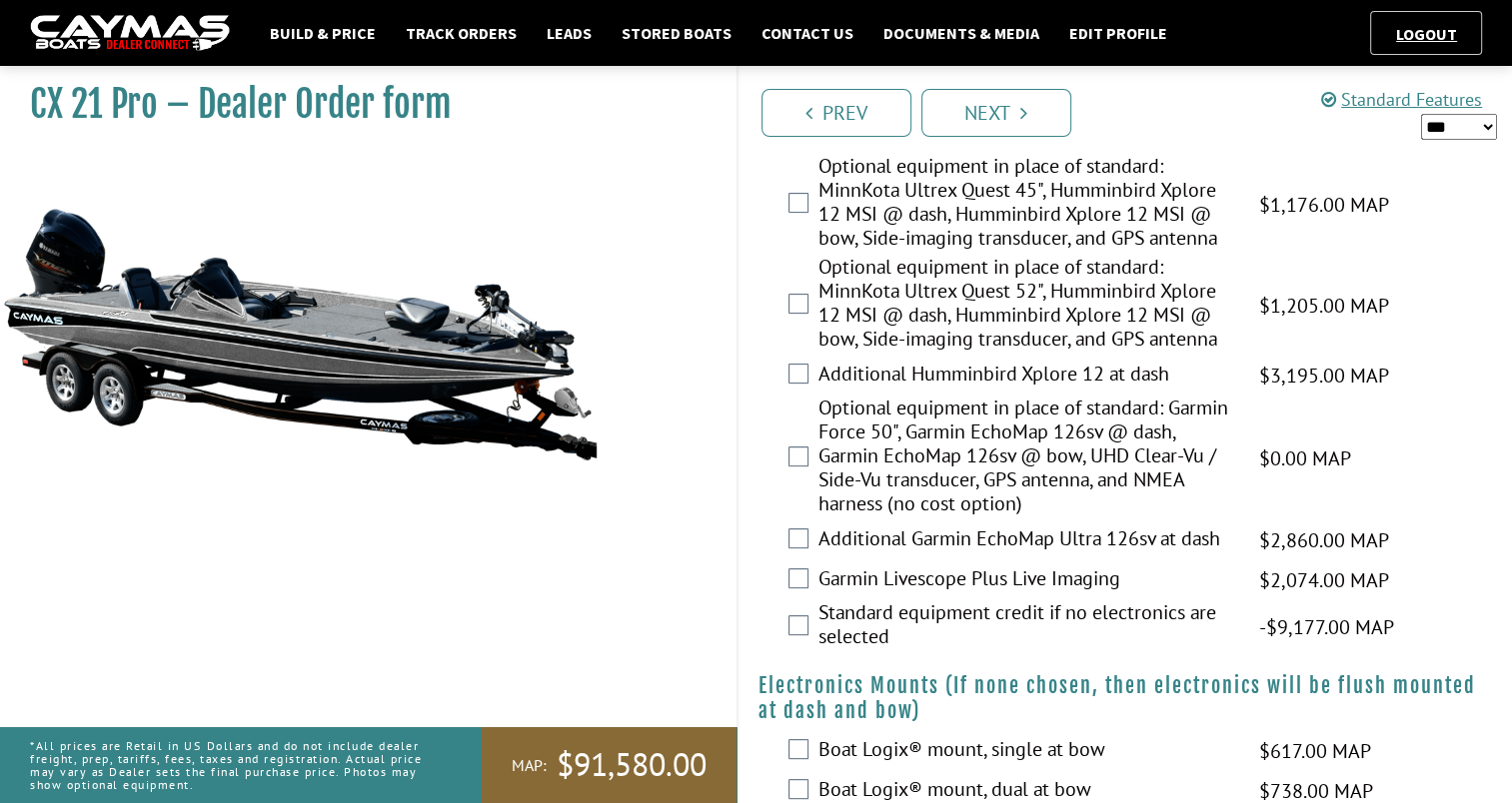 scroll, scrollTop: 492, scrollLeft: 0, axis: vertical 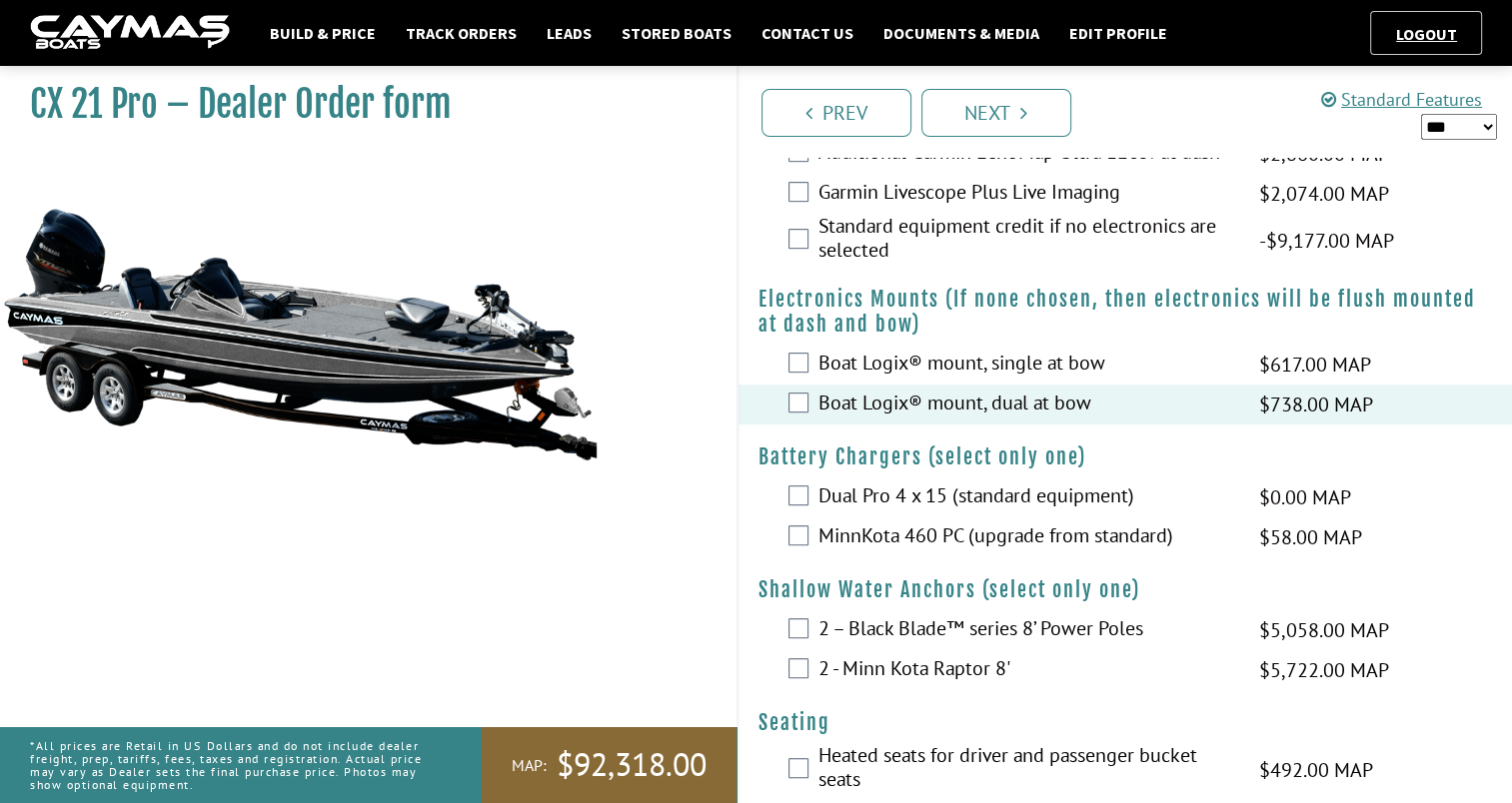 click on "MinnKota 460 PC (upgrade from standard)
$58.00 MAP
$69.00 MSRP
$50.00
$58.00" at bounding box center [1125, 537] 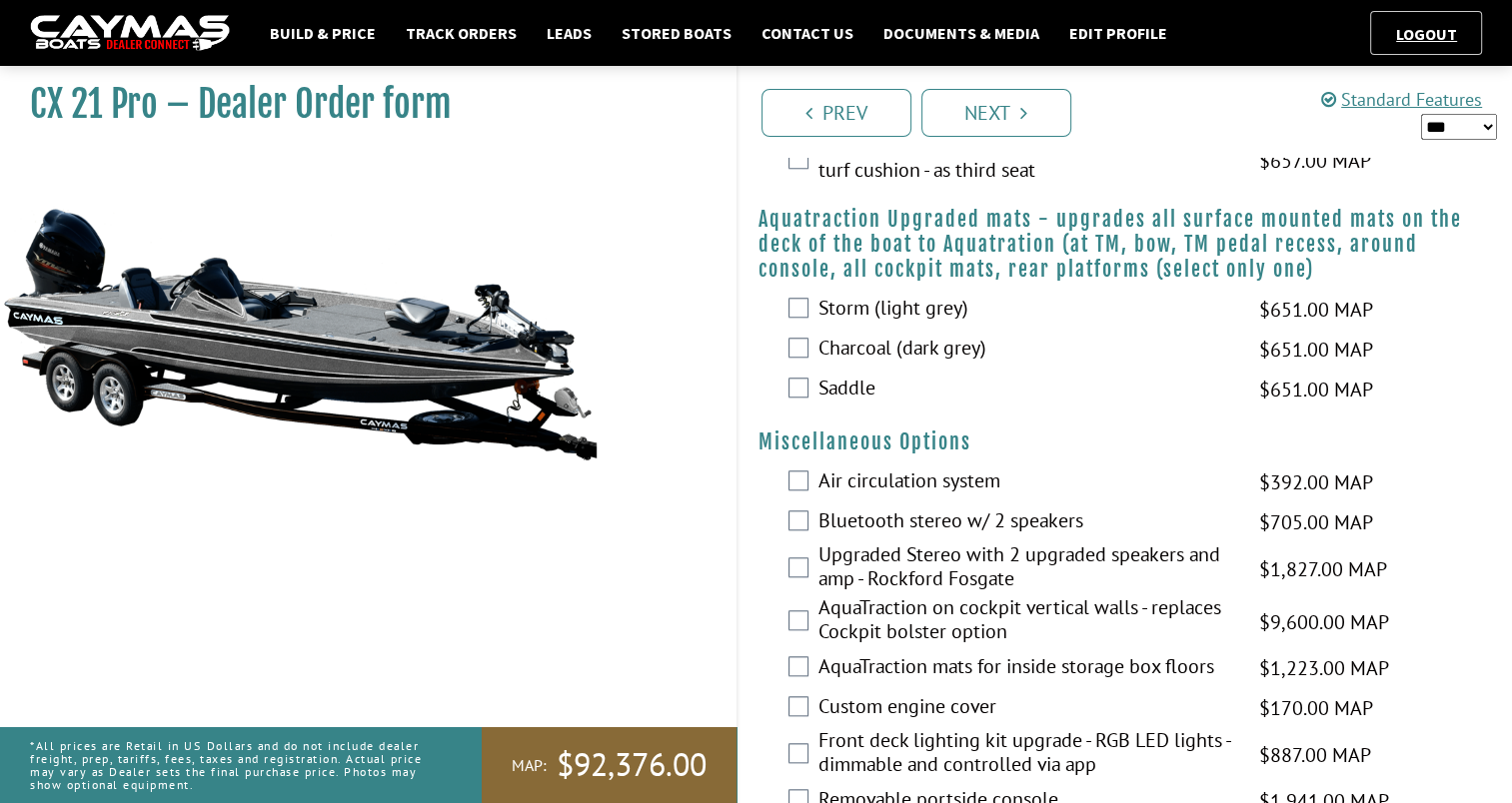 scroll, scrollTop: 1750, scrollLeft: 0, axis: vertical 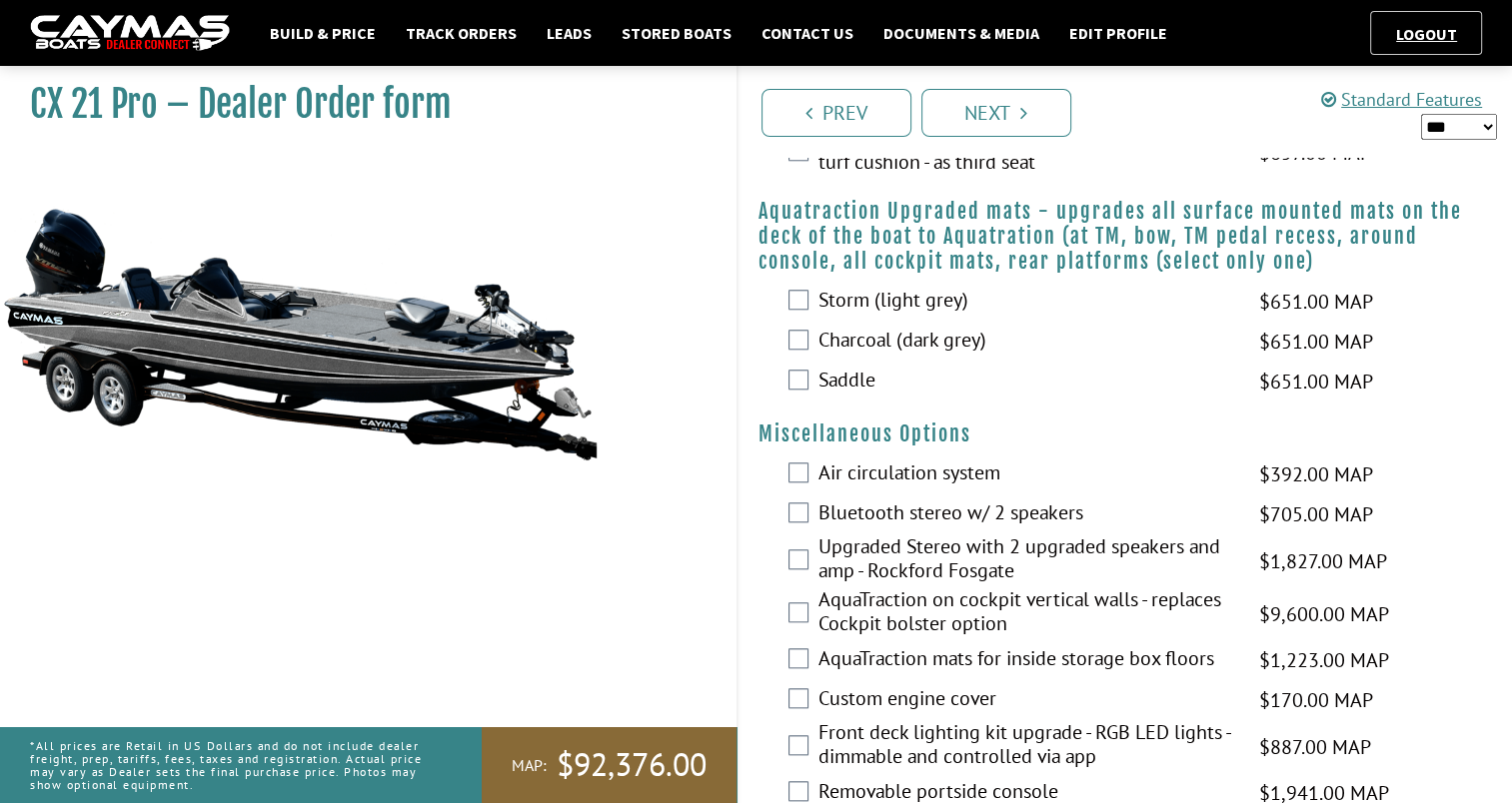 click on "***
******
******" at bounding box center [1459, 127] 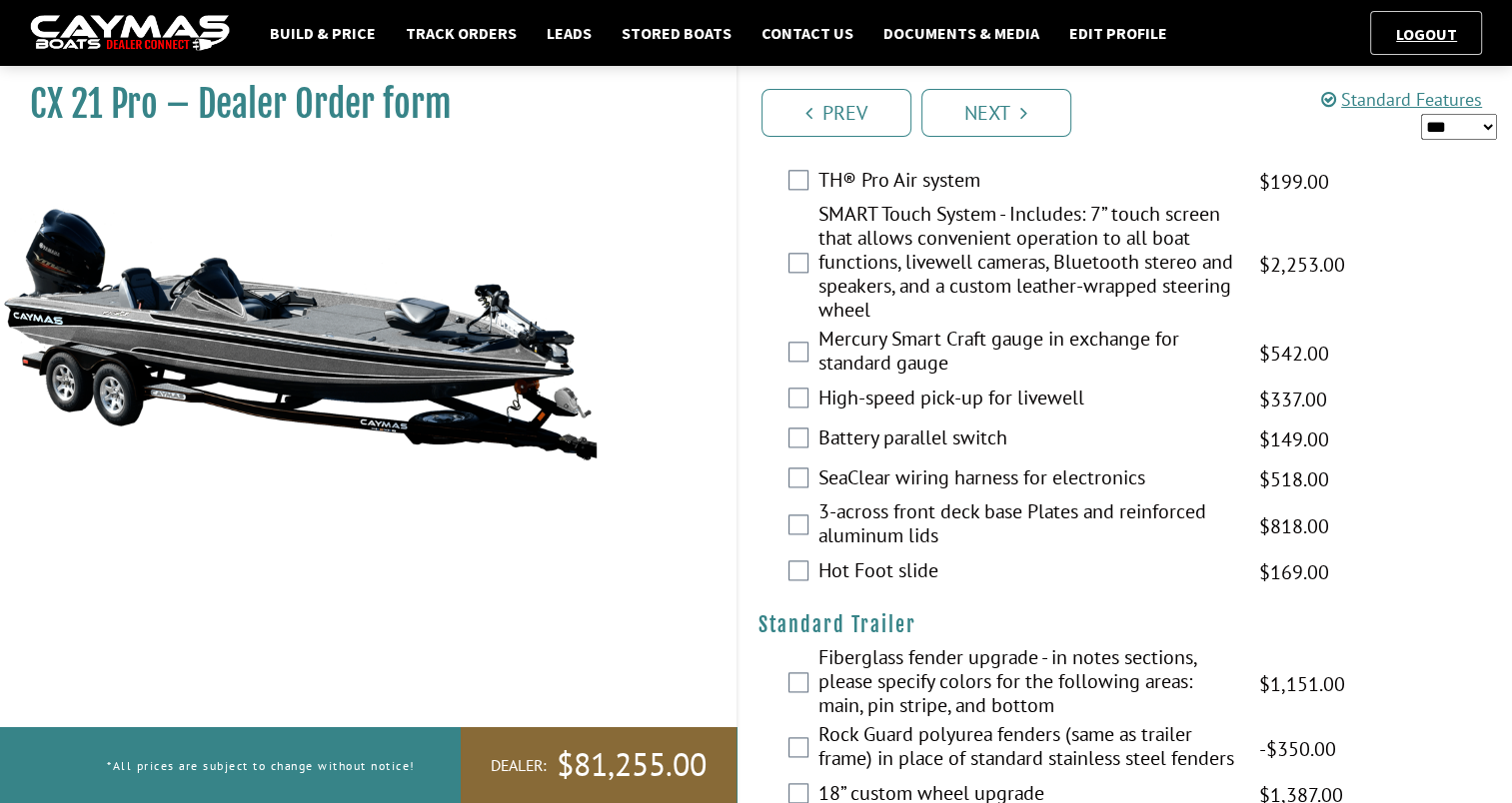 scroll, scrollTop: 2457, scrollLeft: 0, axis: vertical 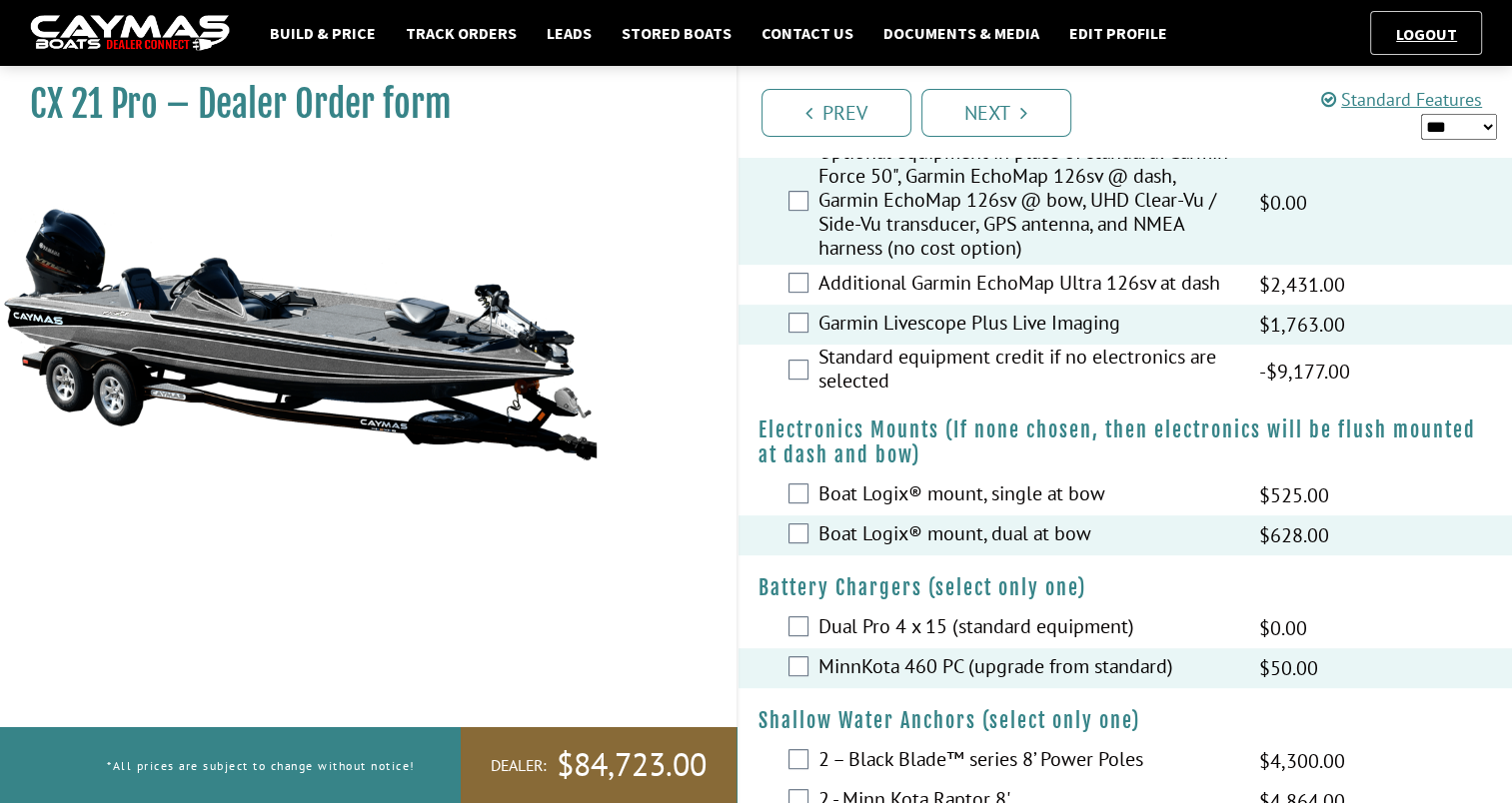 click on "***
******
******" at bounding box center [1459, 127] 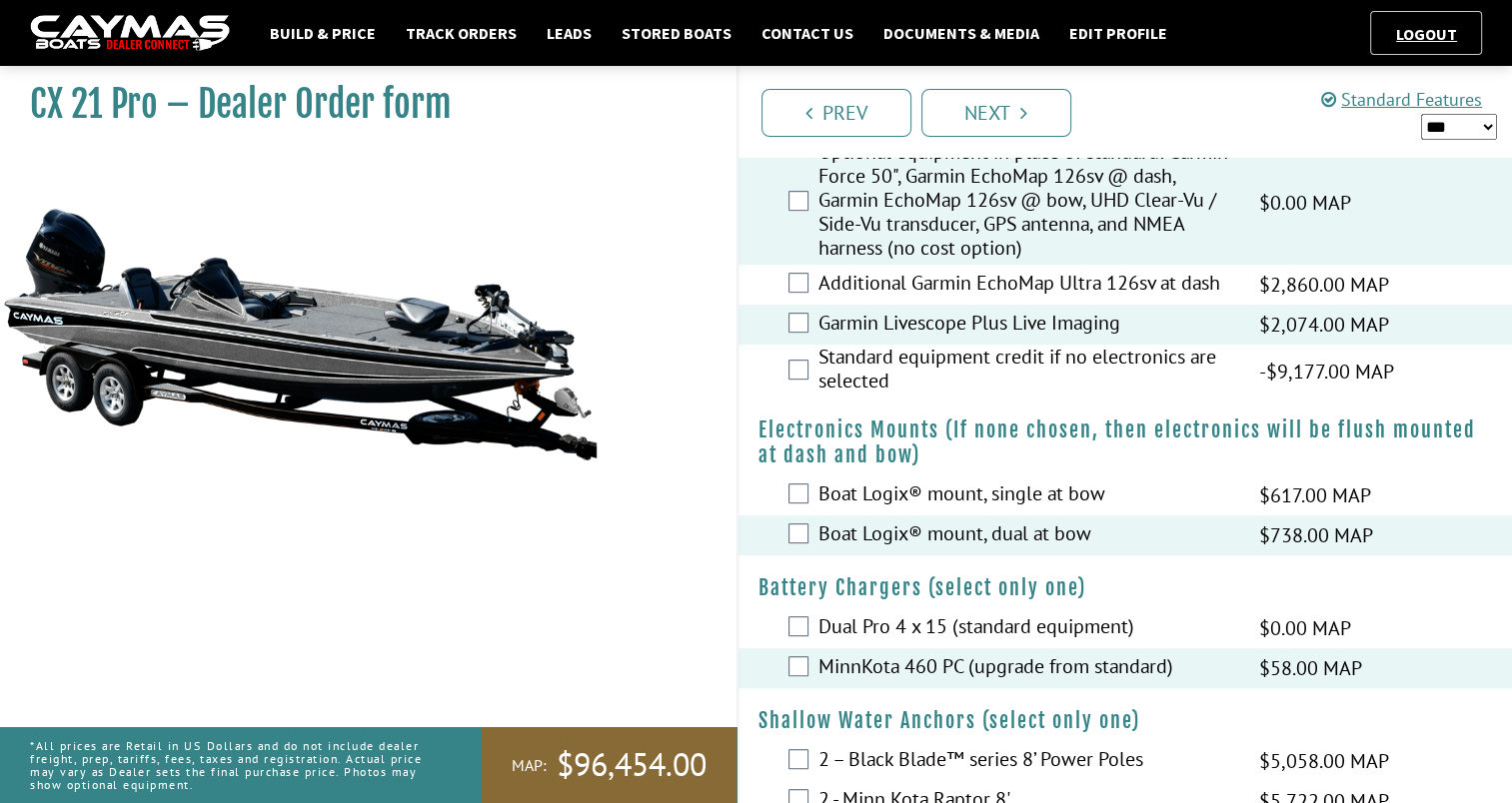 click on "***
******
******" at bounding box center (1459, 127) 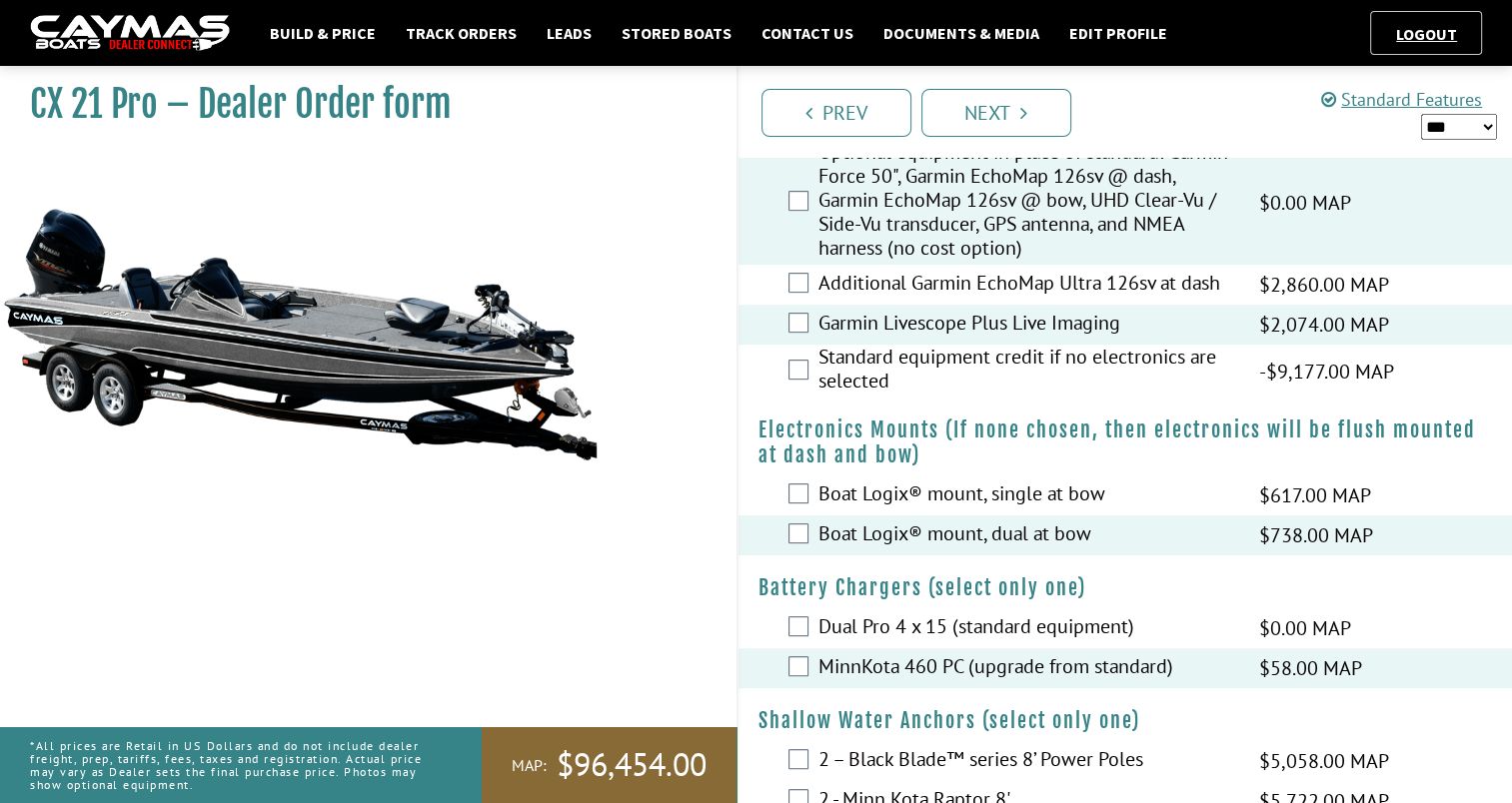 click on "***
******
******" at bounding box center (1459, 127) 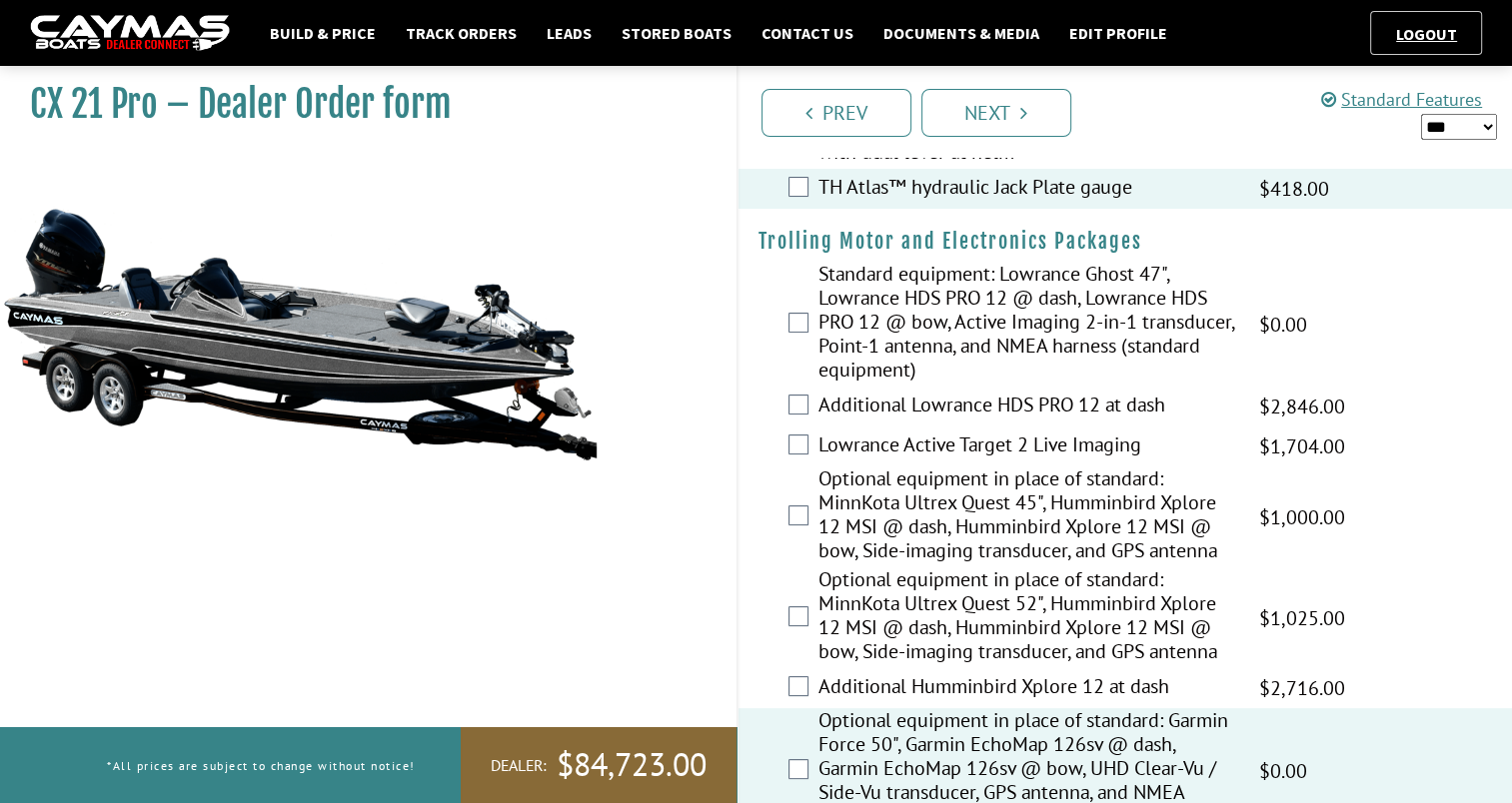 scroll, scrollTop: 34, scrollLeft: 0, axis: vertical 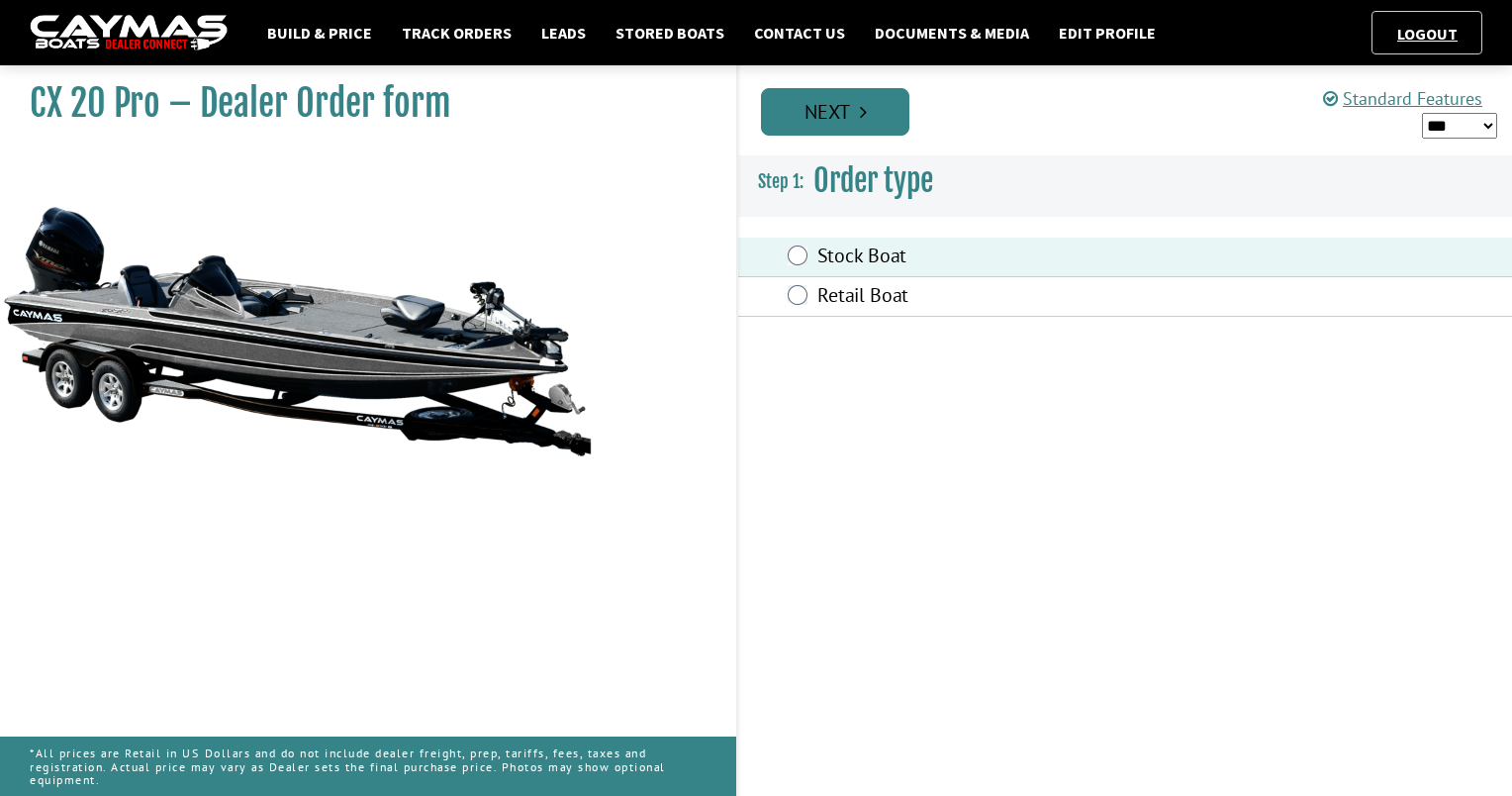 click on "Next" at bounding box center (835, 112) 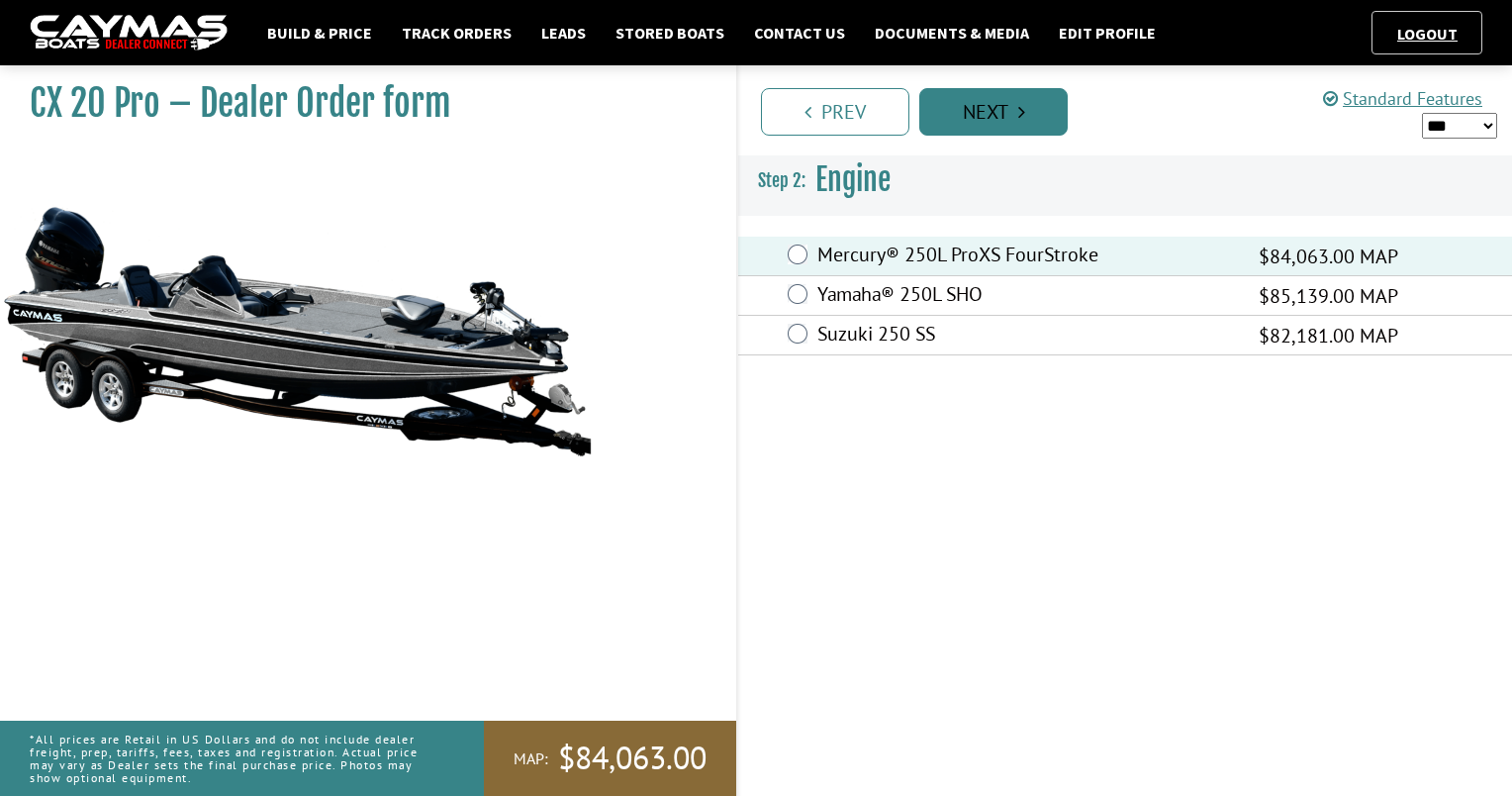 click on "Next" at bounding box center [993, 112] 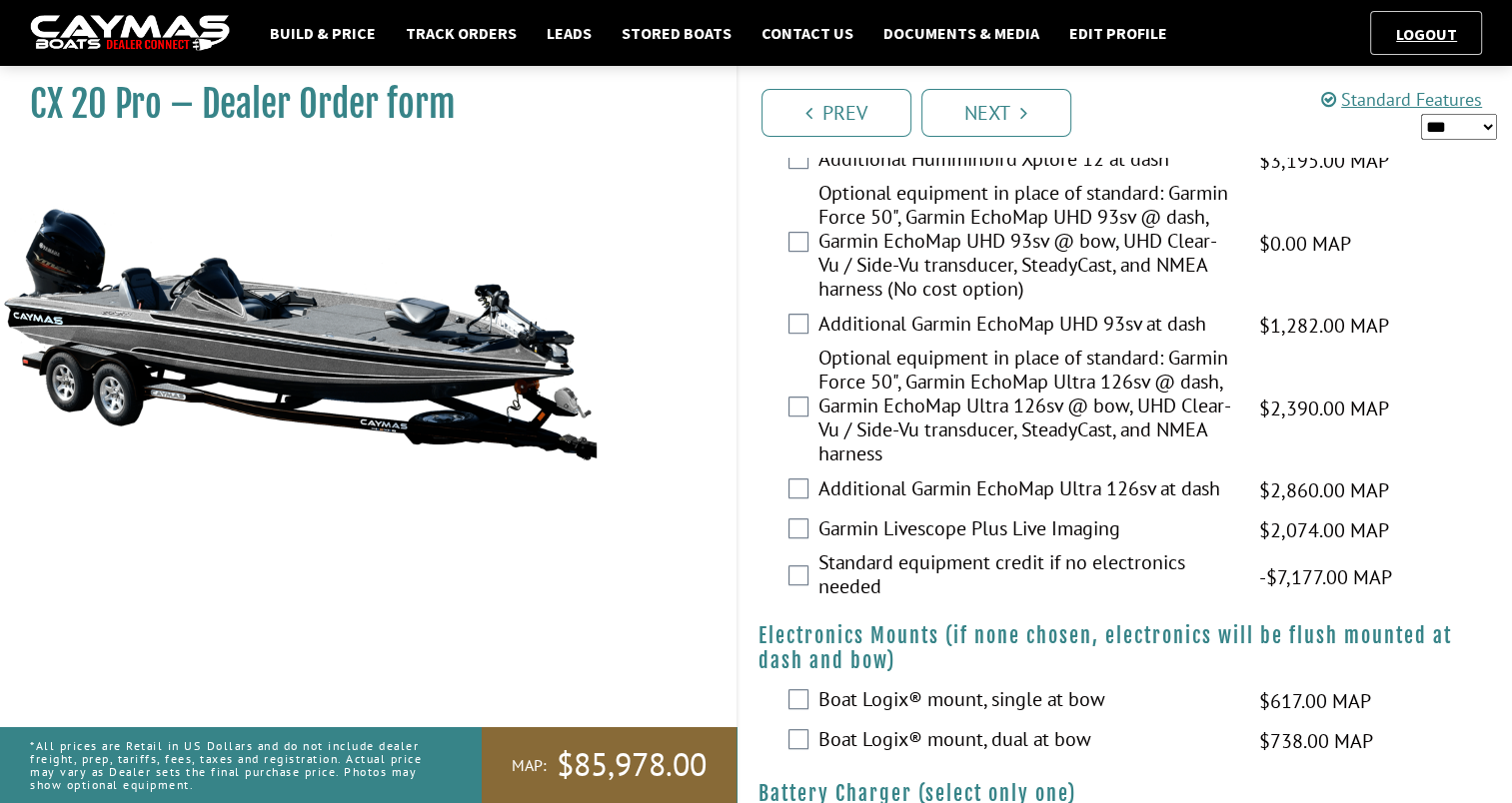 scroll, scrollTop: 1151, scrollLeft: 0, axis: vertical 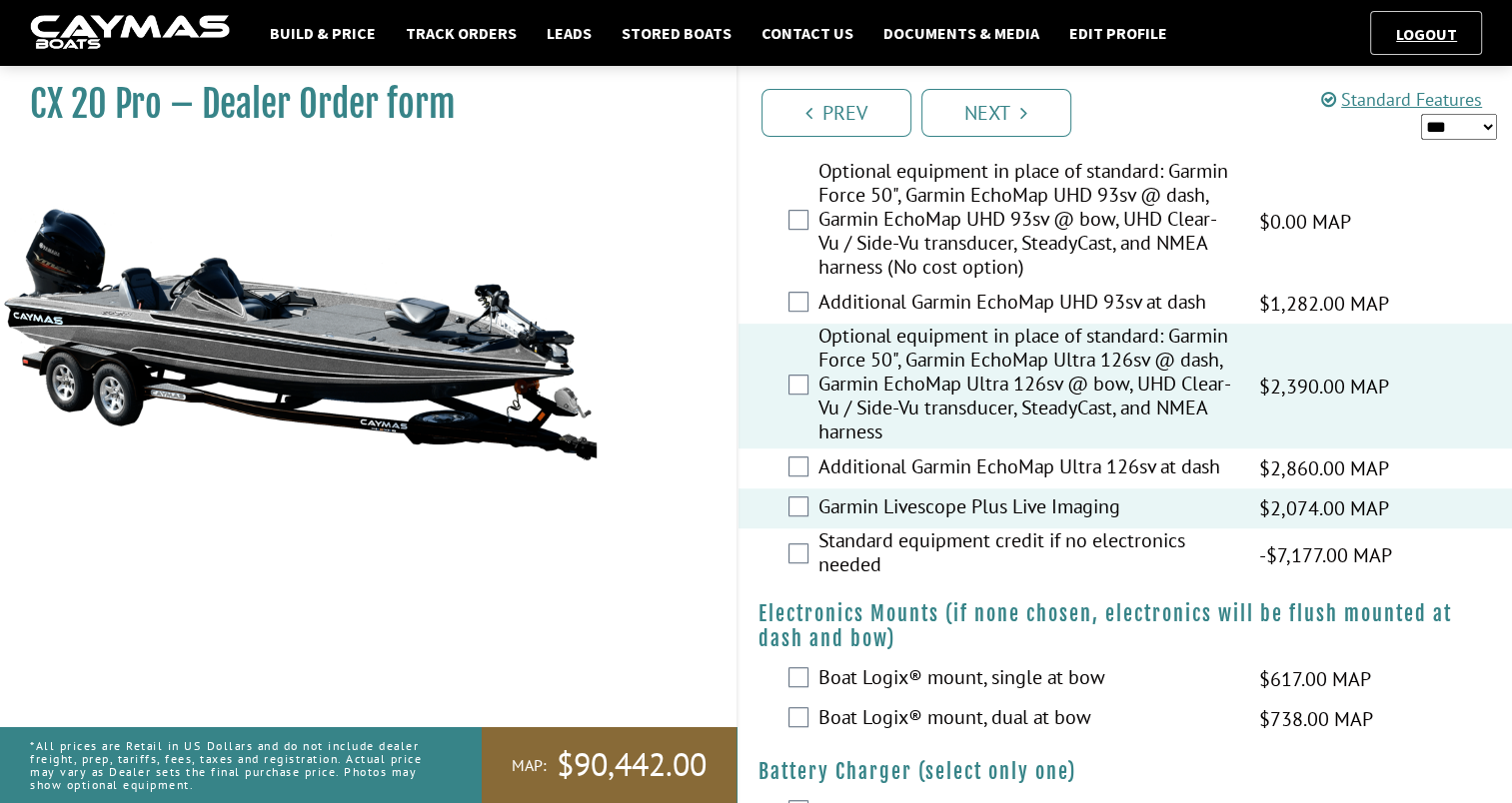 click on "***
******
******" at bounding box center (1459, 127) 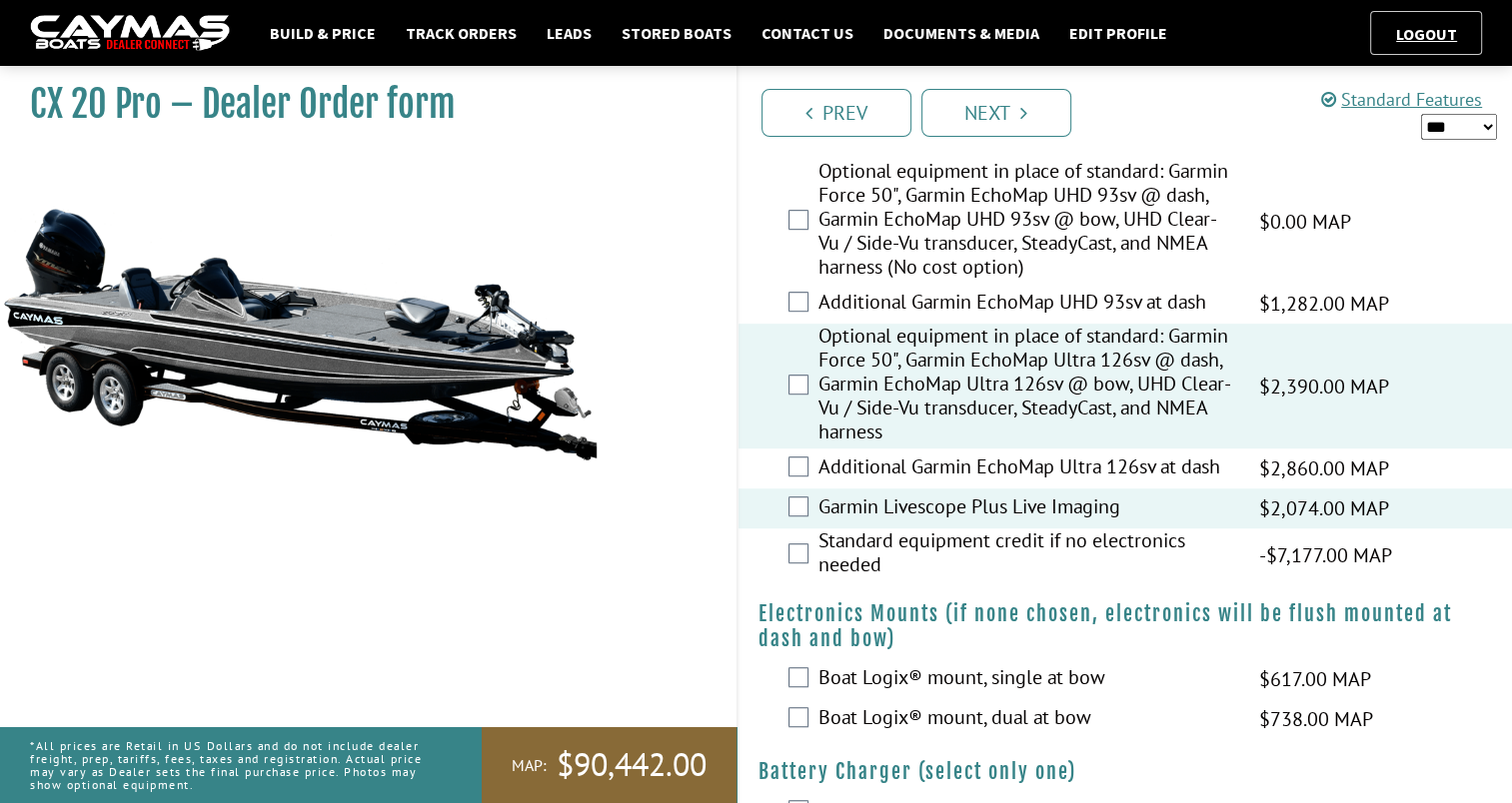 select on "*" 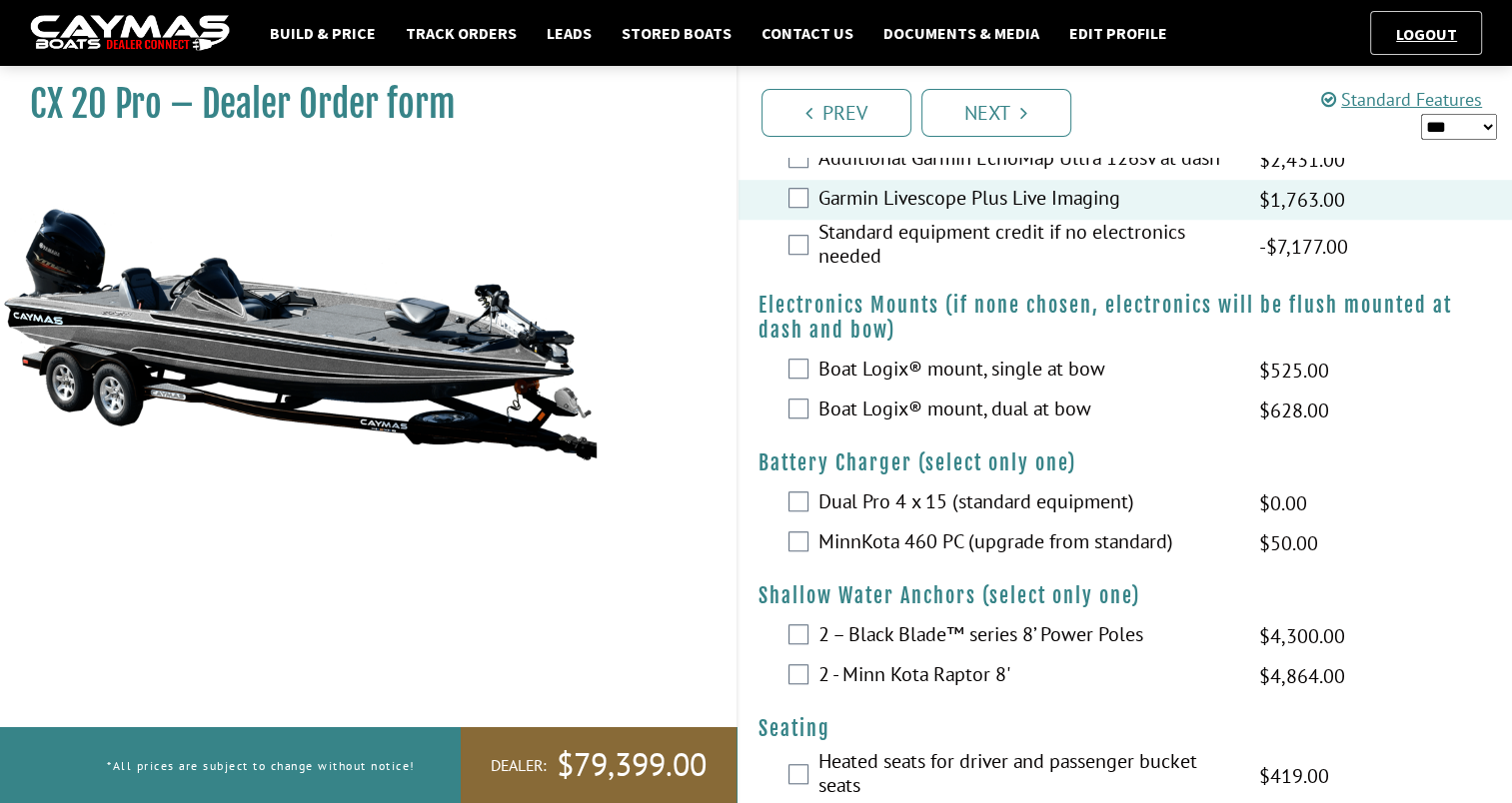 scroll, scrollTop: 1464, scrollLeft: 0, axis: vertical 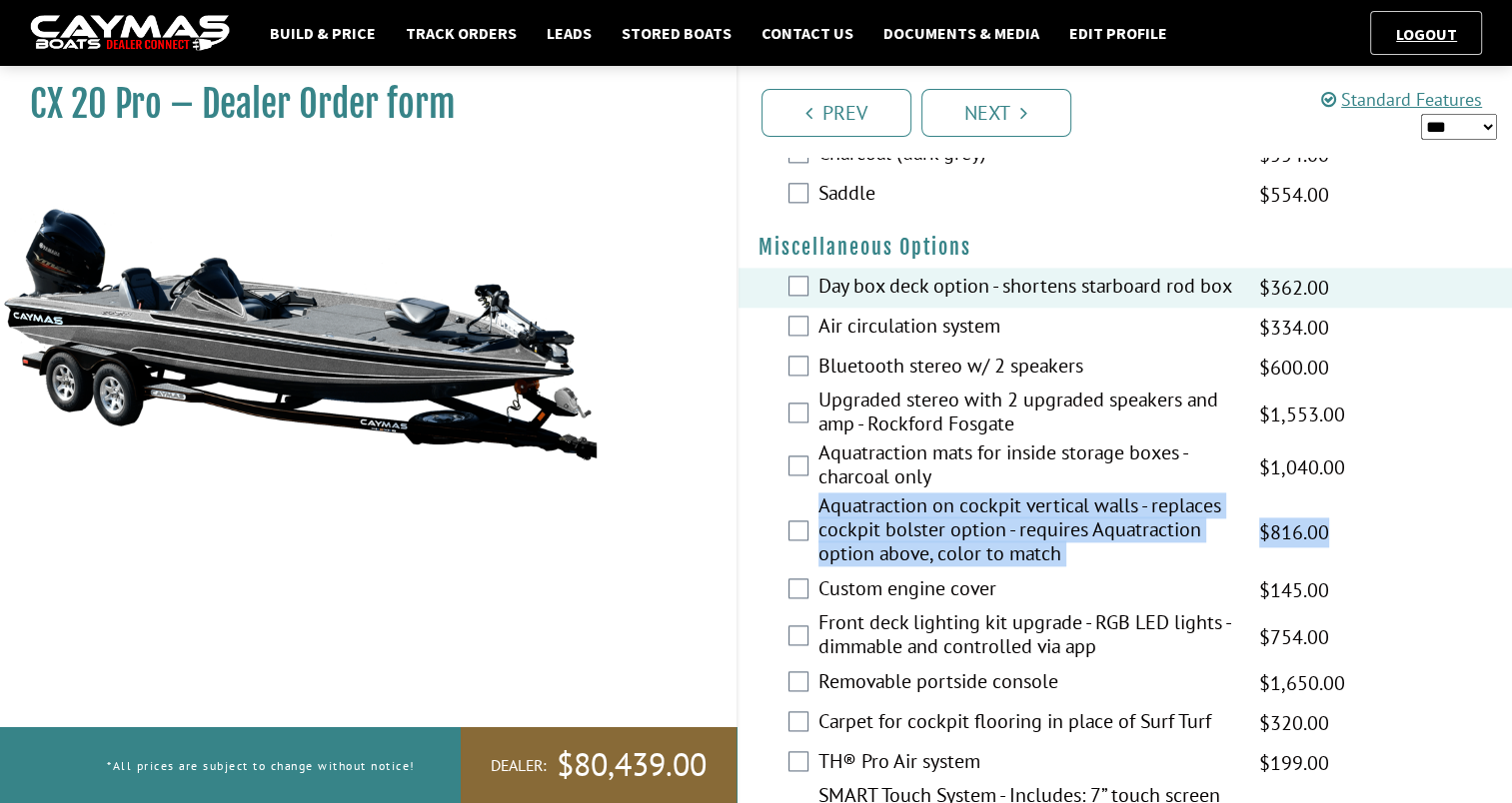 drag, startPoint x: 1509, startPoint y: 490, endPoint x: 1526, endPoint y: 522, distance: 36.23534 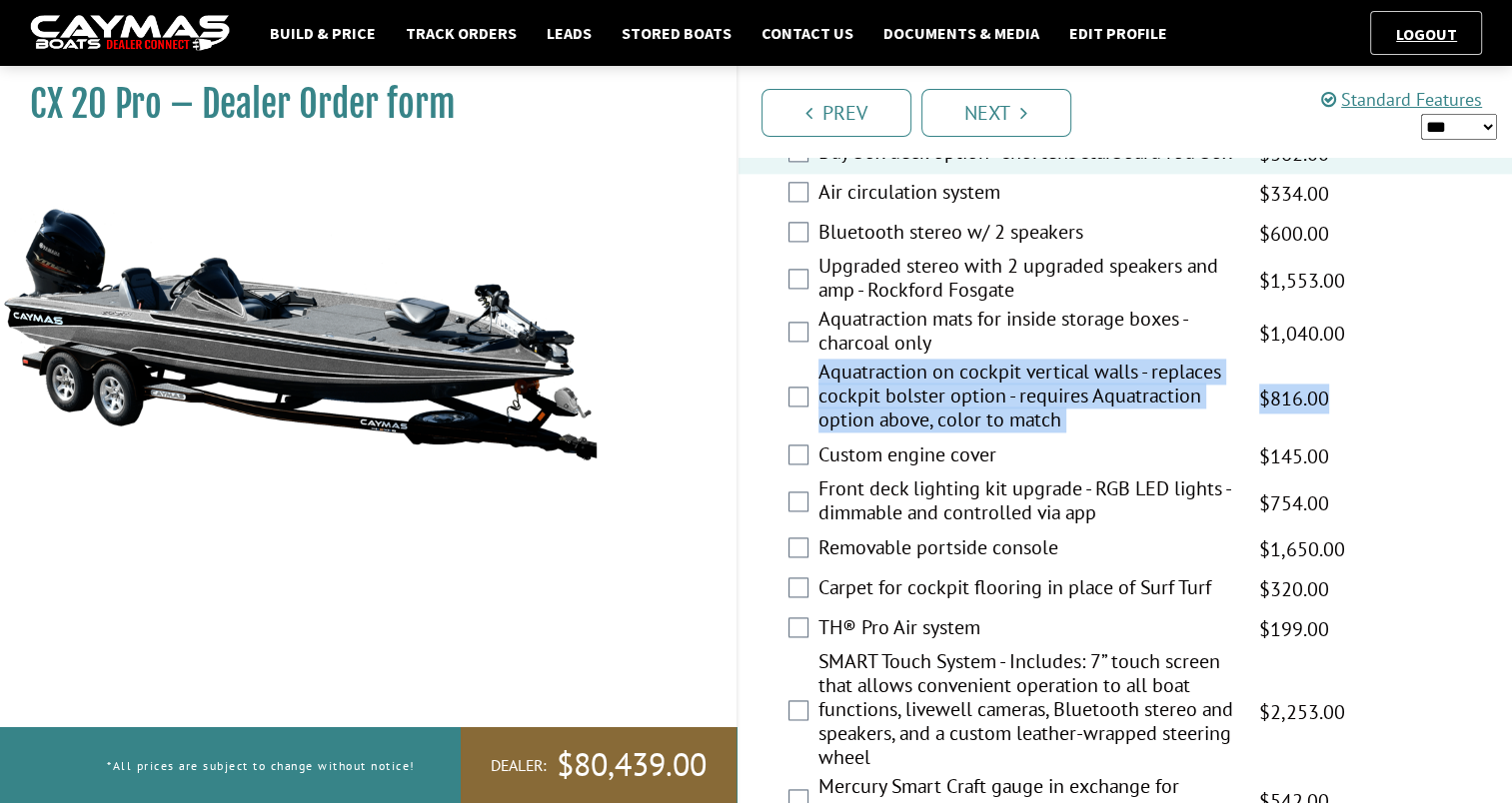 scroll, scrollTop: 2687, scrollLeft: 0, axis: vertical 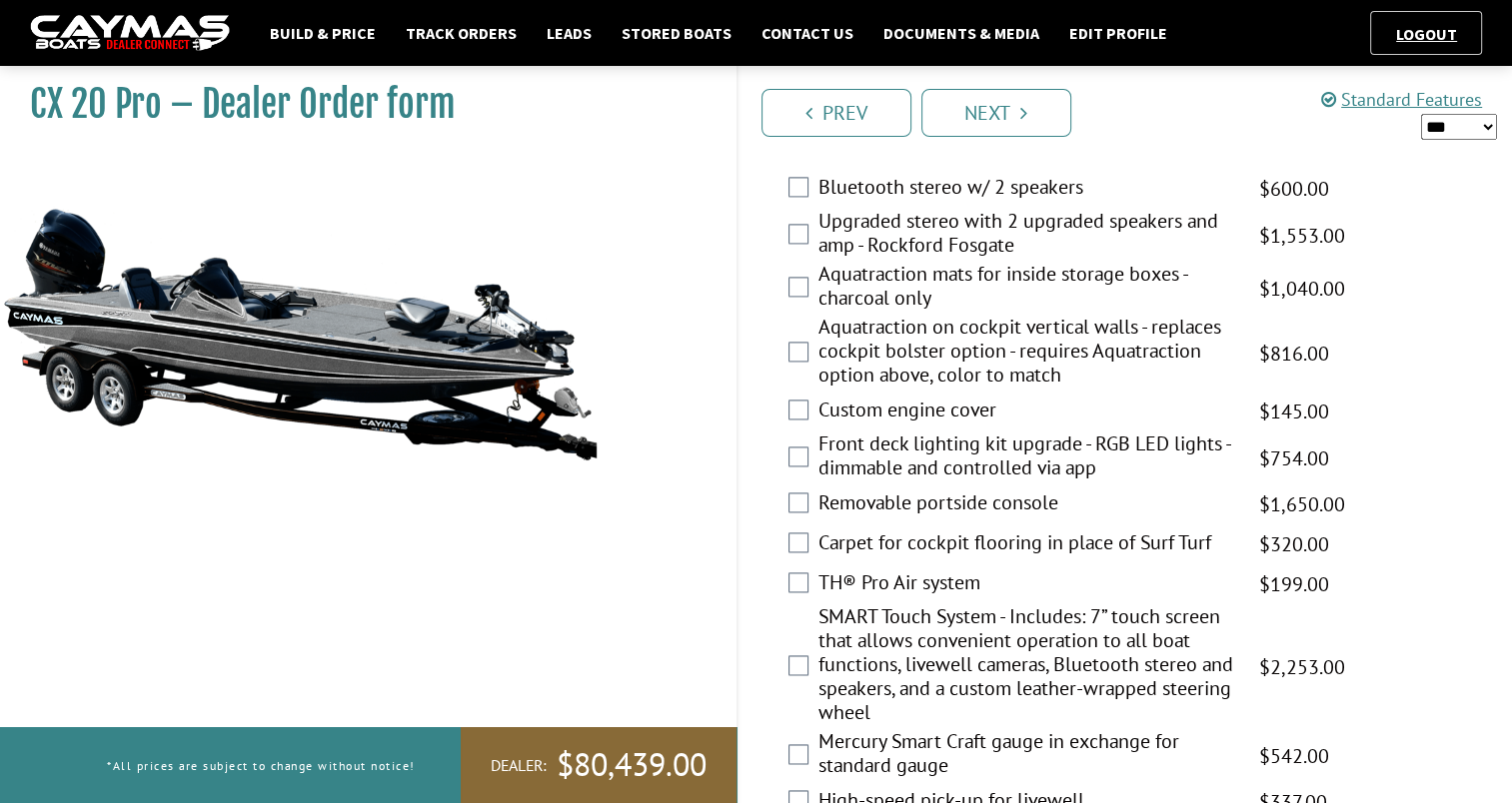 click on "Carpet for cockpit flooring in place of Surf Turf
$376.00 MAP
$444.00 MSRP
$320.00
$376.00" at bounding box center (1125, 544) 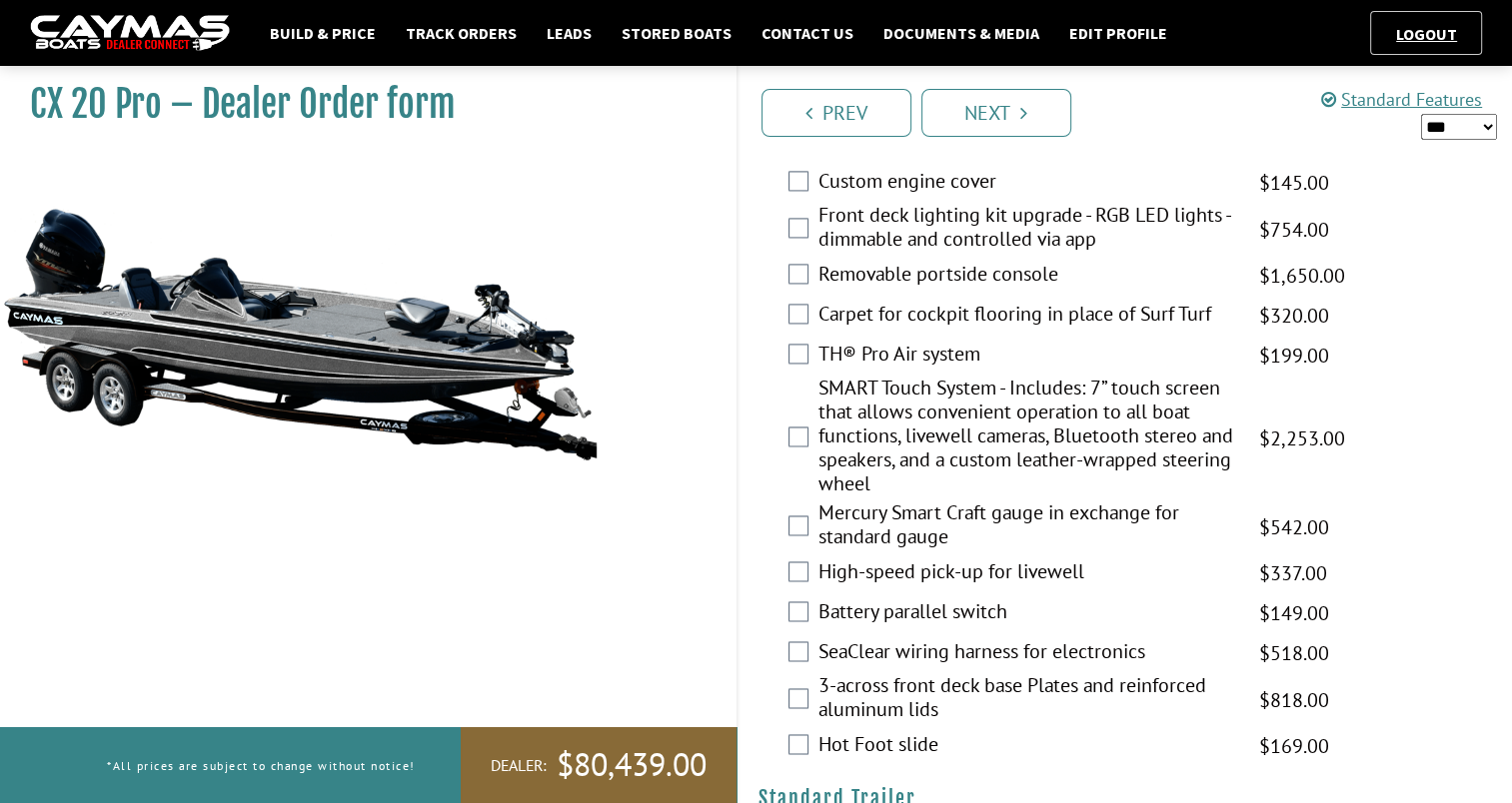 scroll, scrollTop: 2928, scrollLeft: 0, axis: vertical 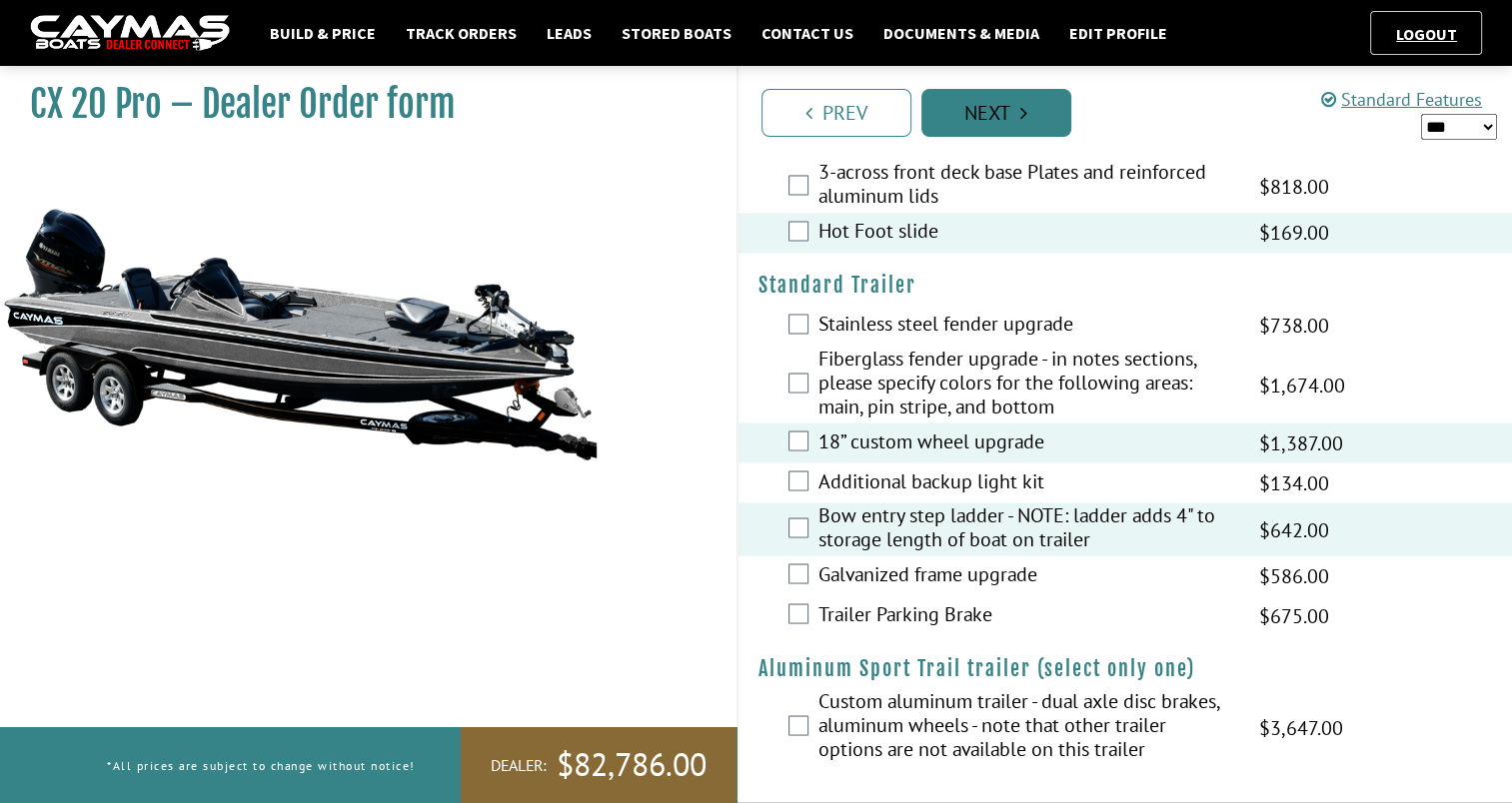 click on "Next" at bounding box center (996, 113) 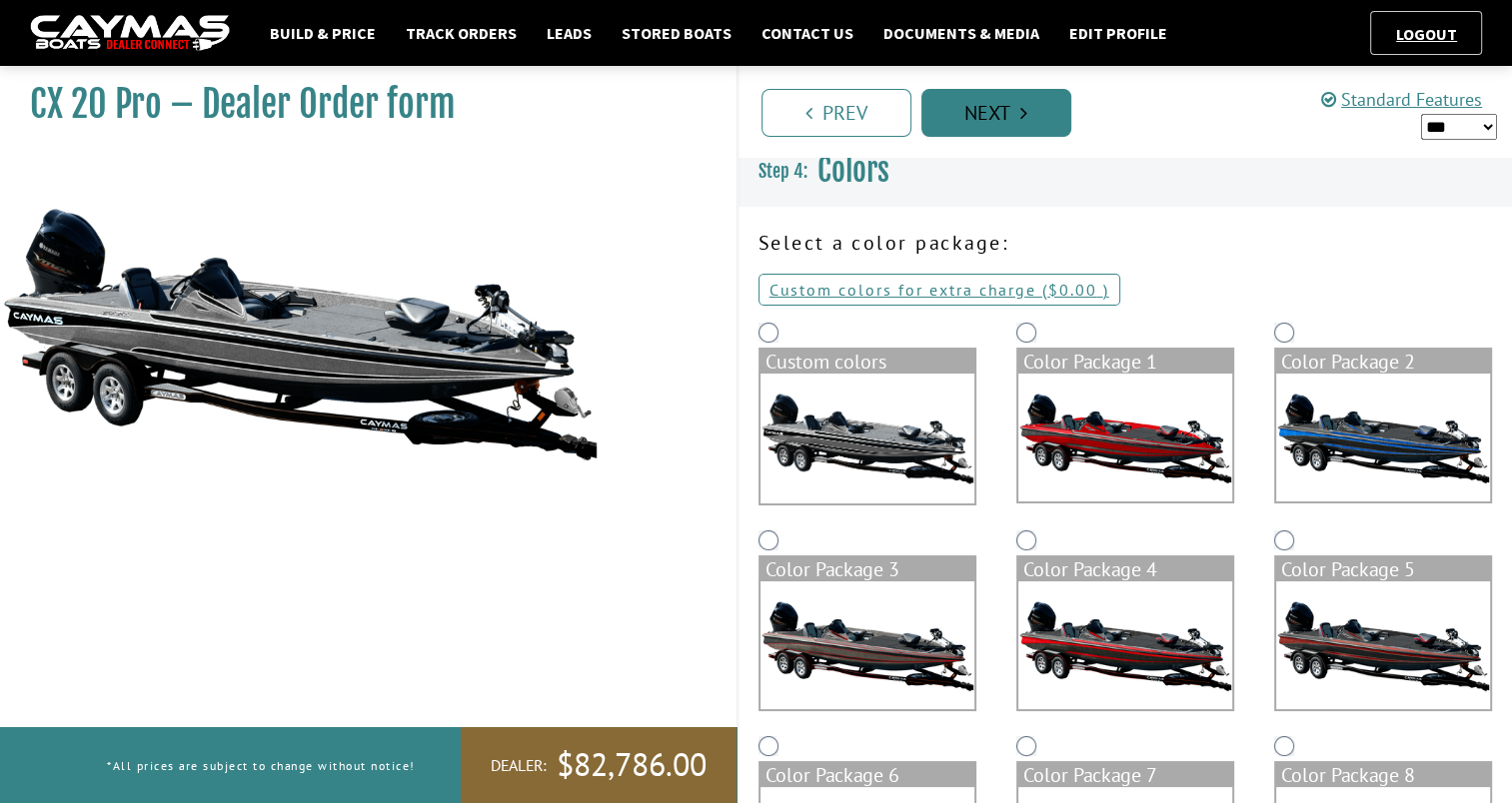 scroll, scrollTop: 0, scrollLeft: 0, axis: both 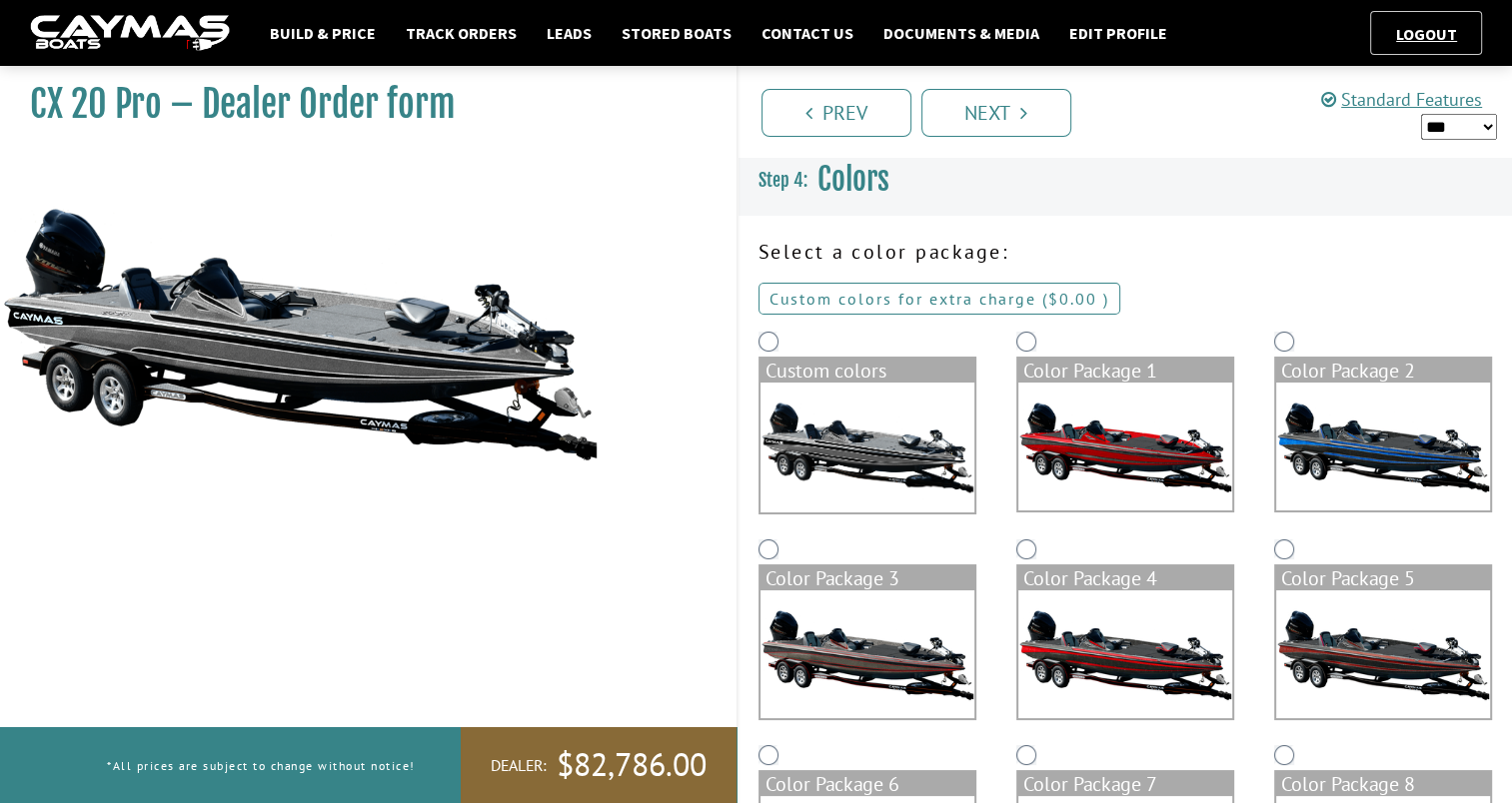 click on "Custom colors for extra charge (
$0.00
$0.00 MSRP
$0.00 MAP
$0.00 )" at bounding box center (939, 299) 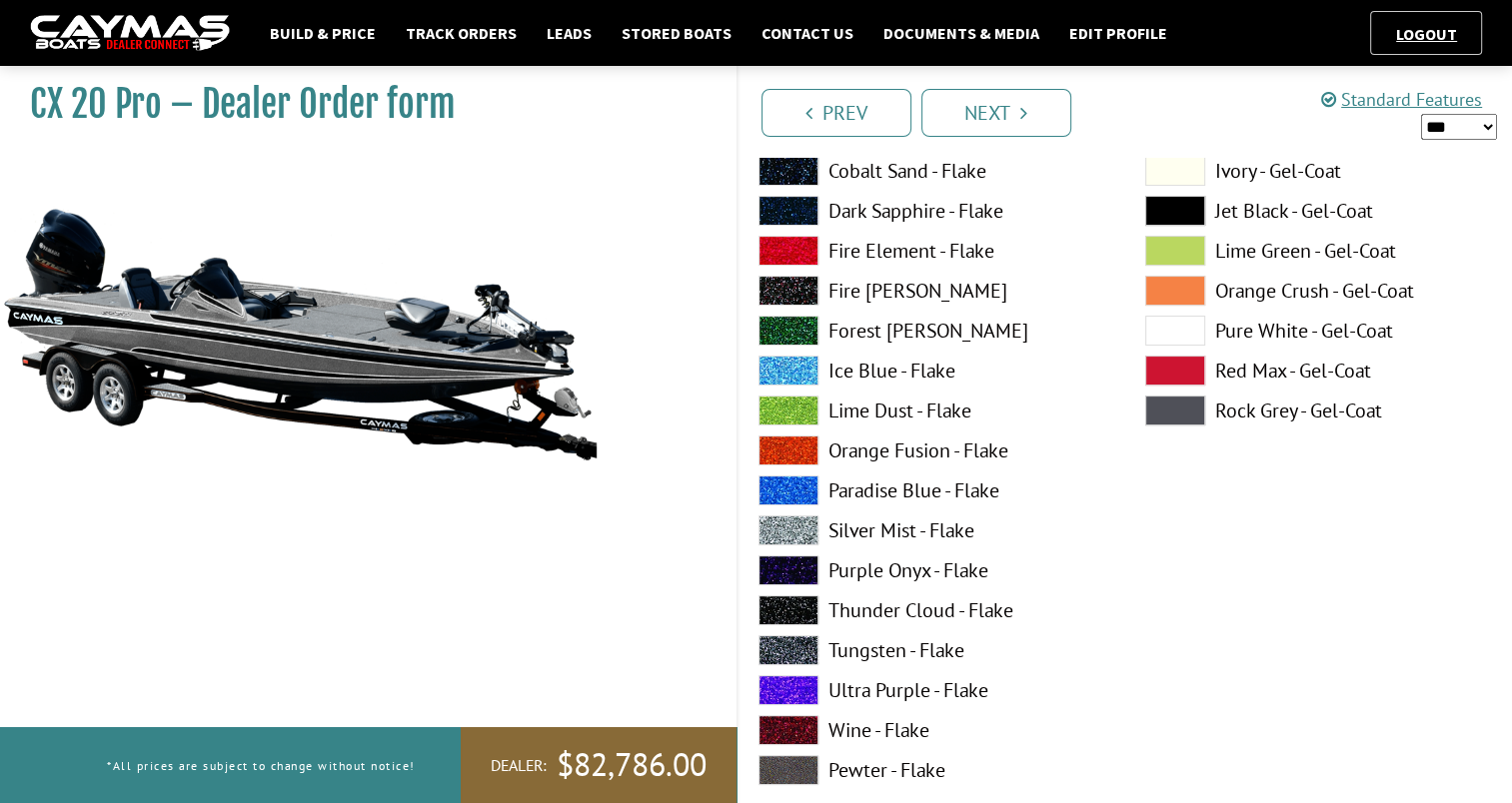 scroll, scrollTop: 340, scrollLeft: 0, axis: vertical 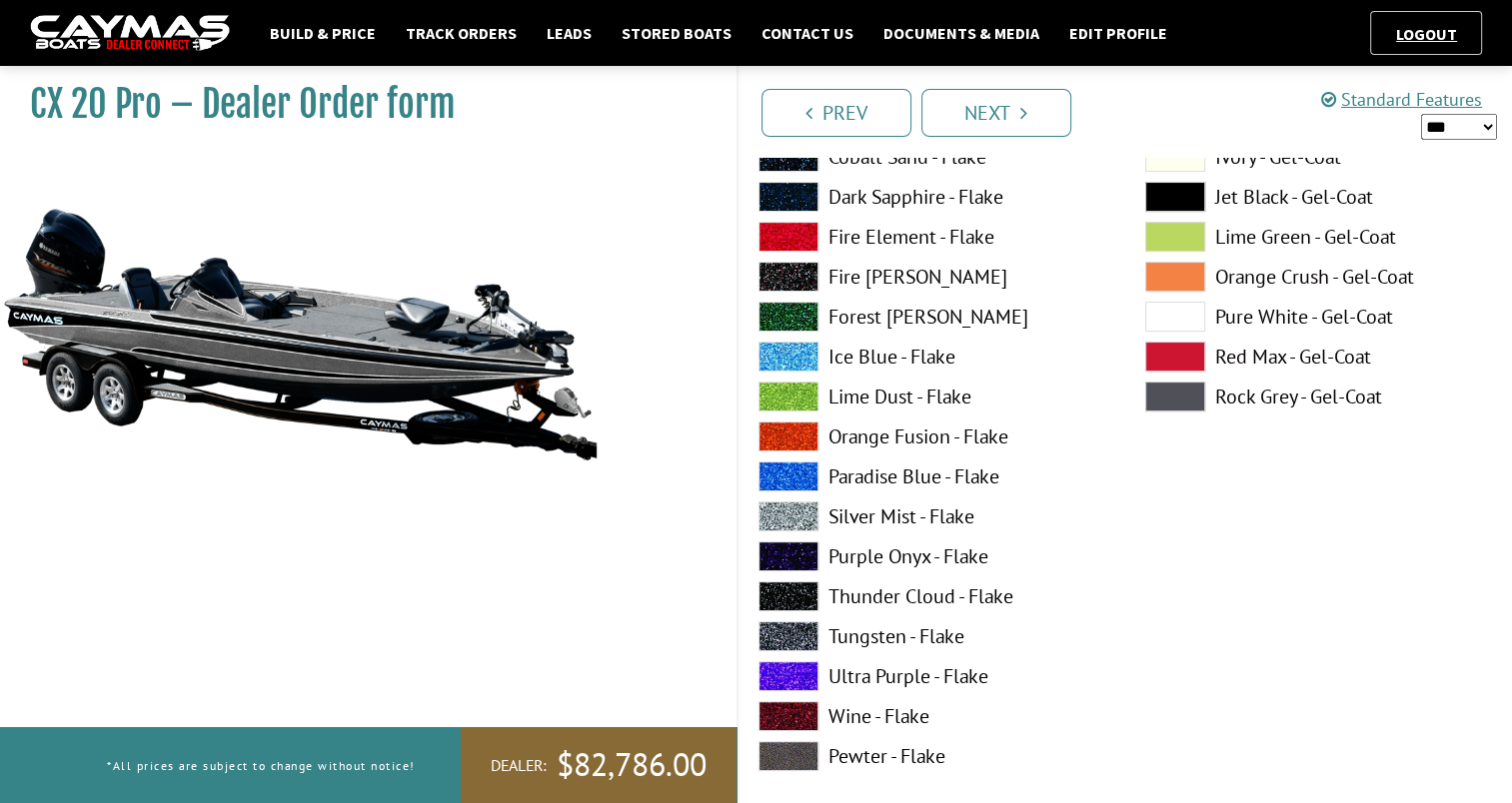 click at bounding box center (1175, 317) 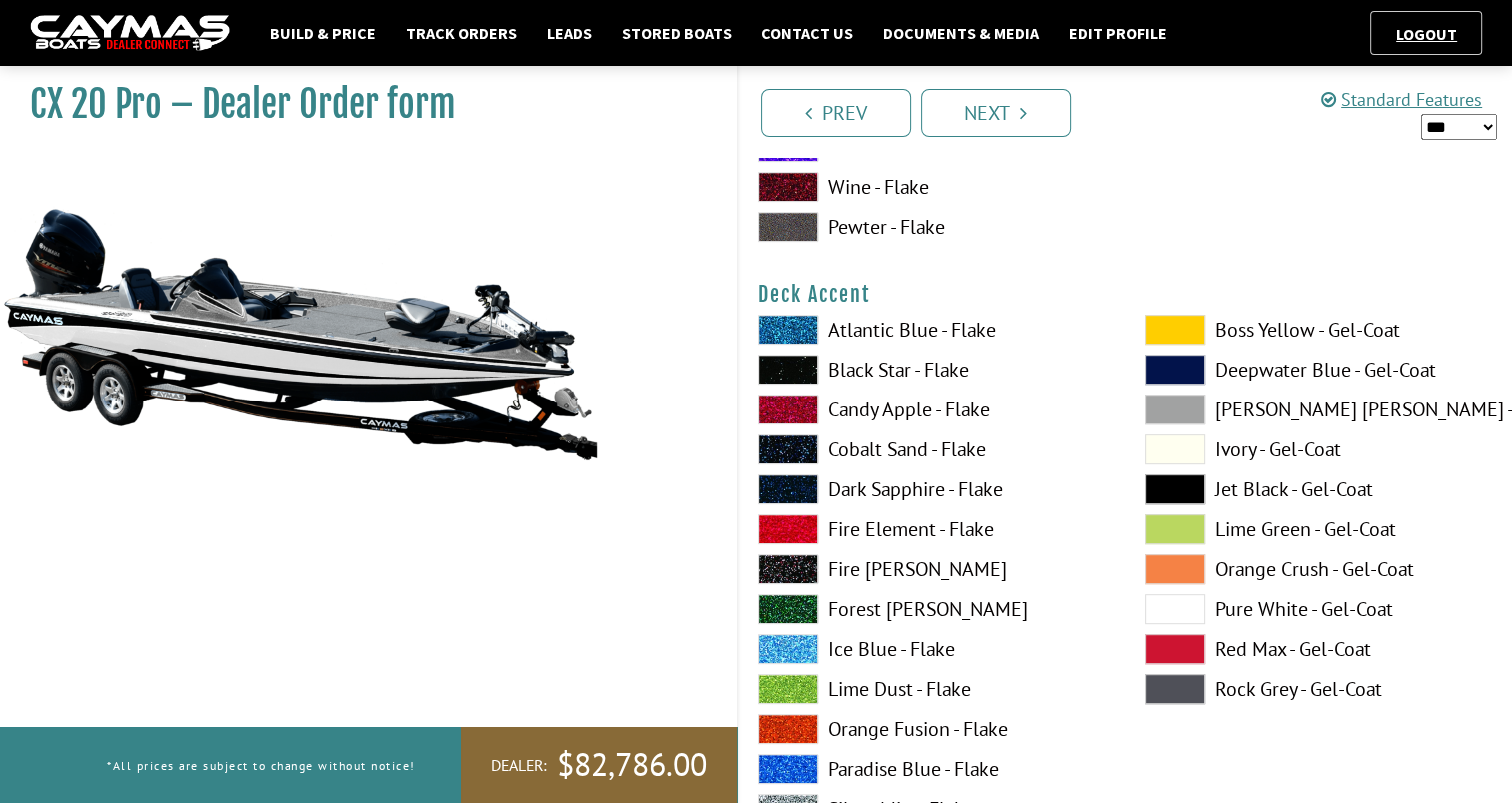 scroll, scrollTop: 951, scrollLeft: 0, axis: vertical 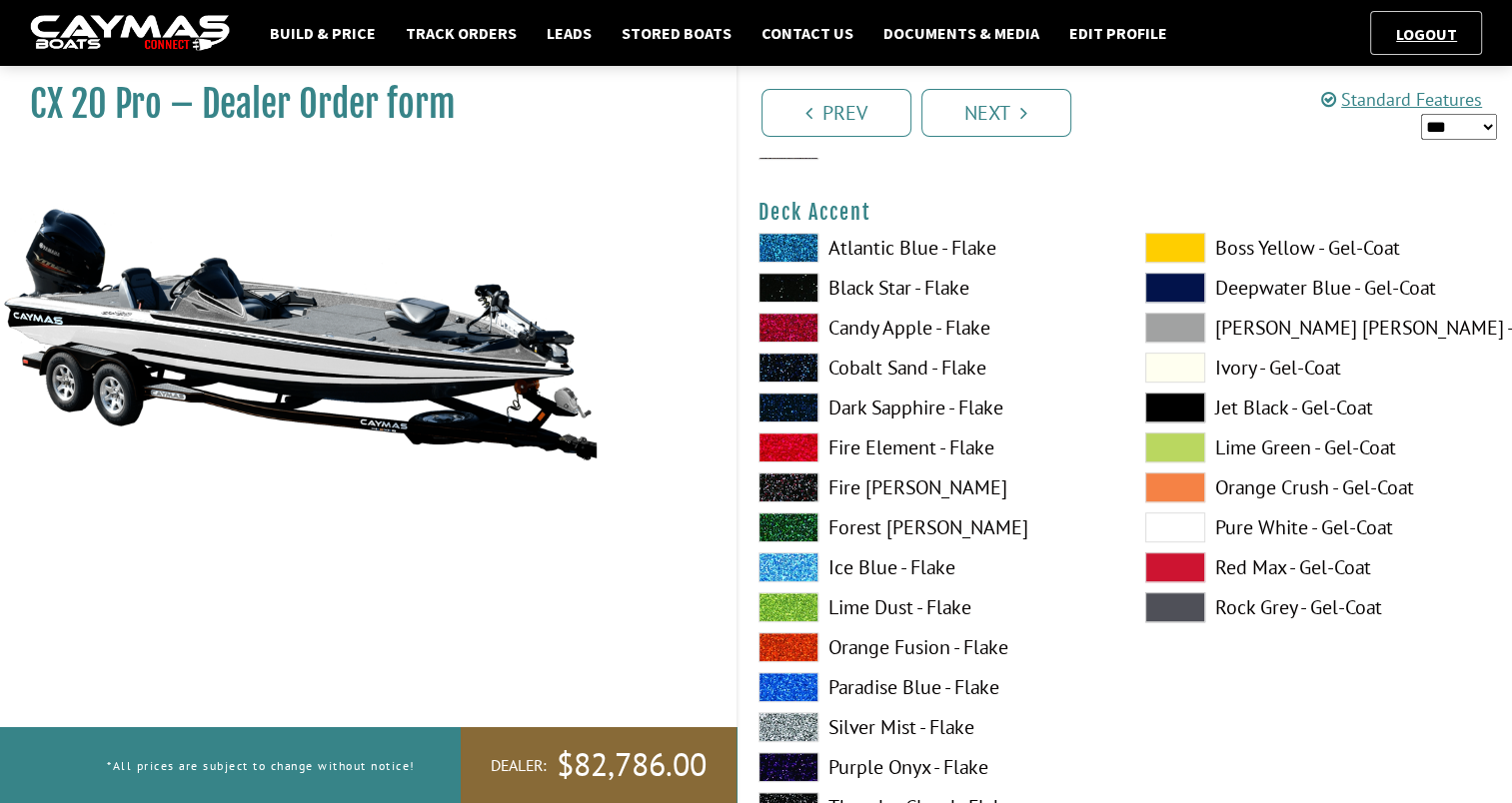 click at bounding box center [1175, 487] 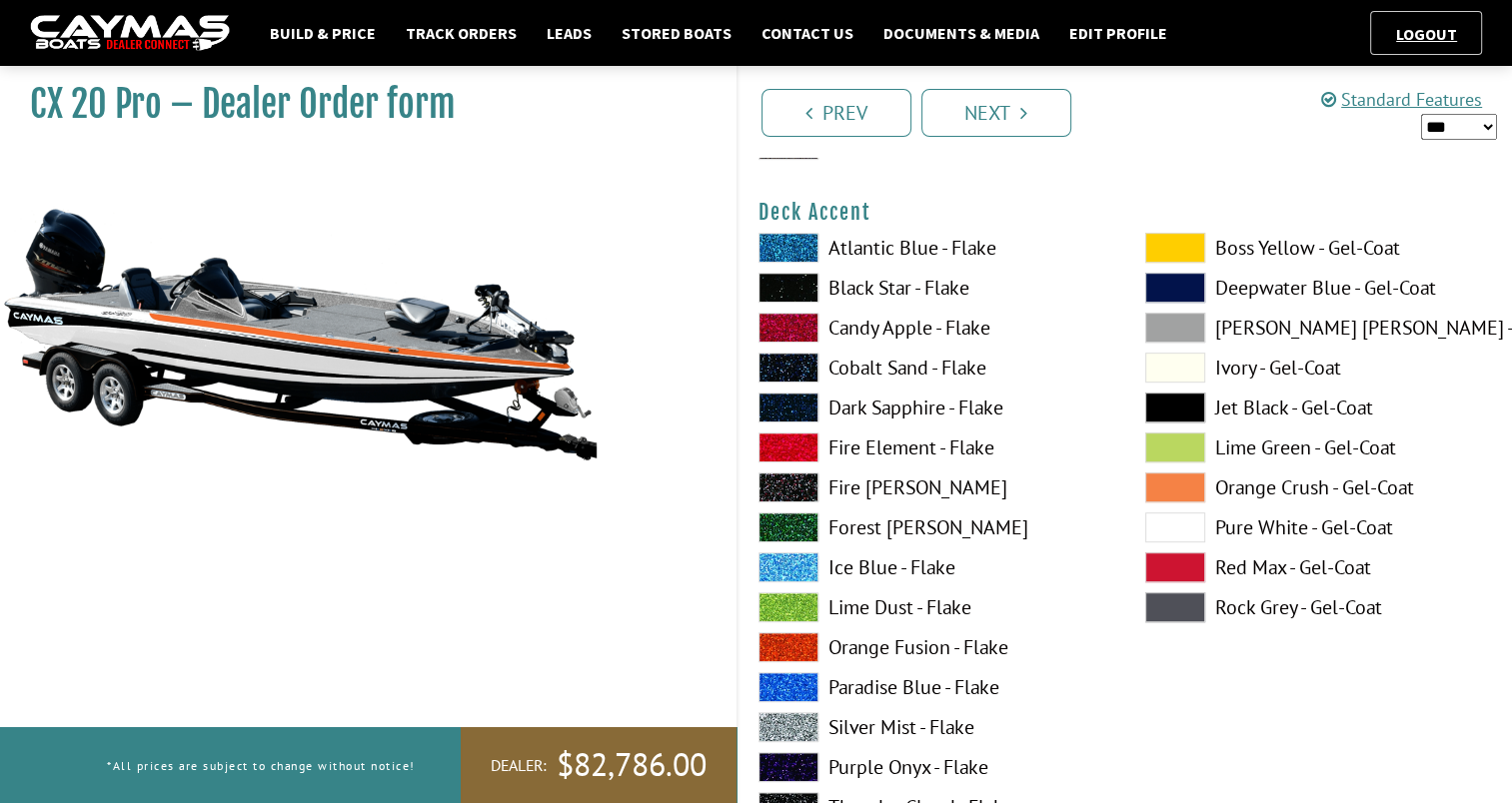 click at bounding box center [1175, 487] 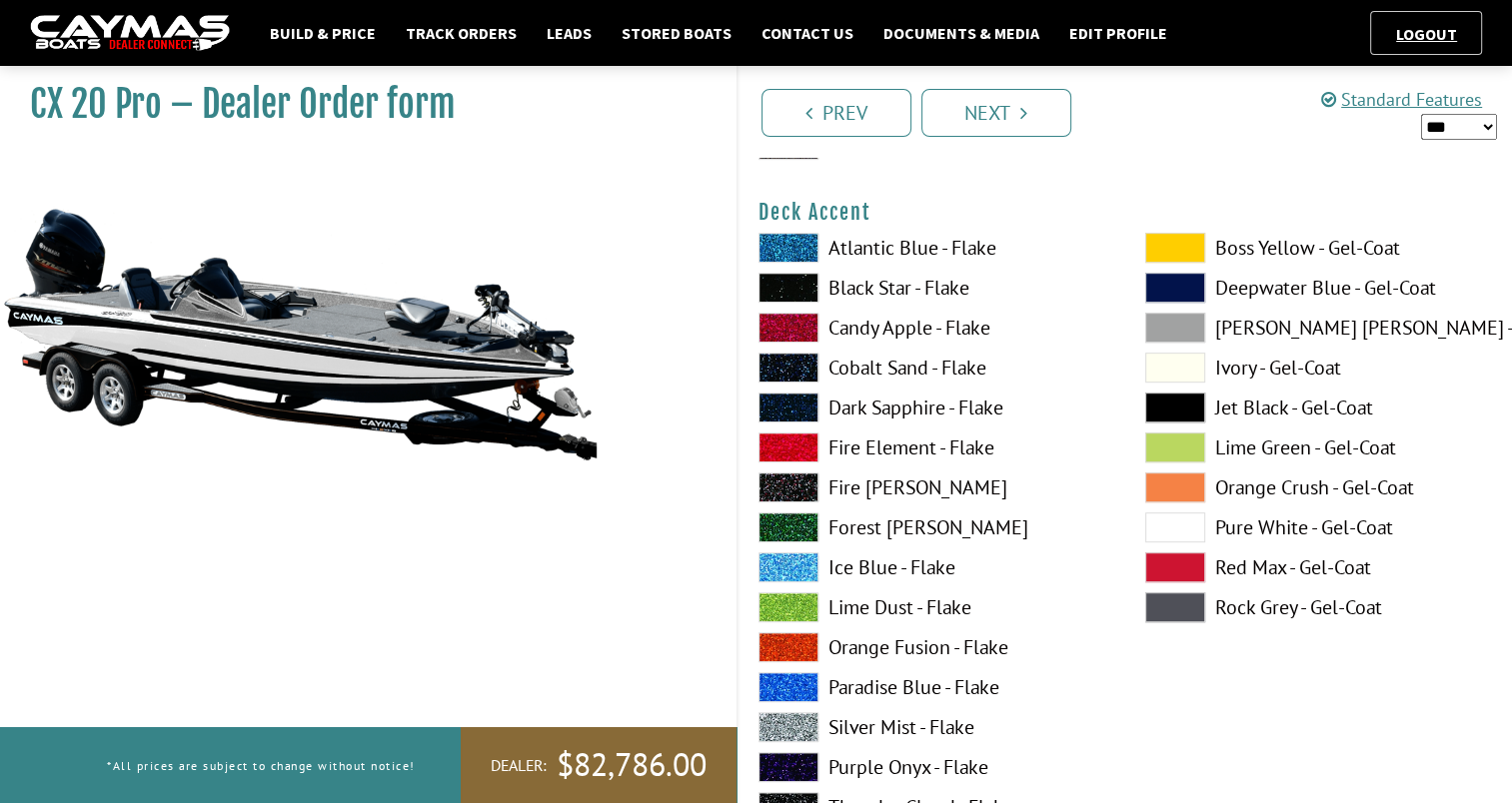 click at bounding box center [1175, 527] 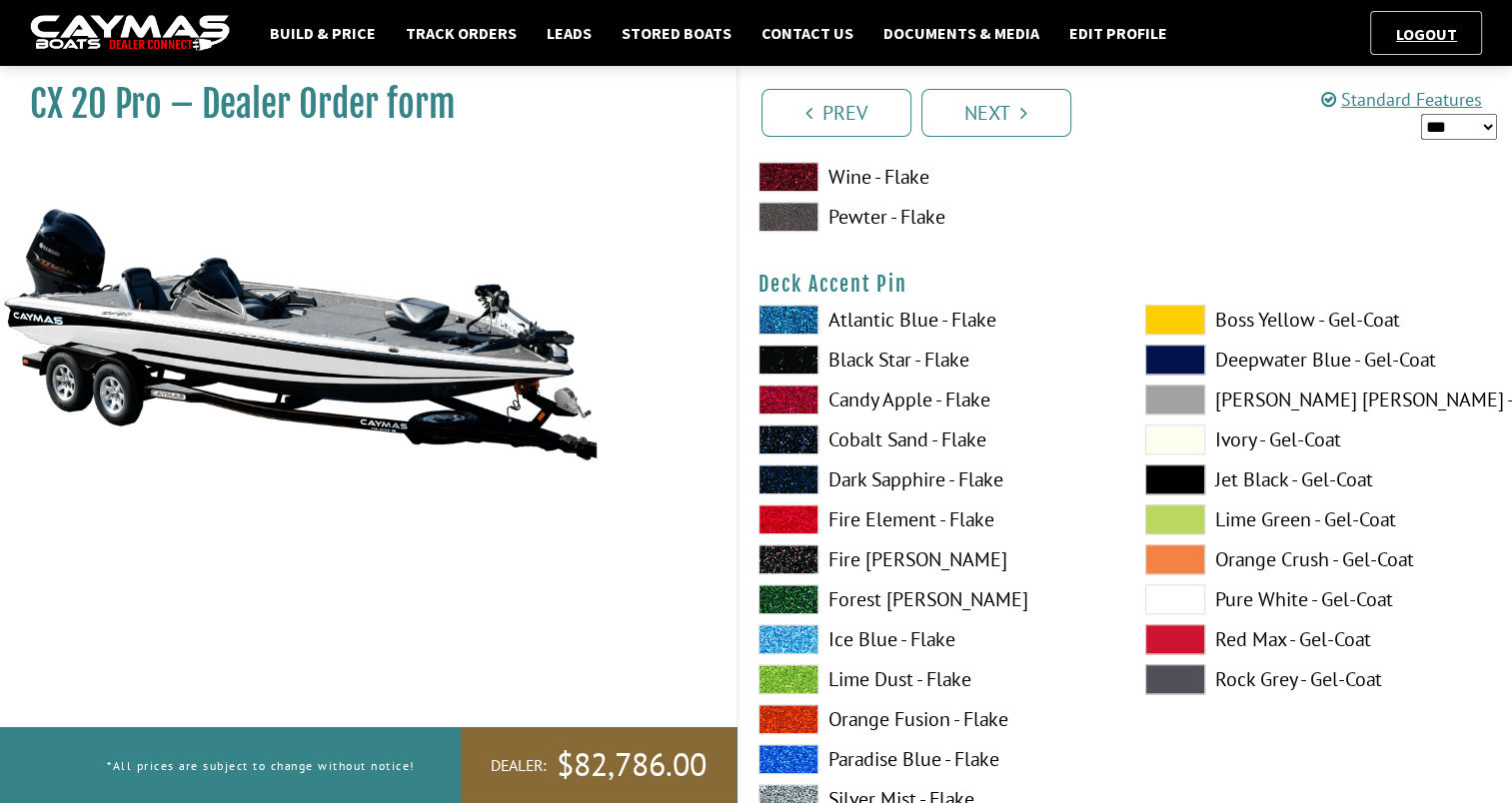 scroll, scrollTop: 1782, scrollLeft: 0, axis: vertical 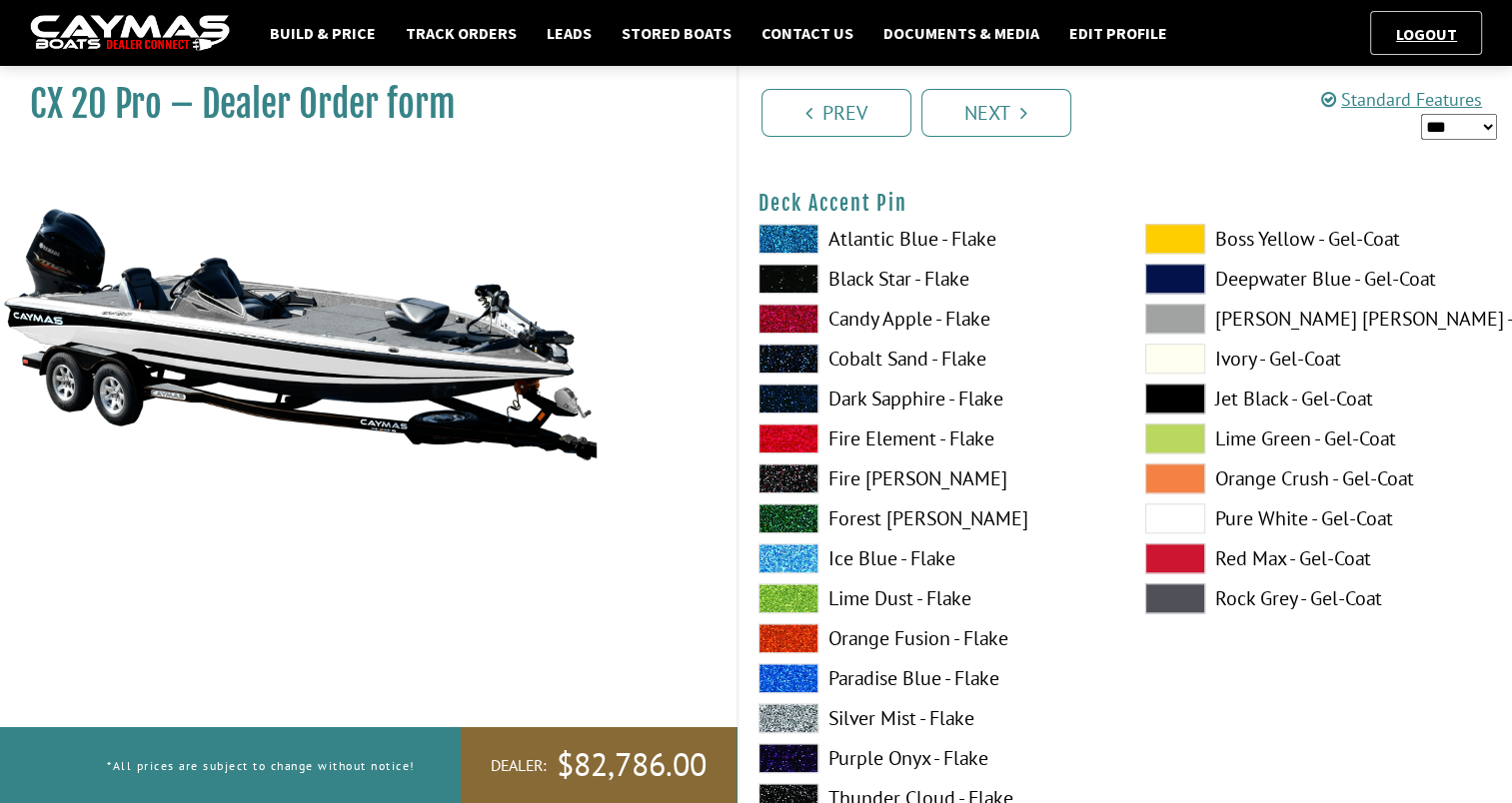 click at bounding box center [1175, 478] 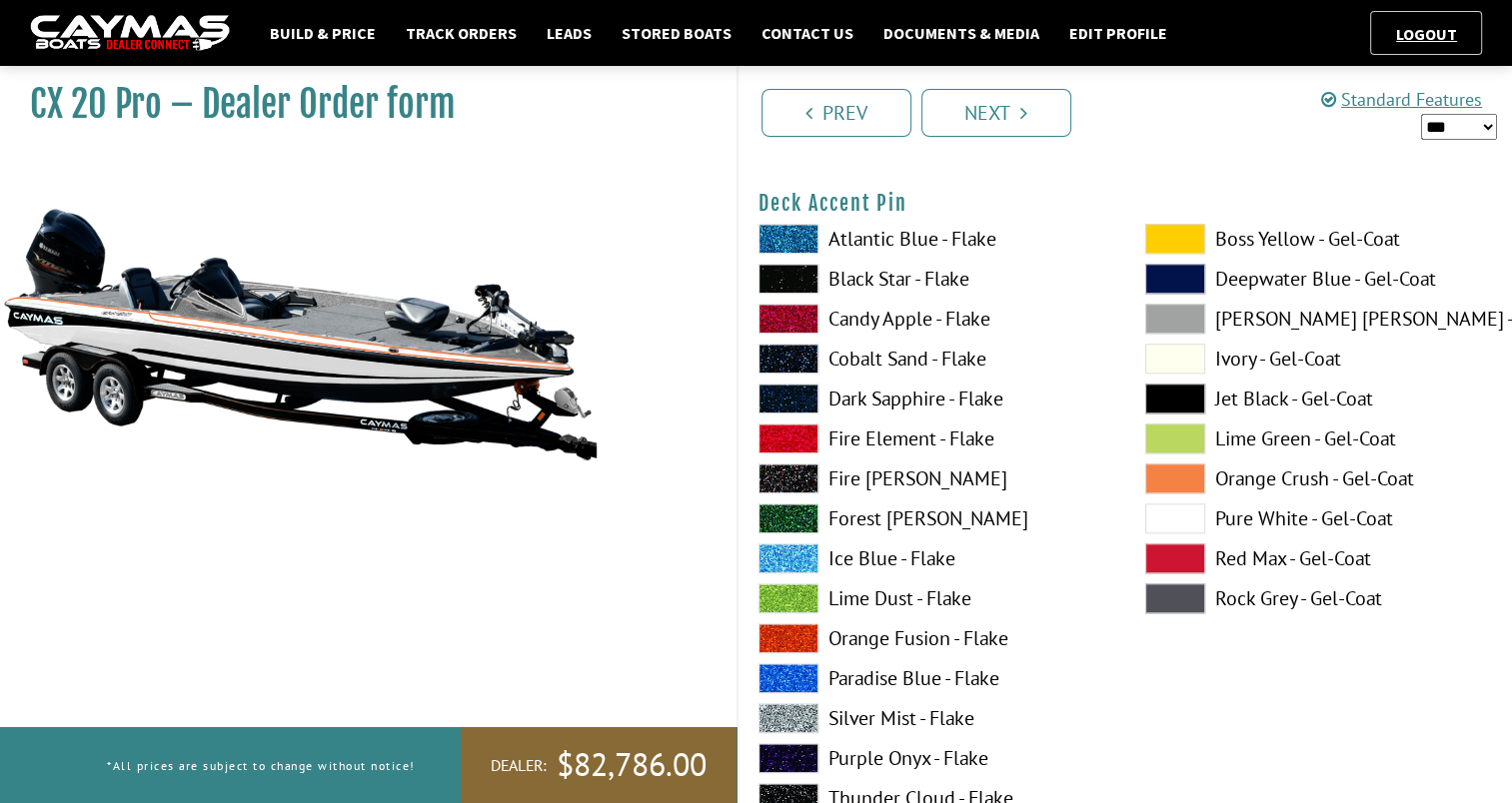 click at bounding box center (1175, 478) 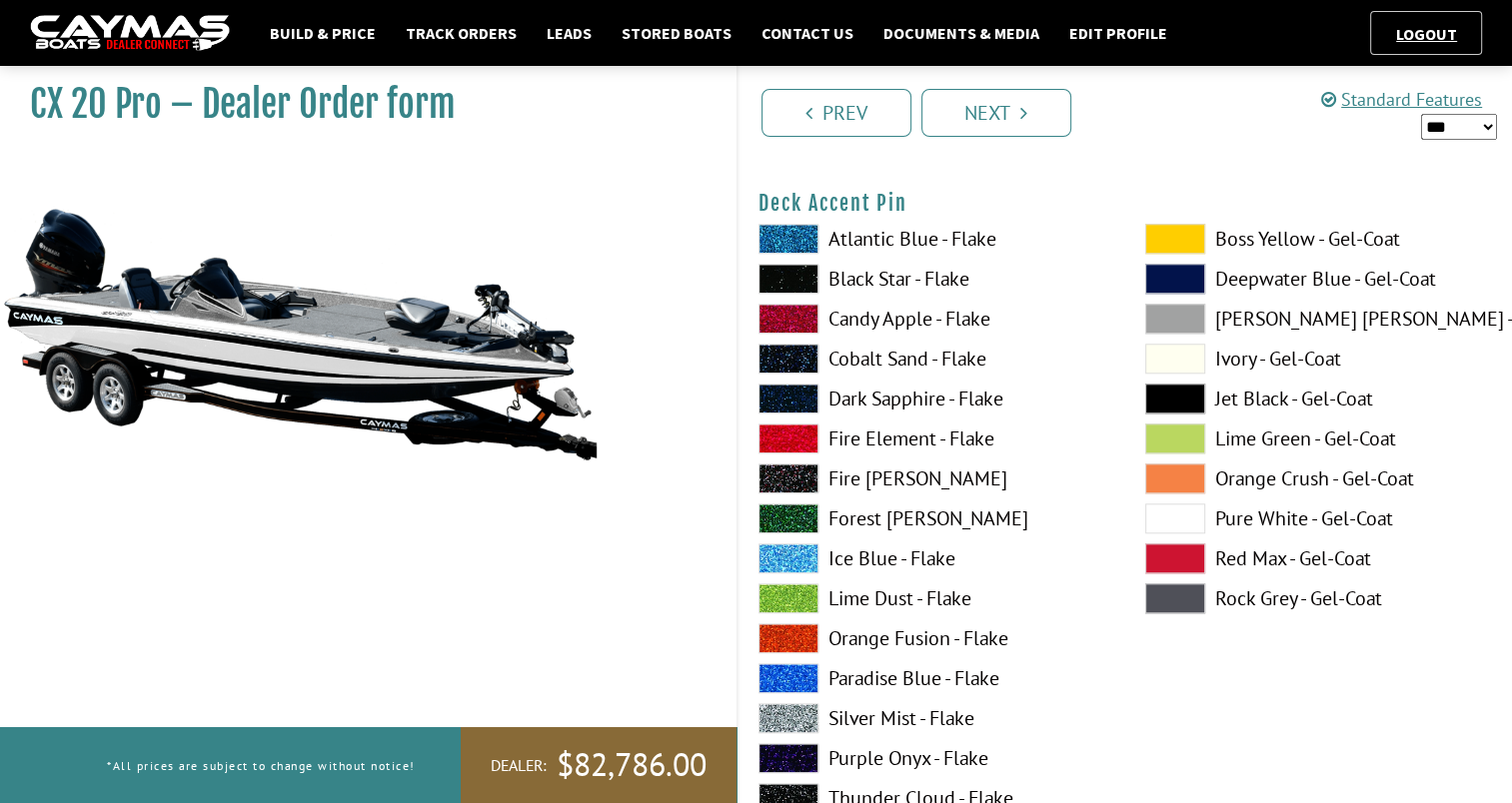 click at bounding box center [788, 279] 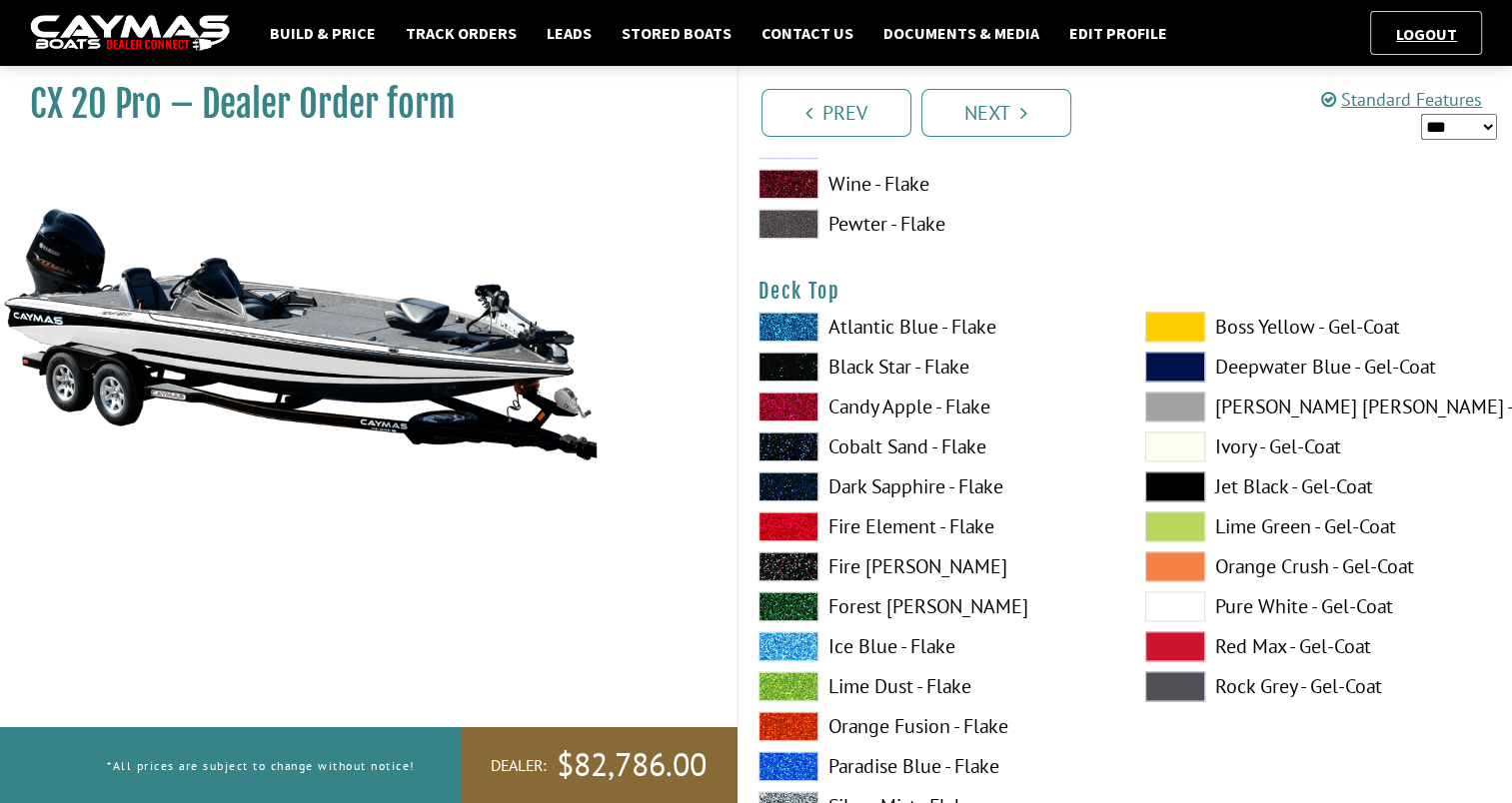 scroll, scrollTop: 2584, scrollLeft: 0, axis: vertical 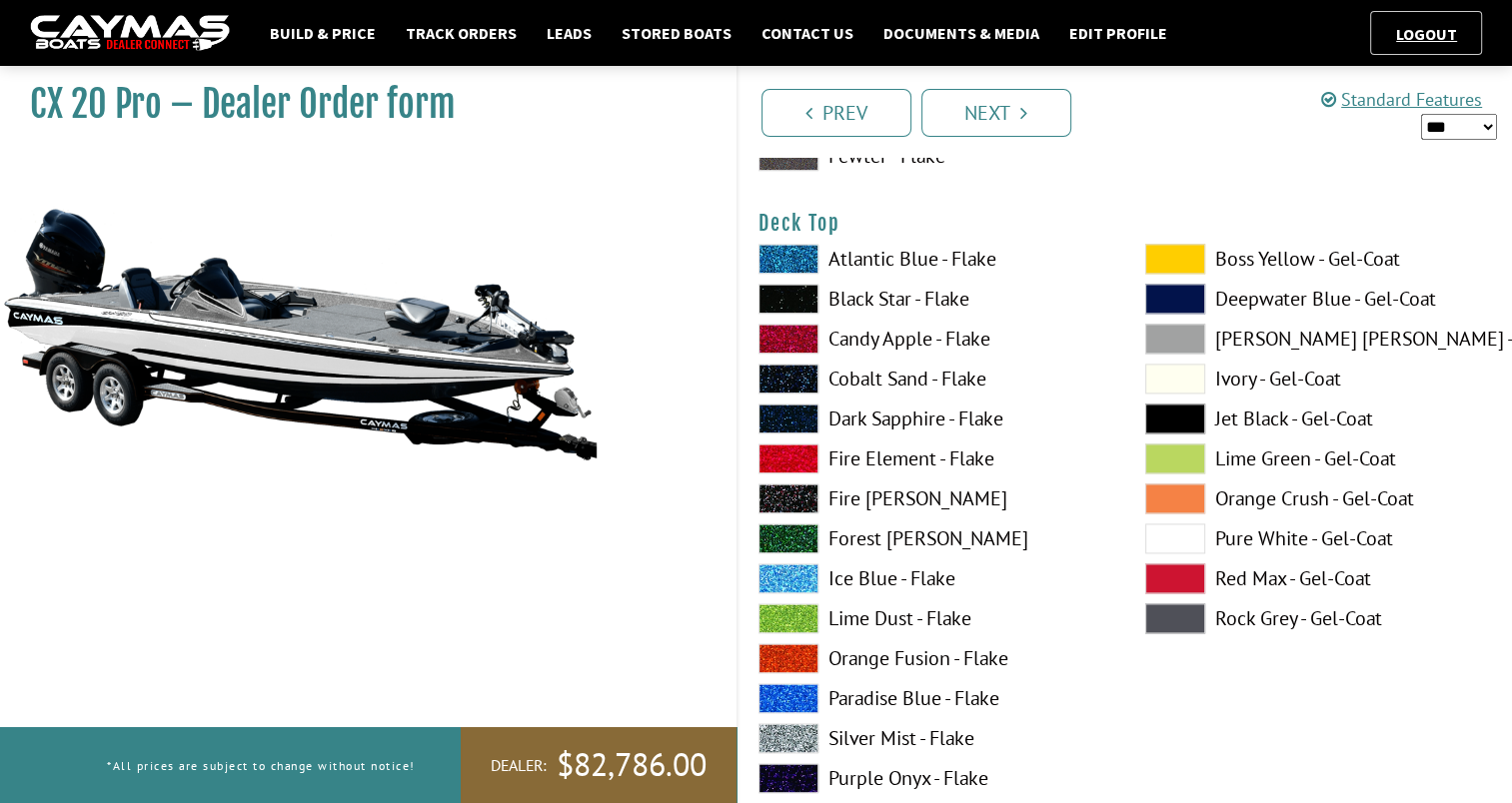 click at bounding box center [1175, 498] 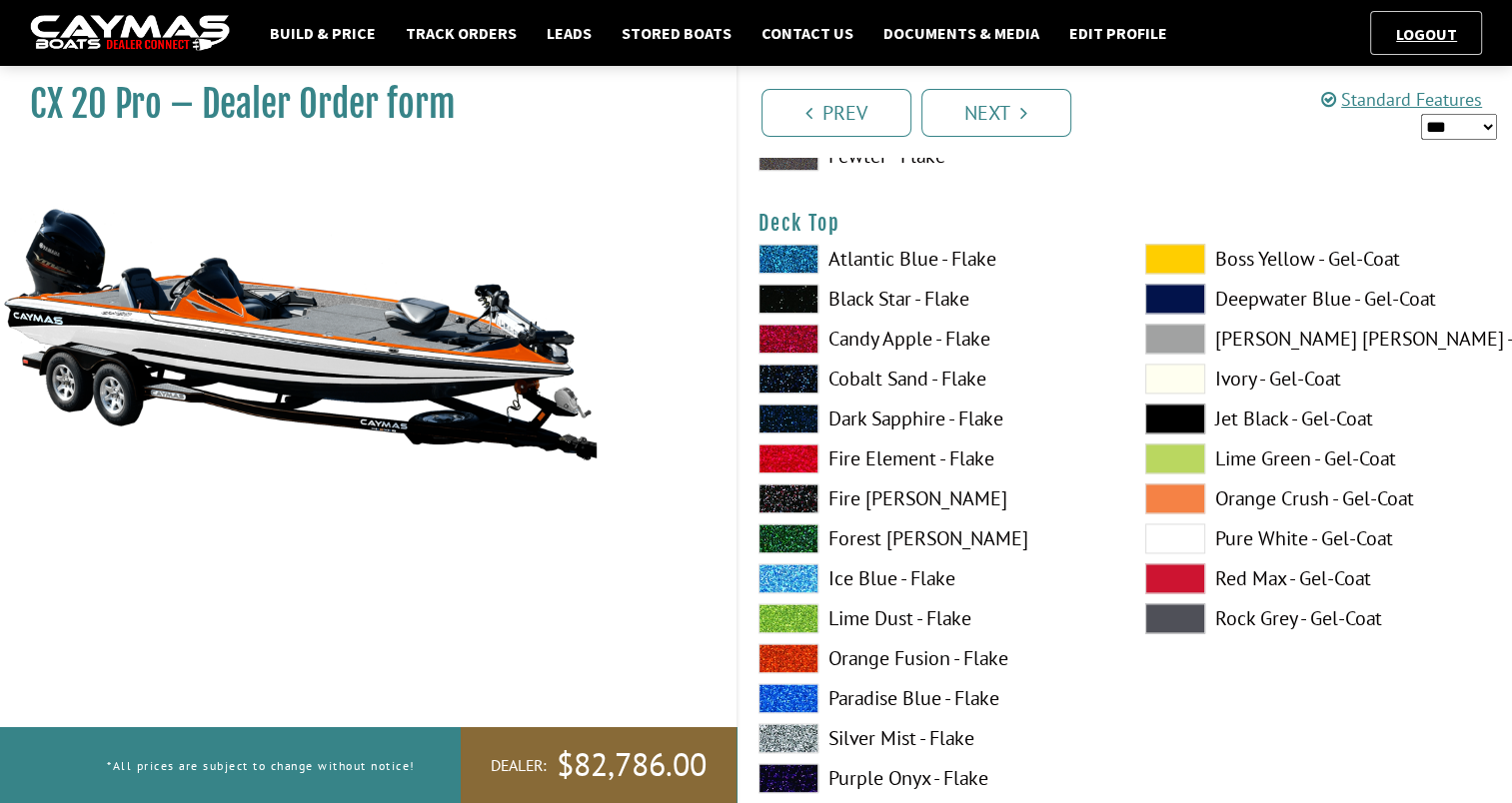 click at bounding box center (1175, 498) 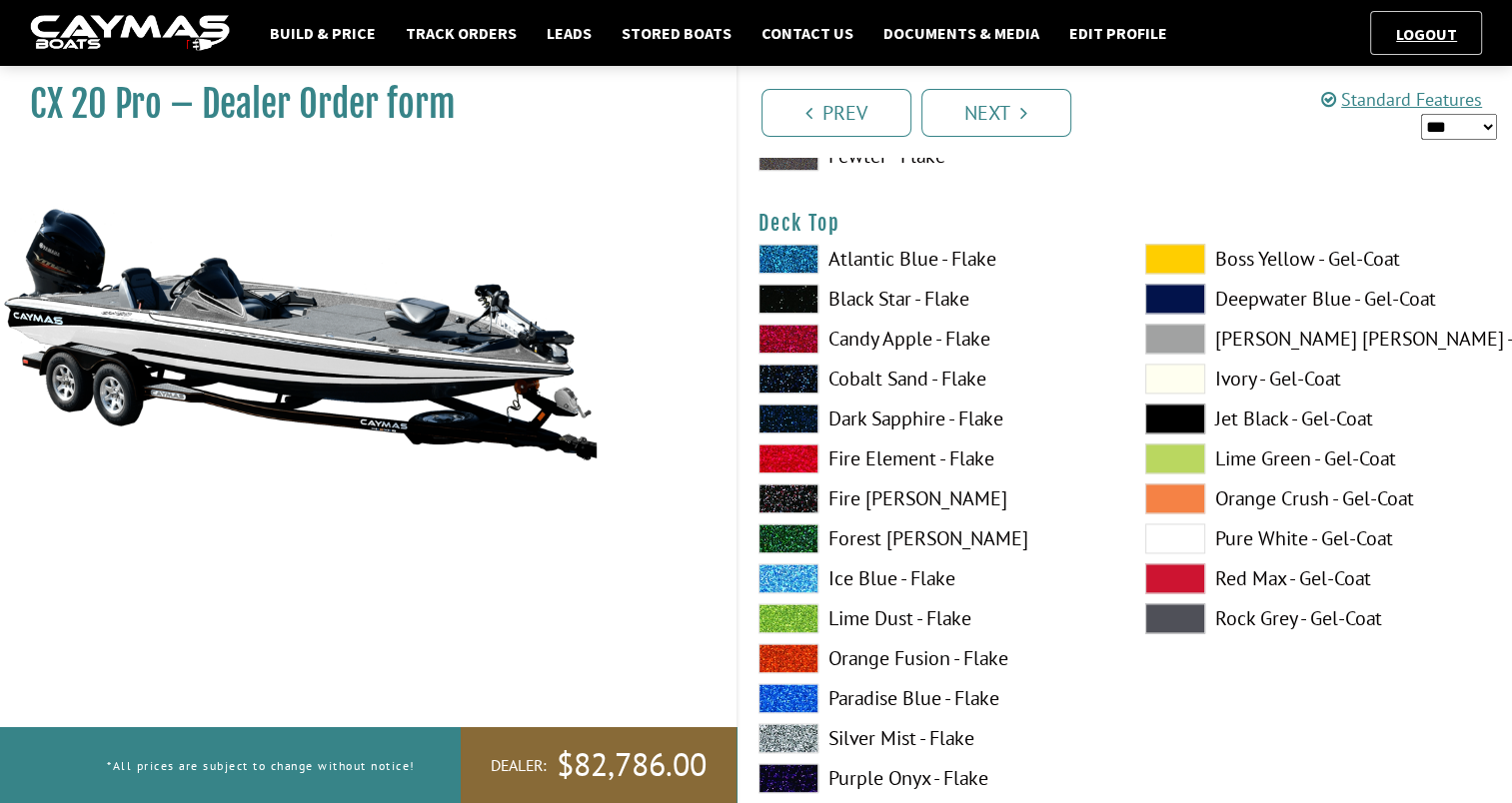 click at bounding box center (1175, 538) 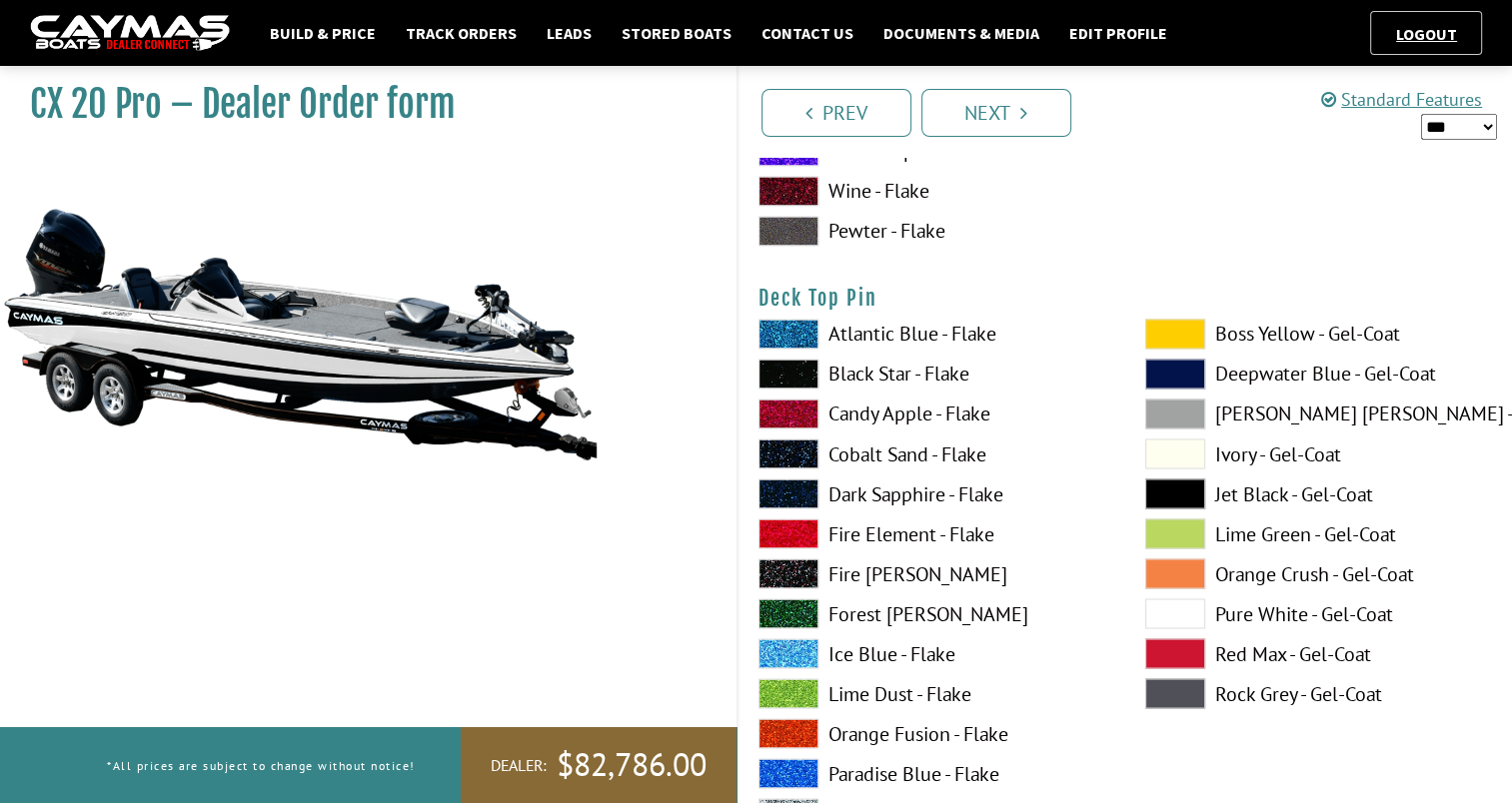scroll, scrollTop: 3385, scrollLeft: 0, axis: vertical 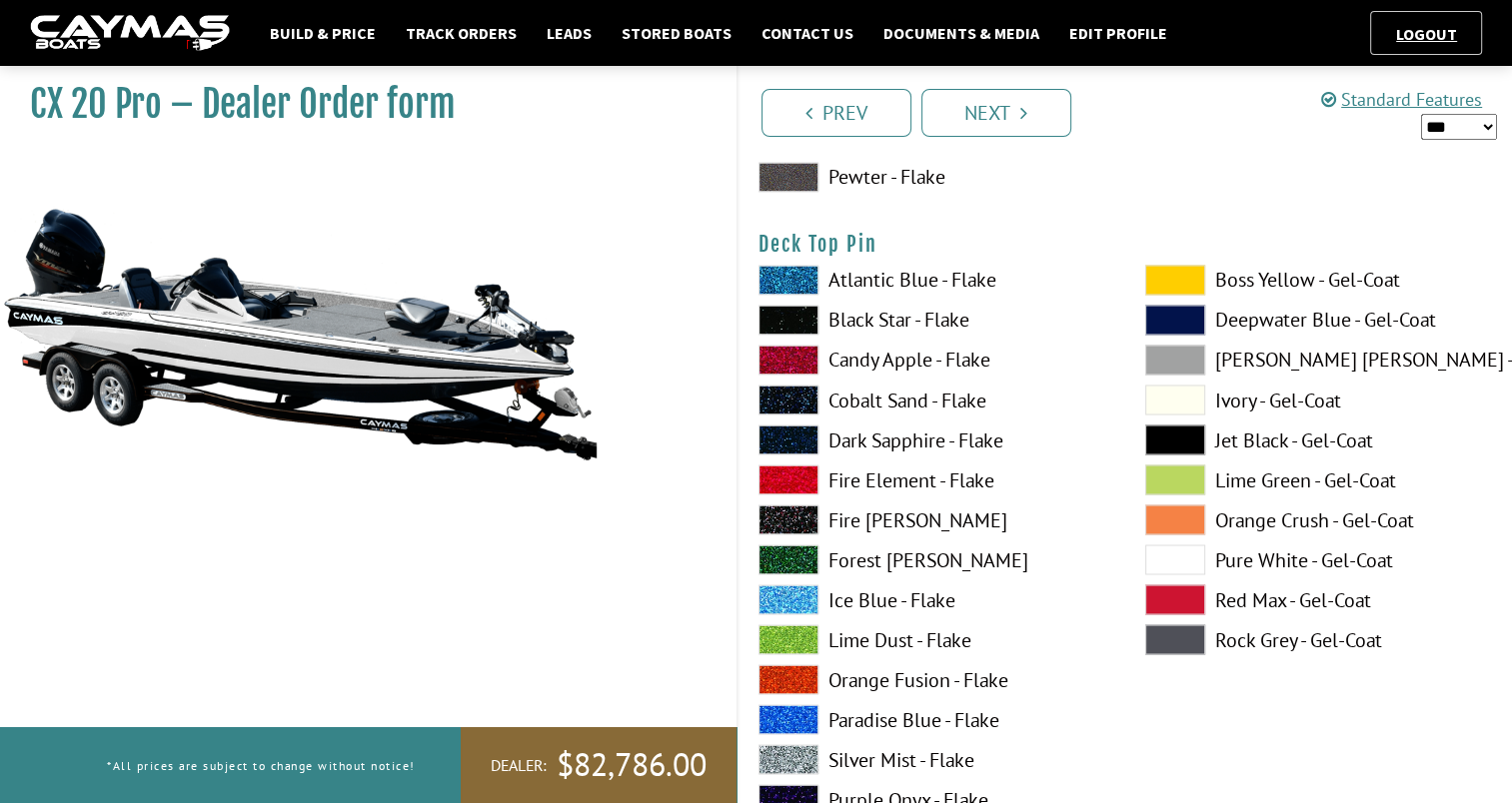 click at bounding box center [788, 479] 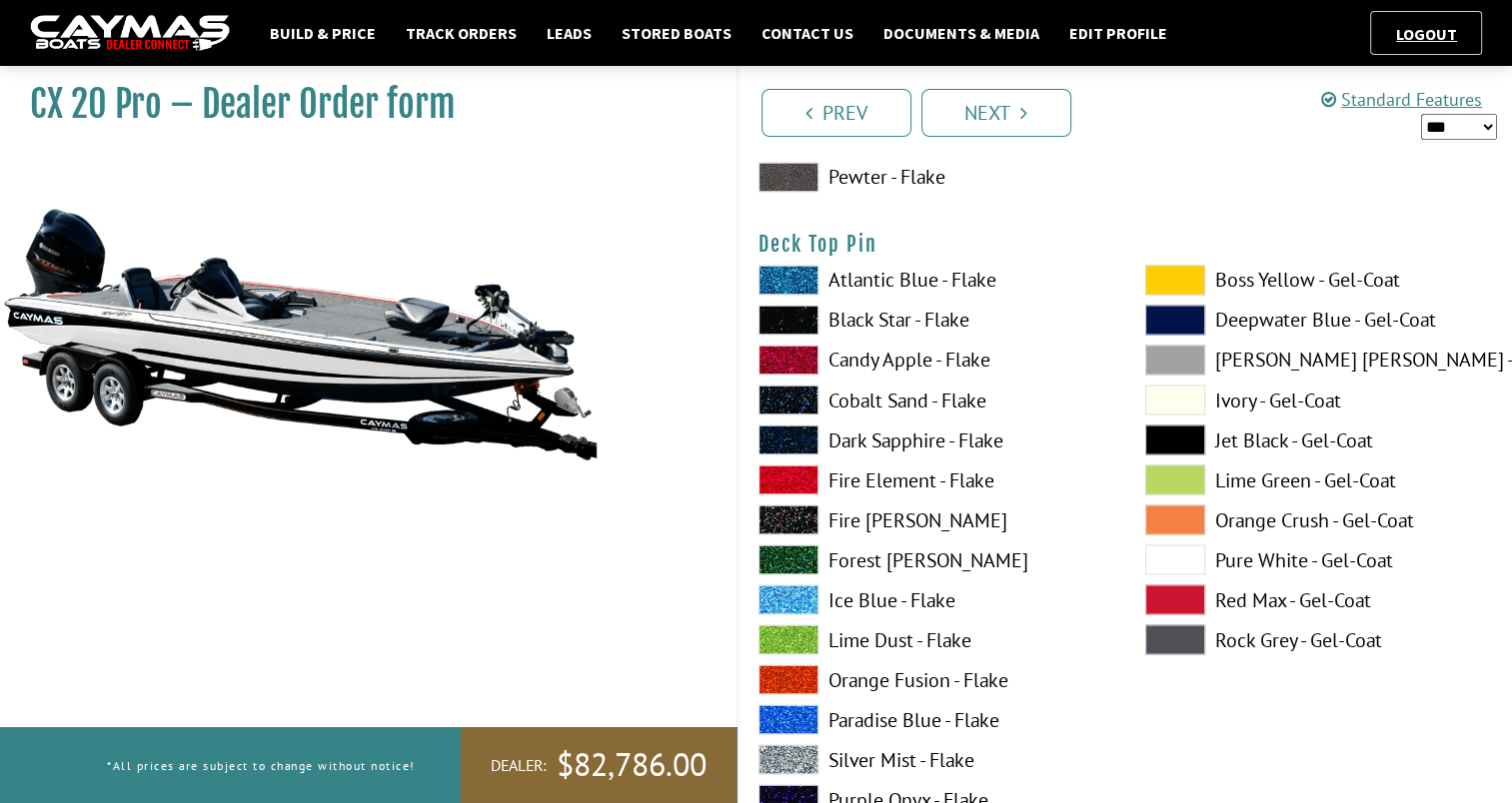 click at bounding box center [788, 320] 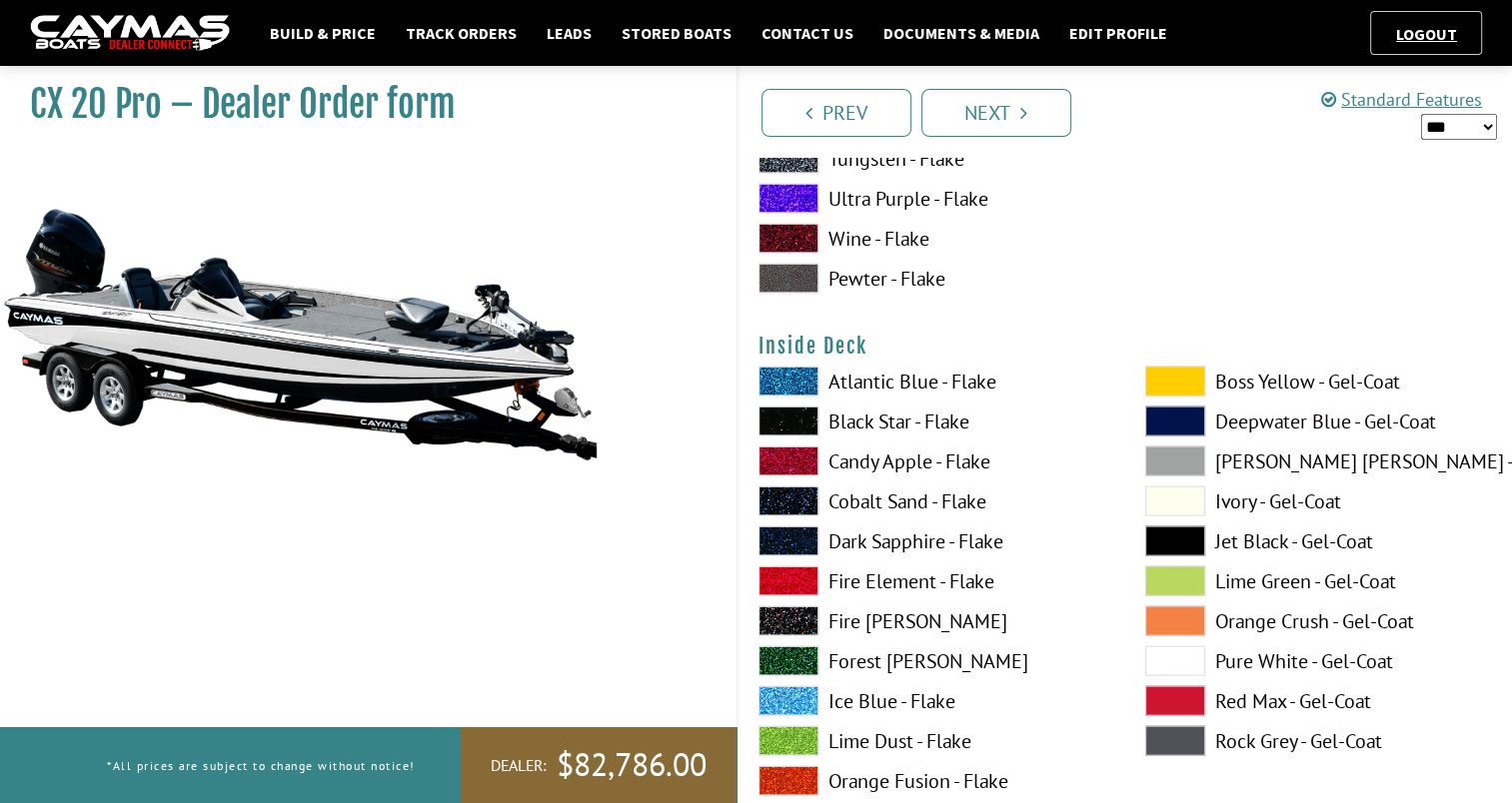 scroll, scrollTop: 4159, scrollLeft: 0, axis: vertical 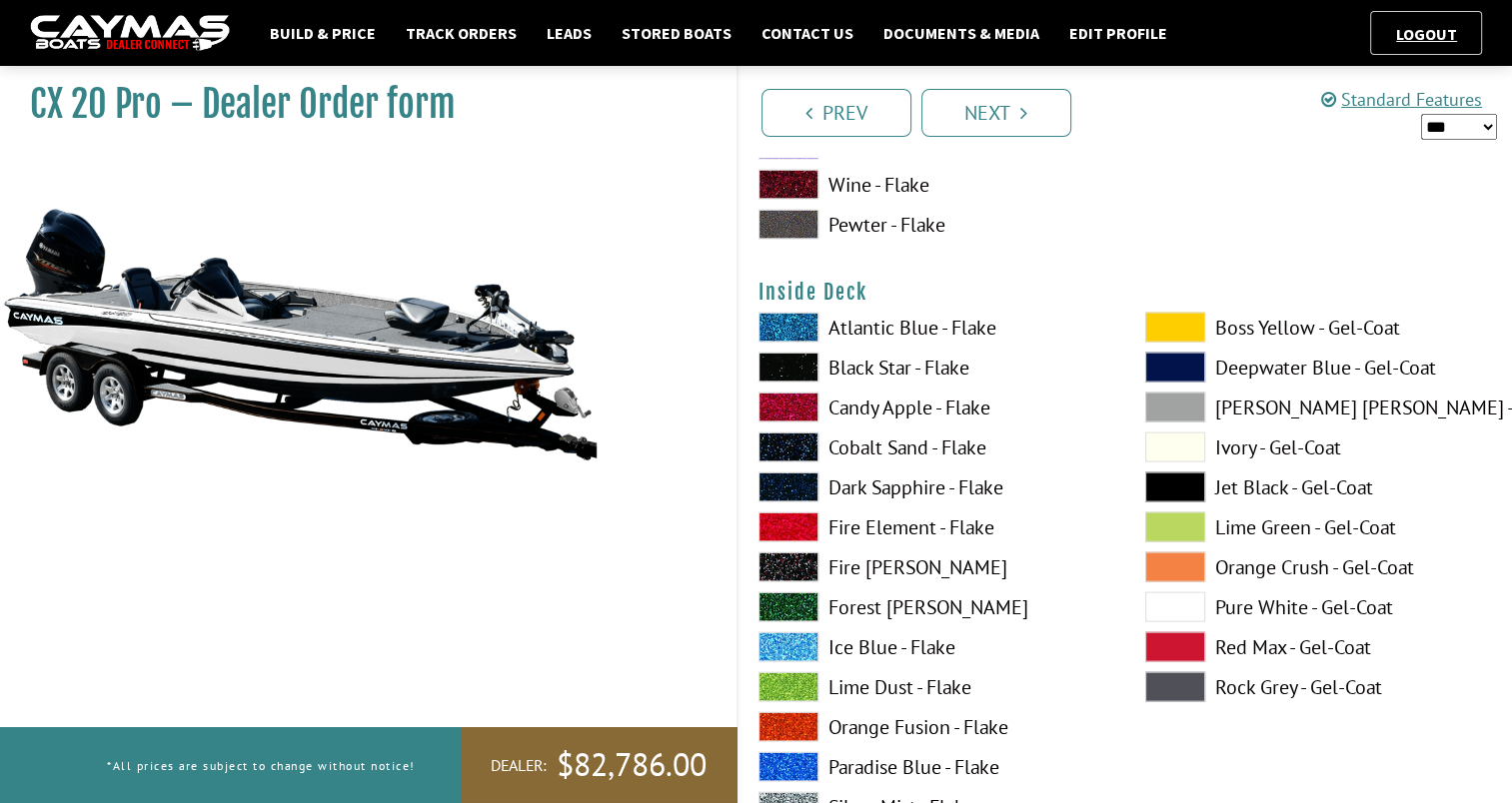click at bounding box center (1175, 567) 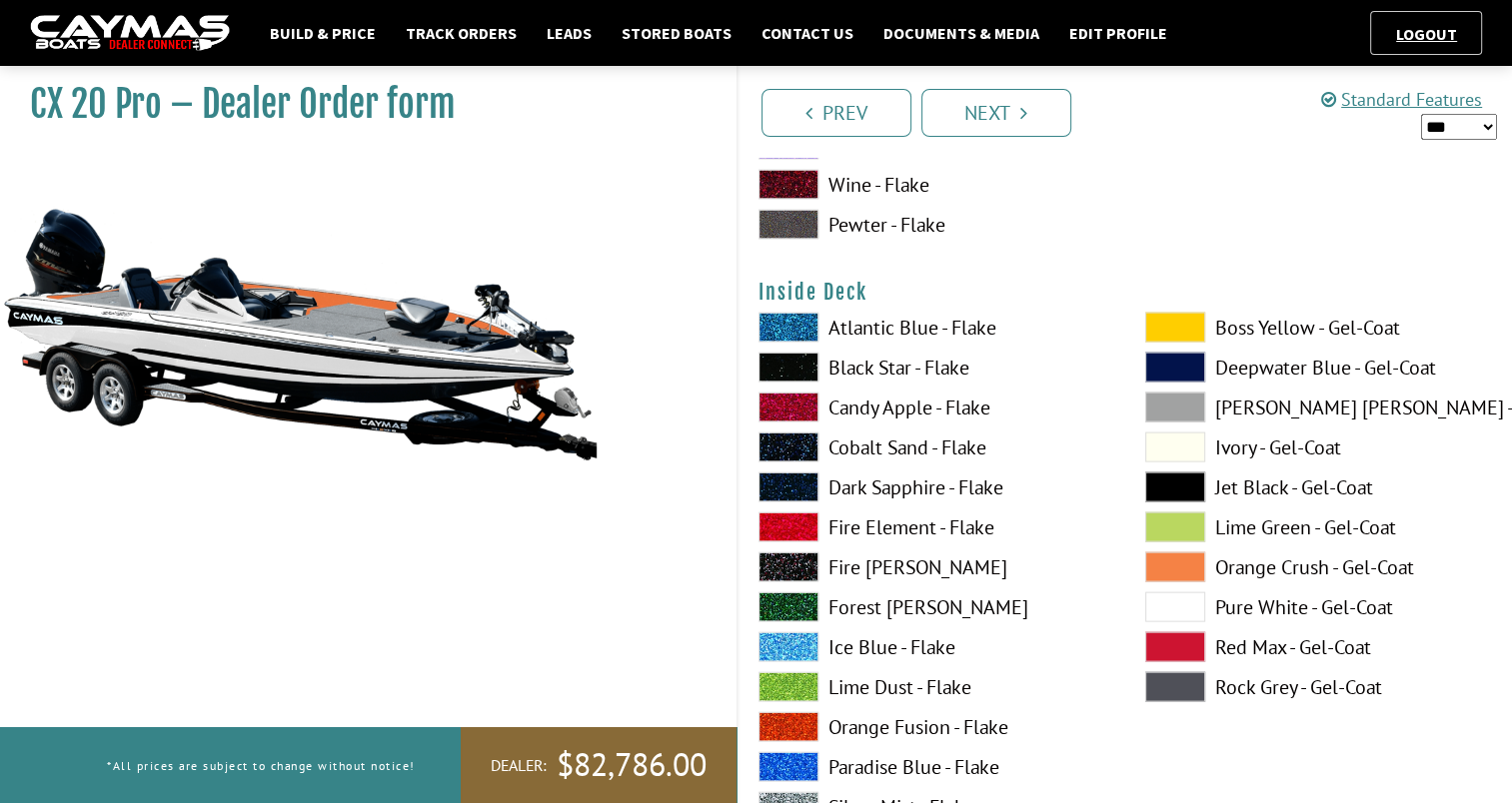 click at bounding box center (1175, 567) 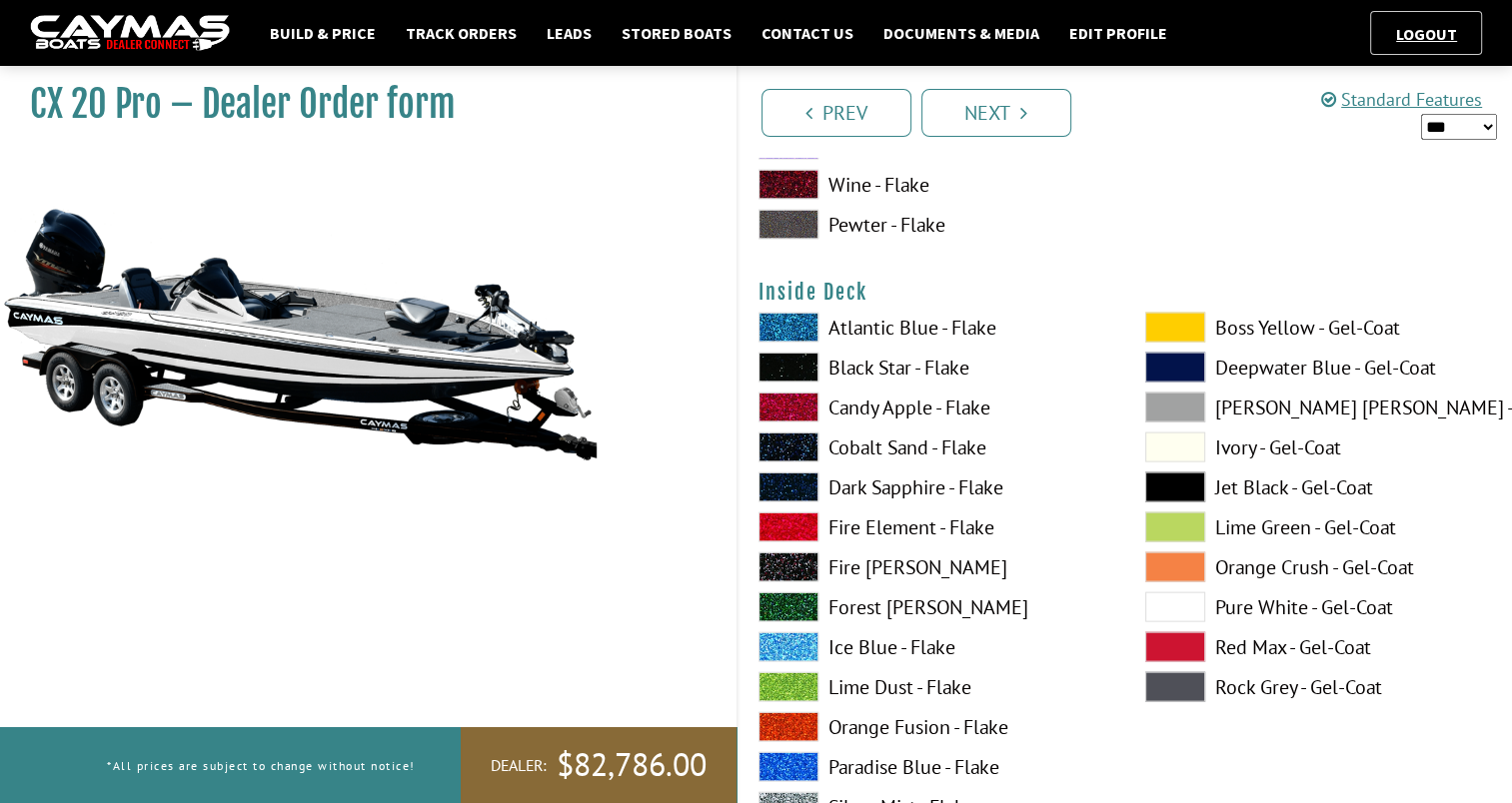 click at bounding box center [1175, 607] 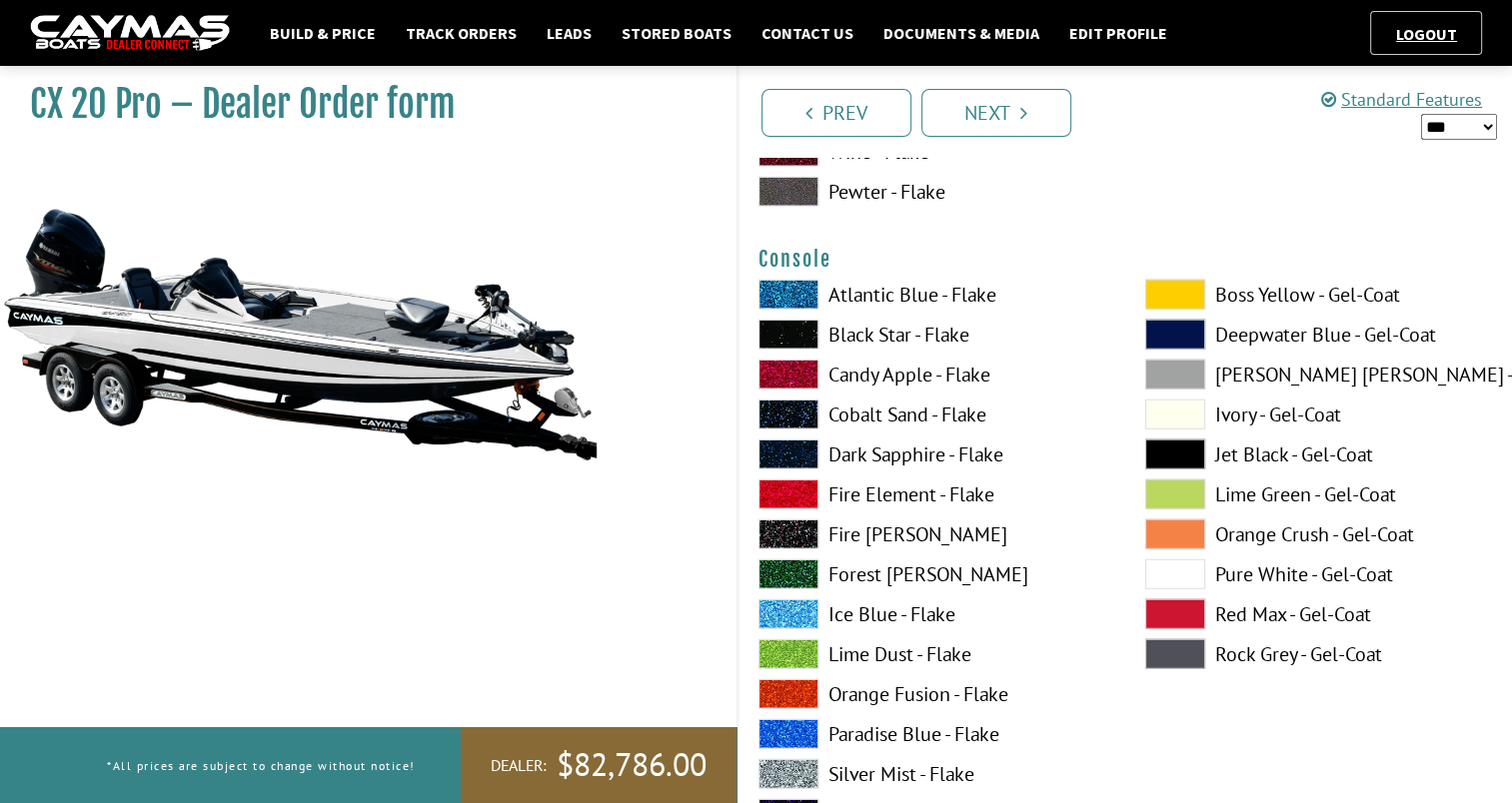 scroll, scrollTop: 5042, scrollLeft: 0, axis: vertical 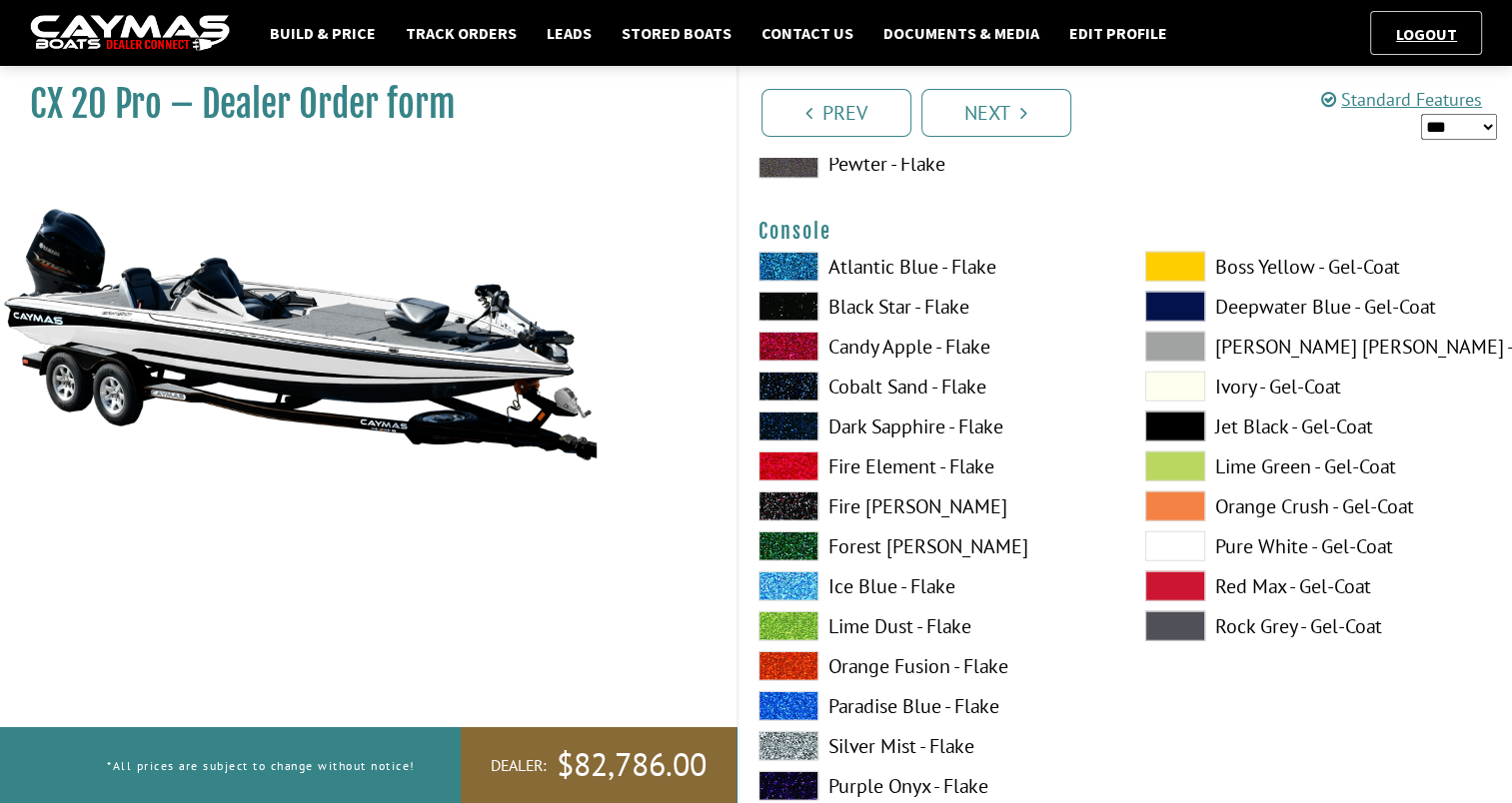 click at bounding box center [788, 307] 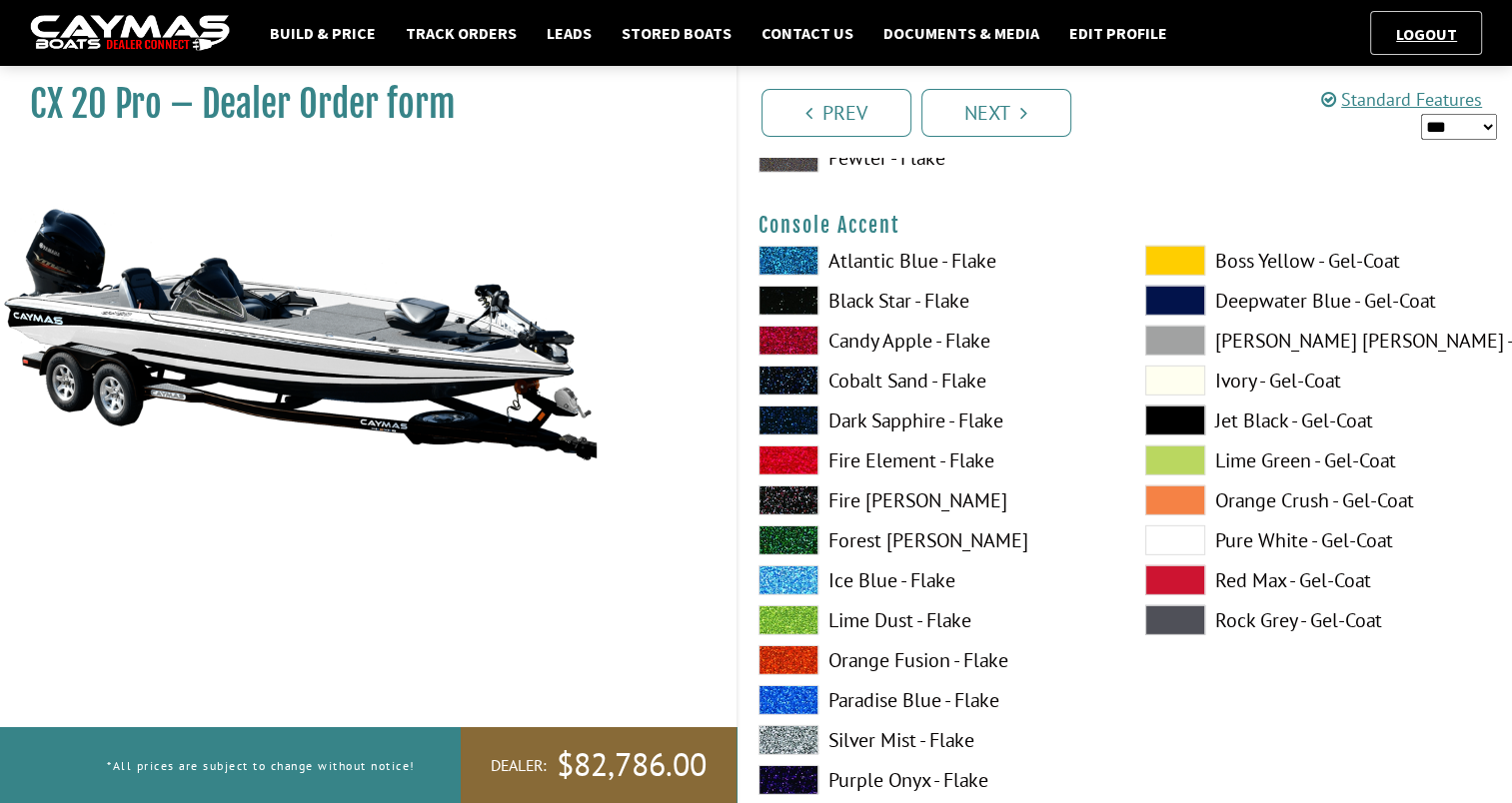 scroll, scrollTop: 5884, scrollLeft: 0, axis: vertical 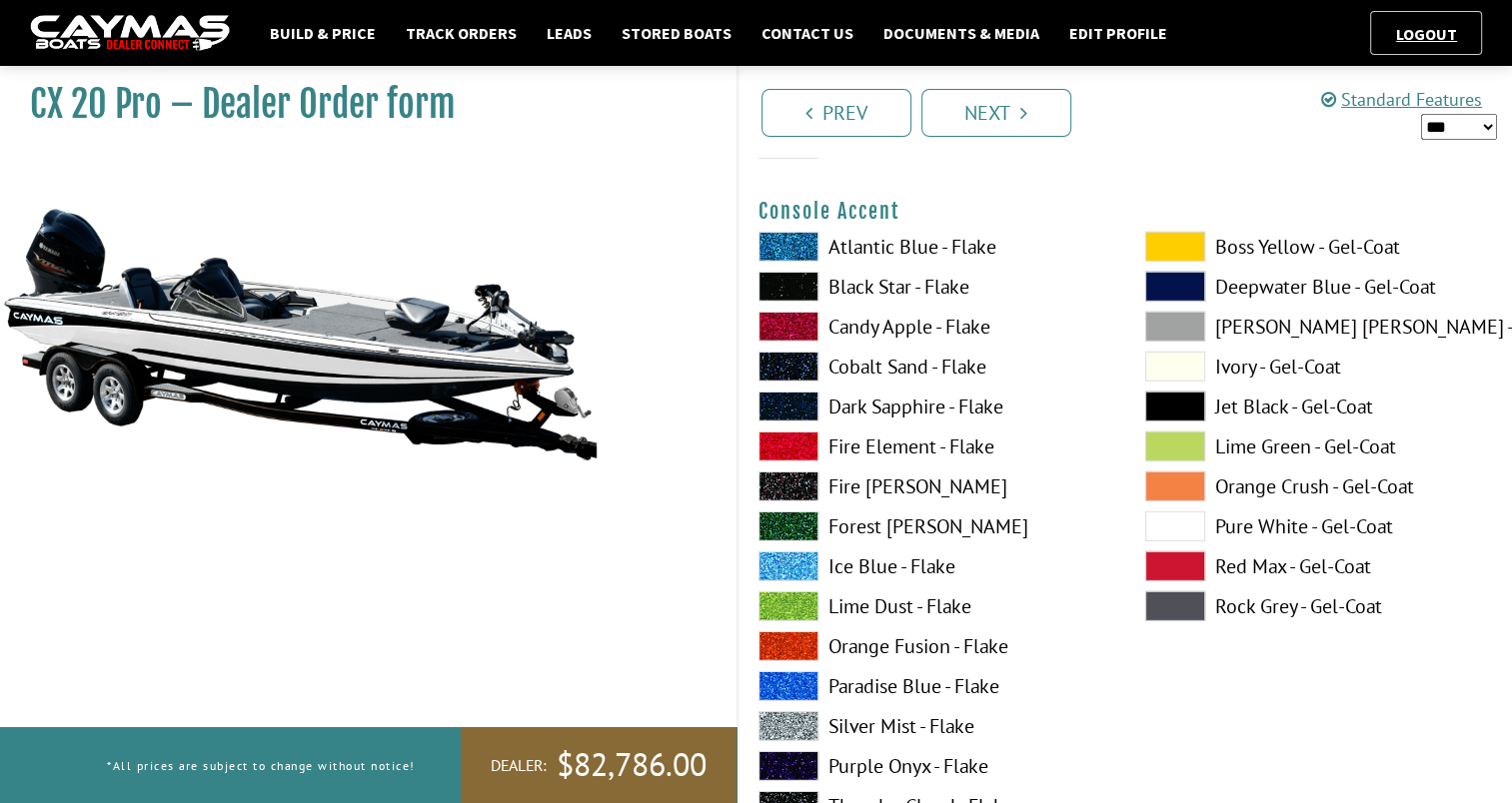 click at bounding box center (1175, 486) 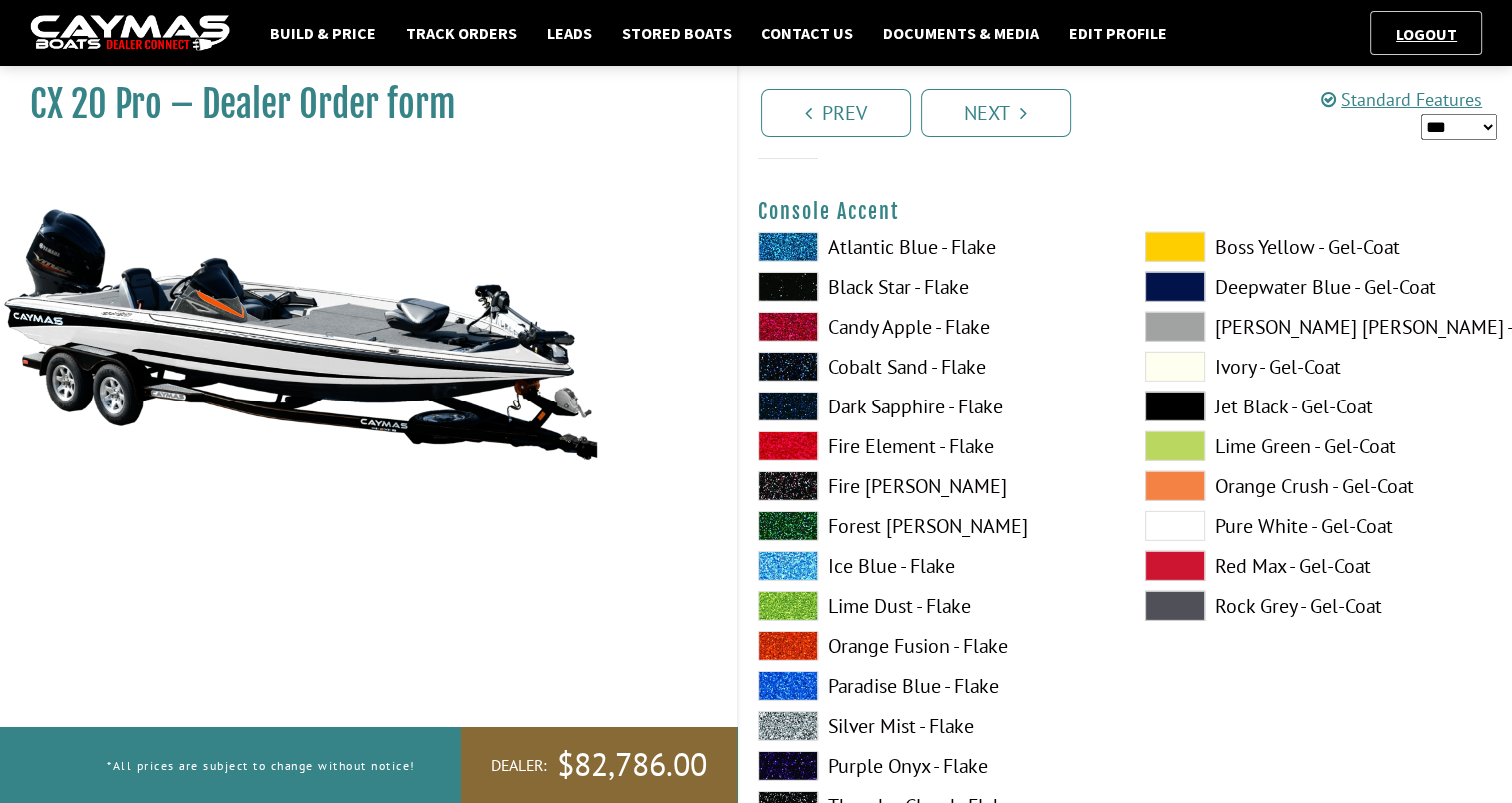 click at bounding box center [1175, 526] 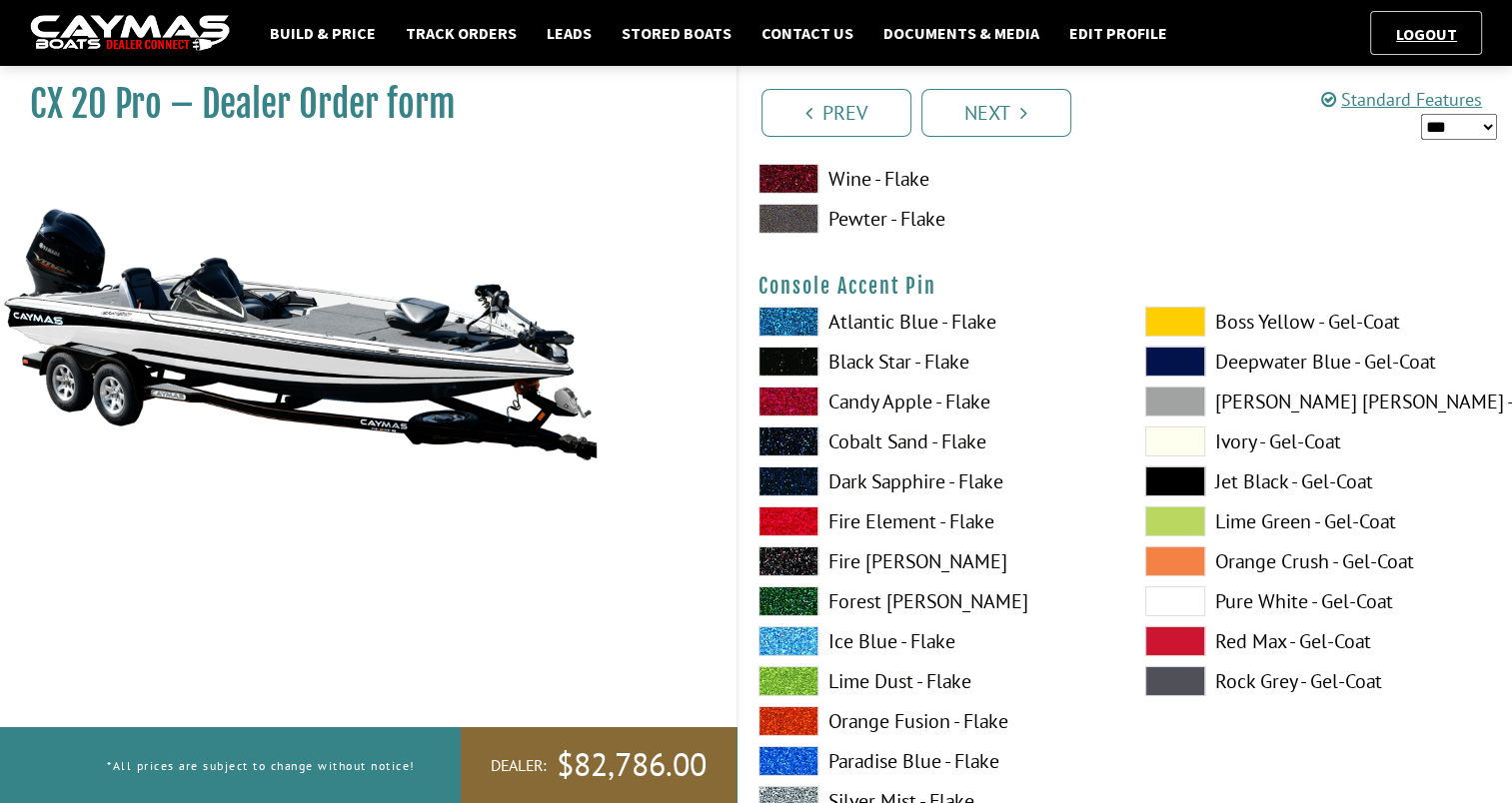 scroll, scrollTop: 6699, scrollLeft: 0, axis: vertical 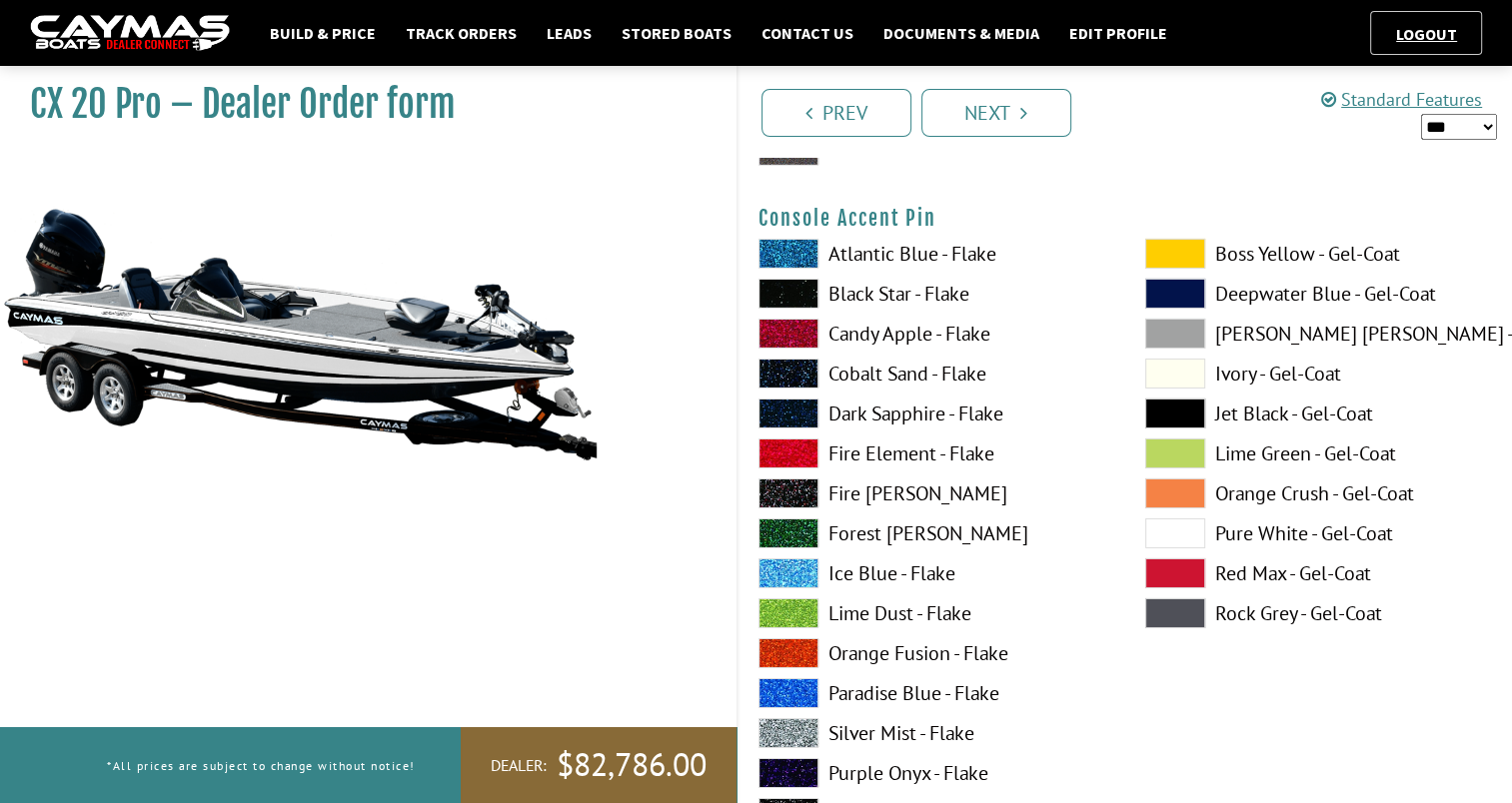 click at bounding box center [788, 453] 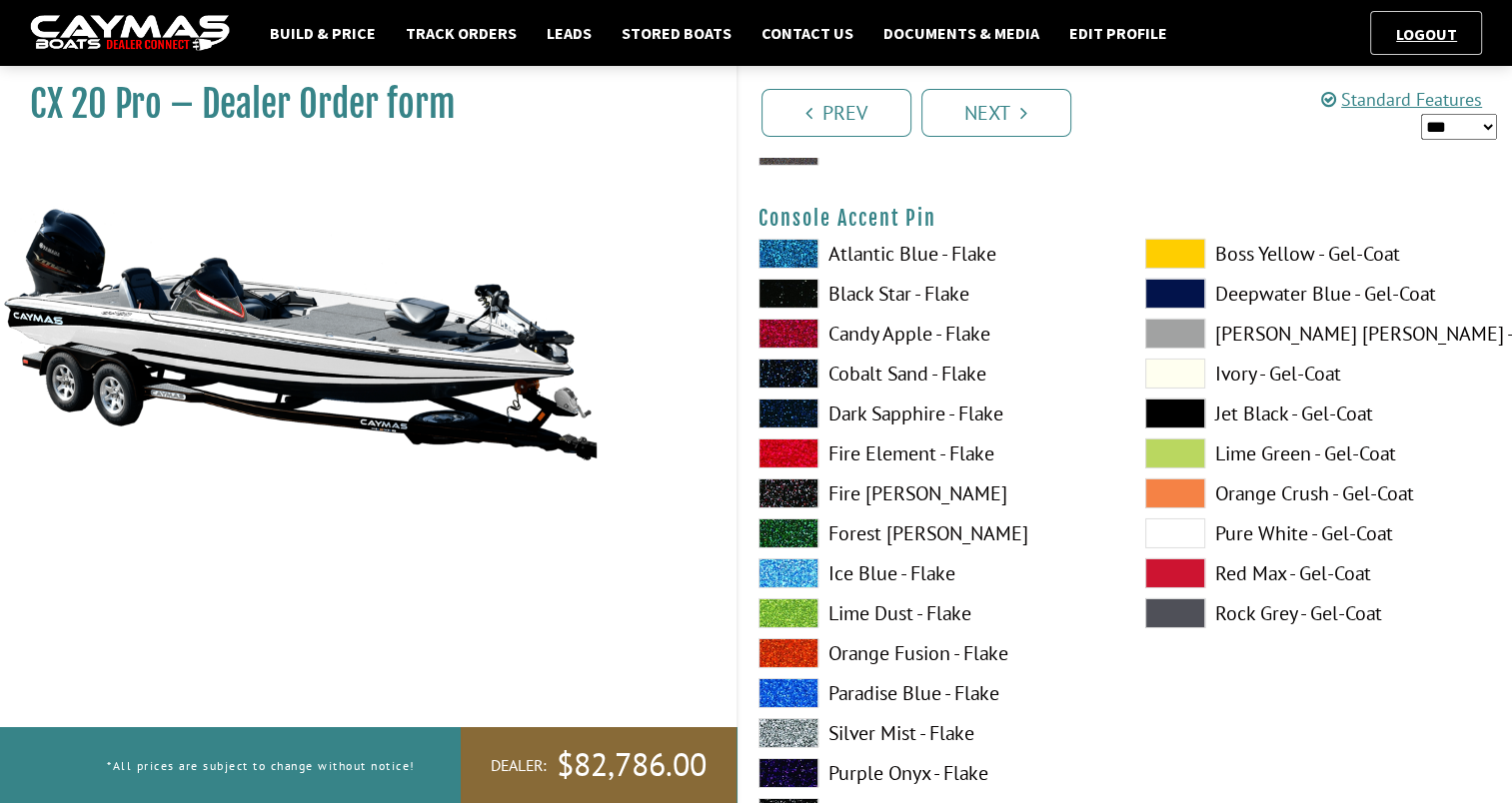 click at bounding box center (788, 733) 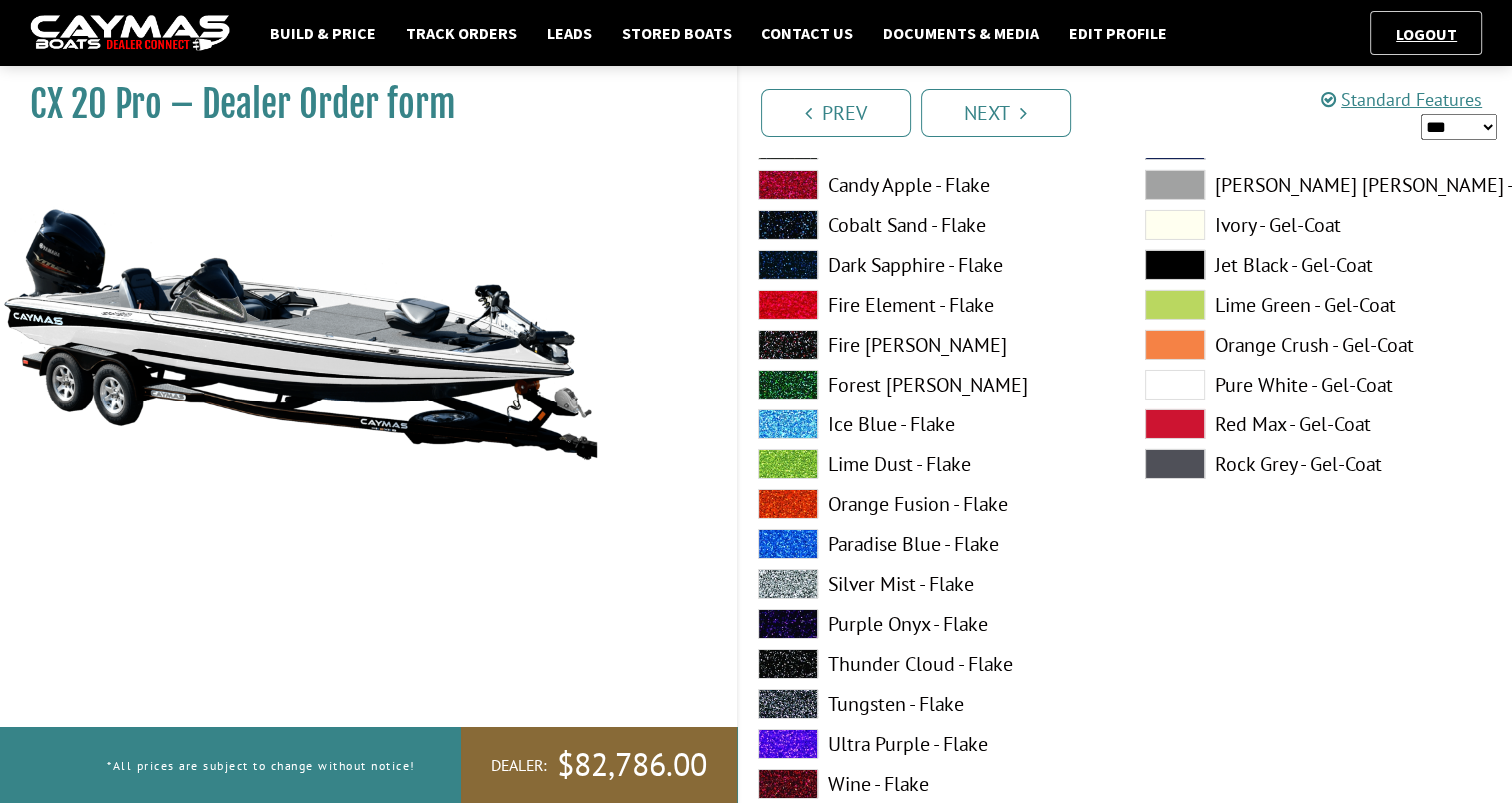 scroll, scrollTop: 6956, scrollLeft: 0, axis: vertical 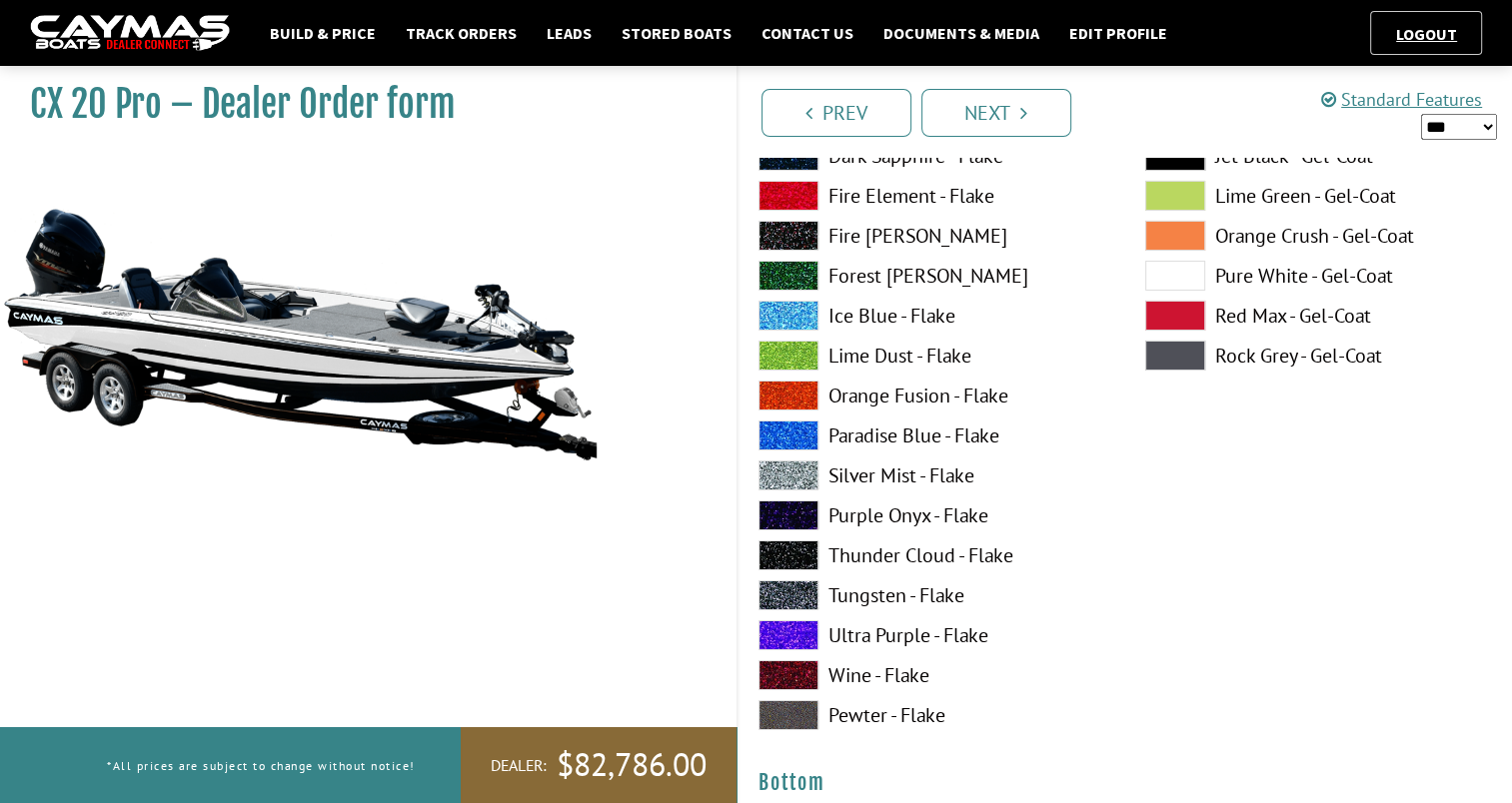 click at bounding box center (788, 555) 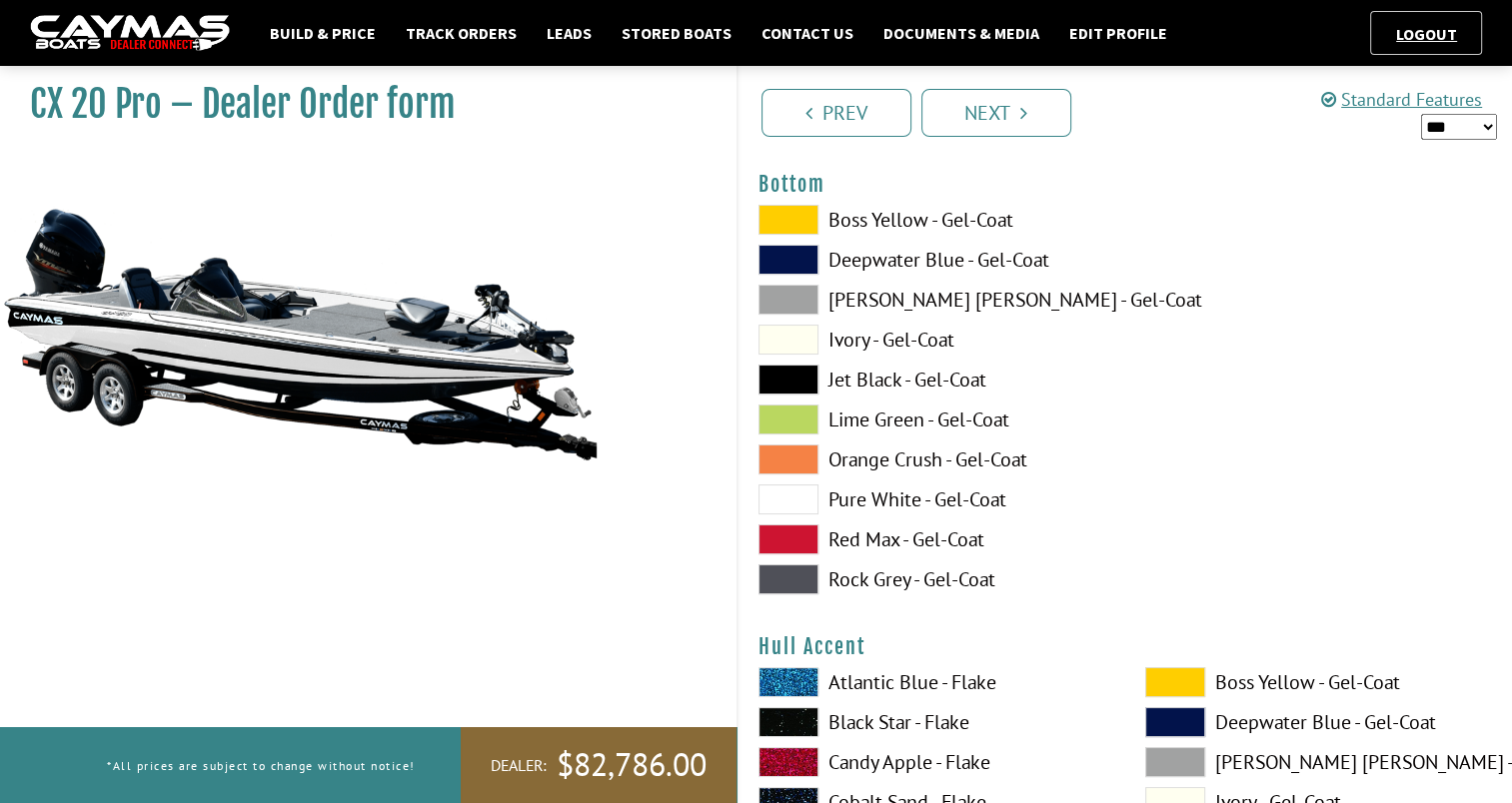 scroll, scrollTop: 7568, scrollLeft: 0, axis: vertical 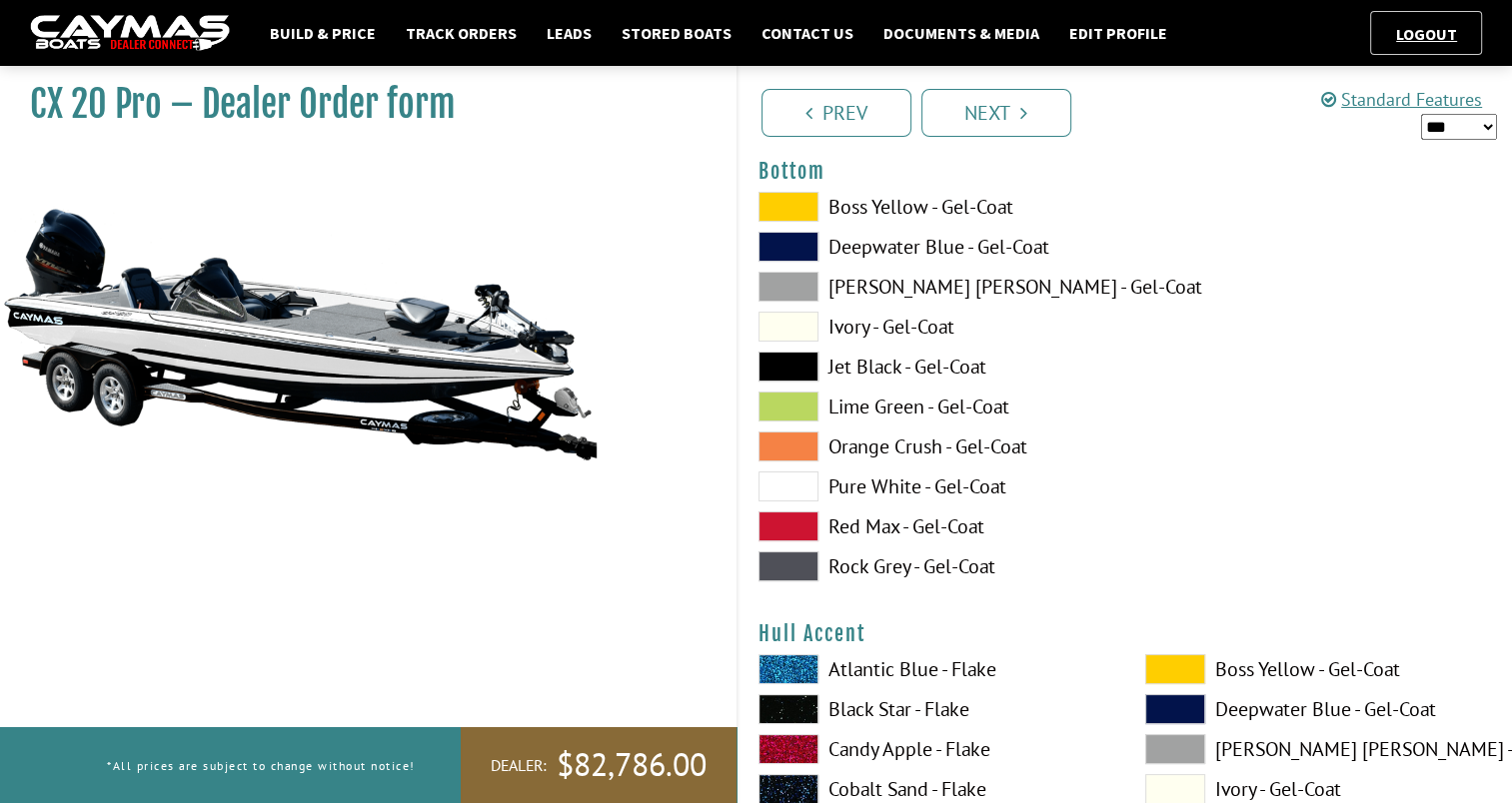 click at bounding box center [788, 367] 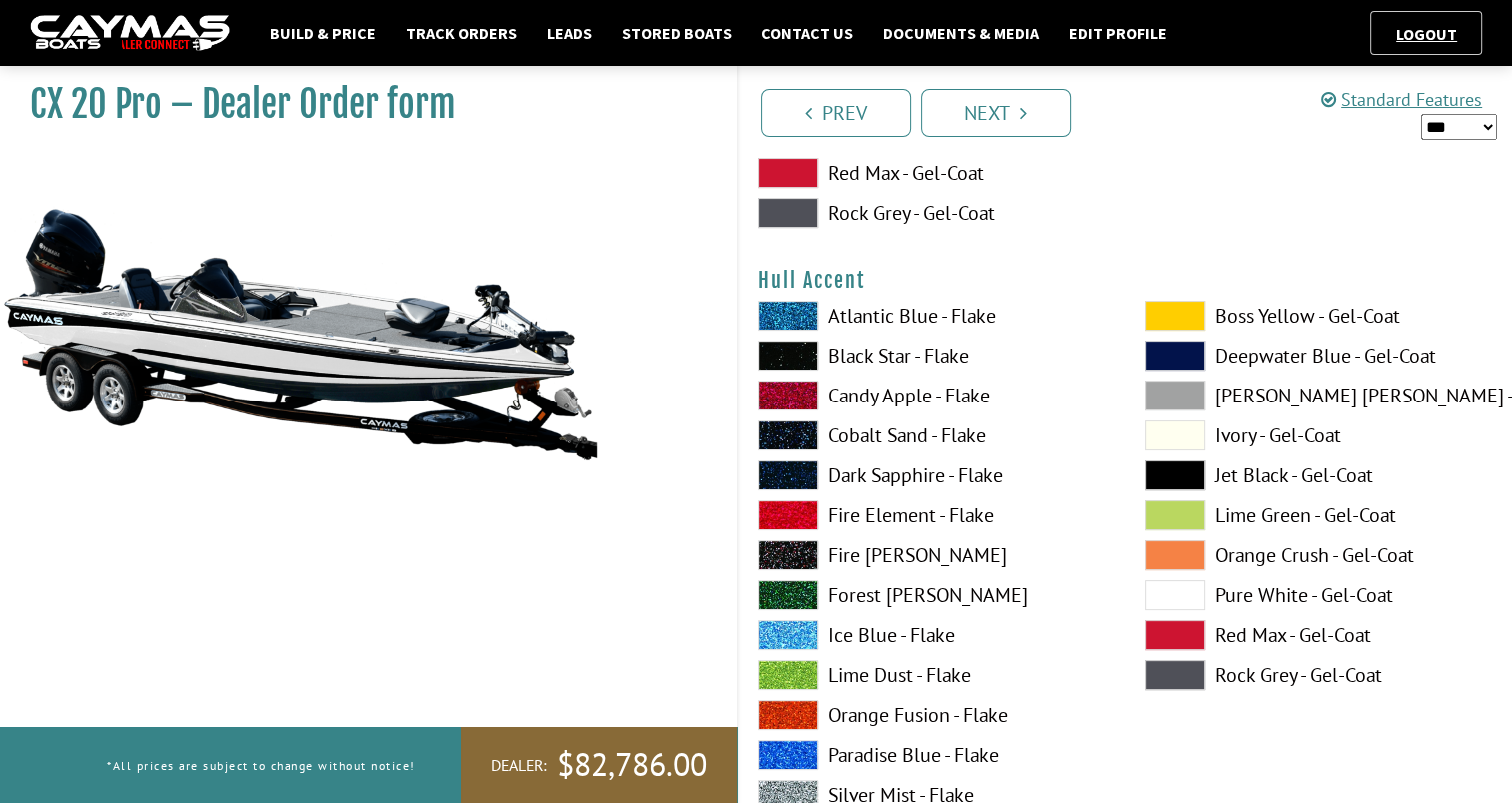 scroll, scrollTop: 7962, scrollLeft: 0, axis: vertical 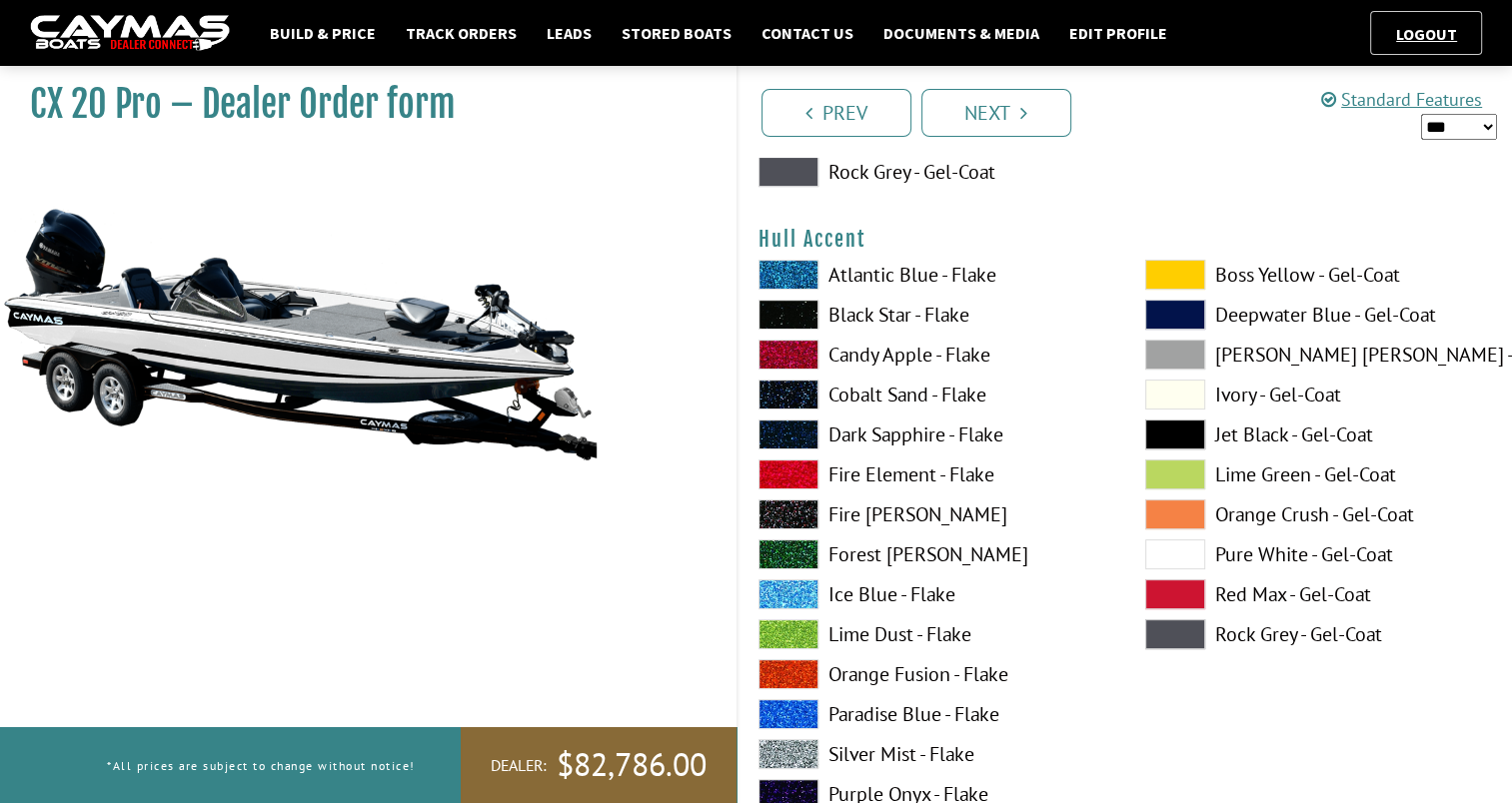 click at bounding box center (1175, 514) 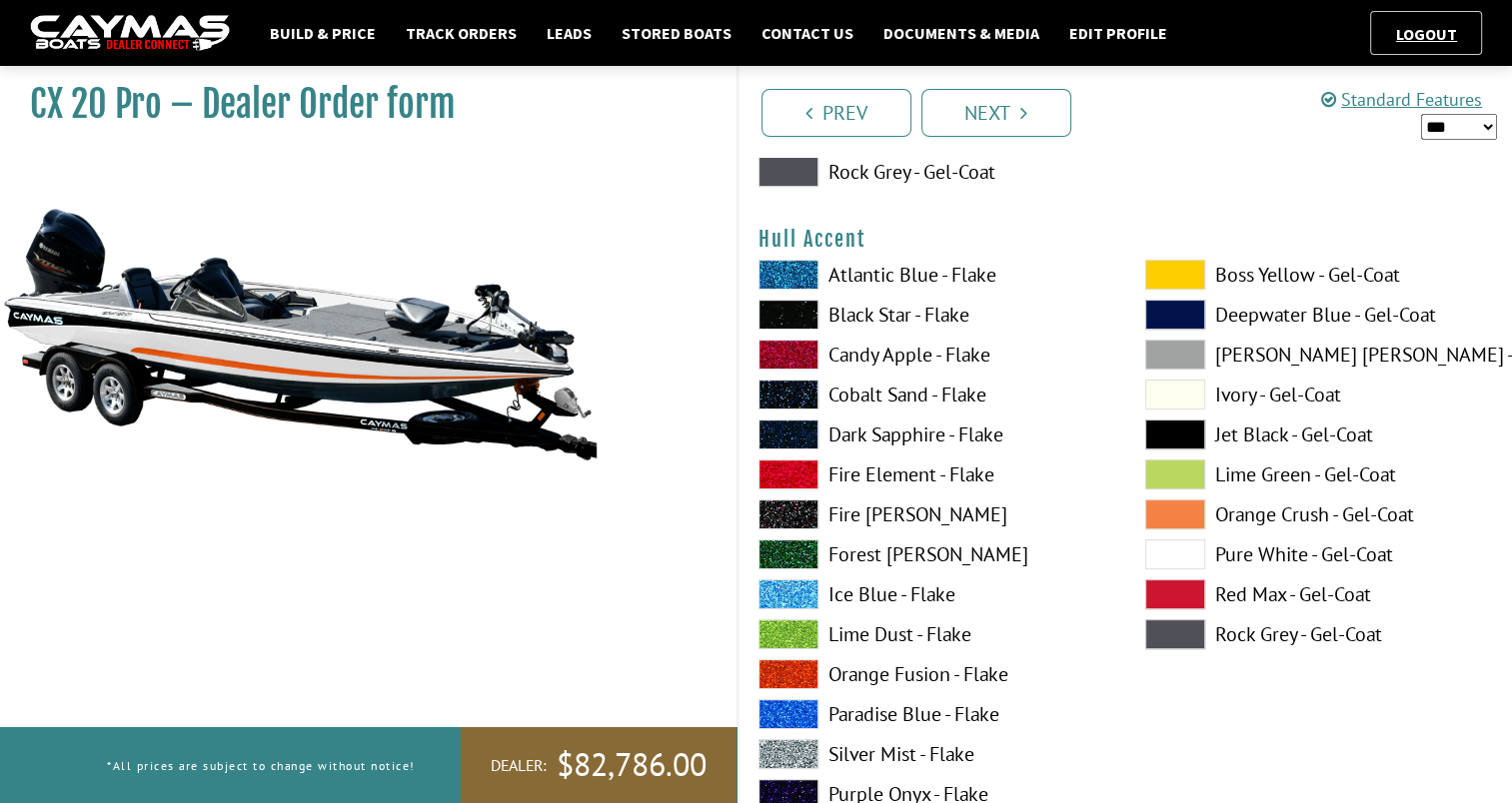 click at bounding box center [1175, 554] 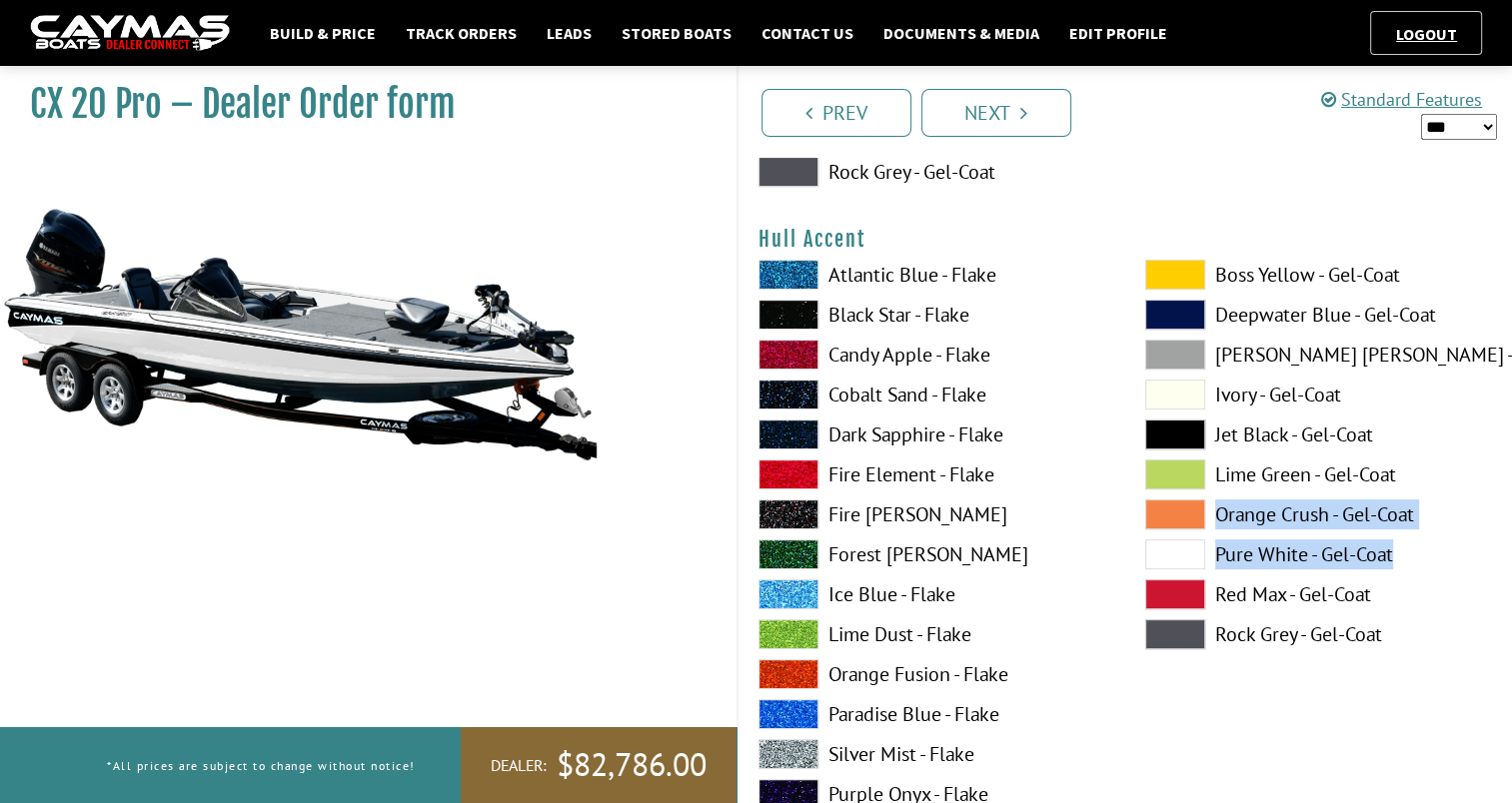 drag, startPoint x: 1507, startPoint y: 503, endPoint x: 1514, endPoint y: 572, distance: 69.354164 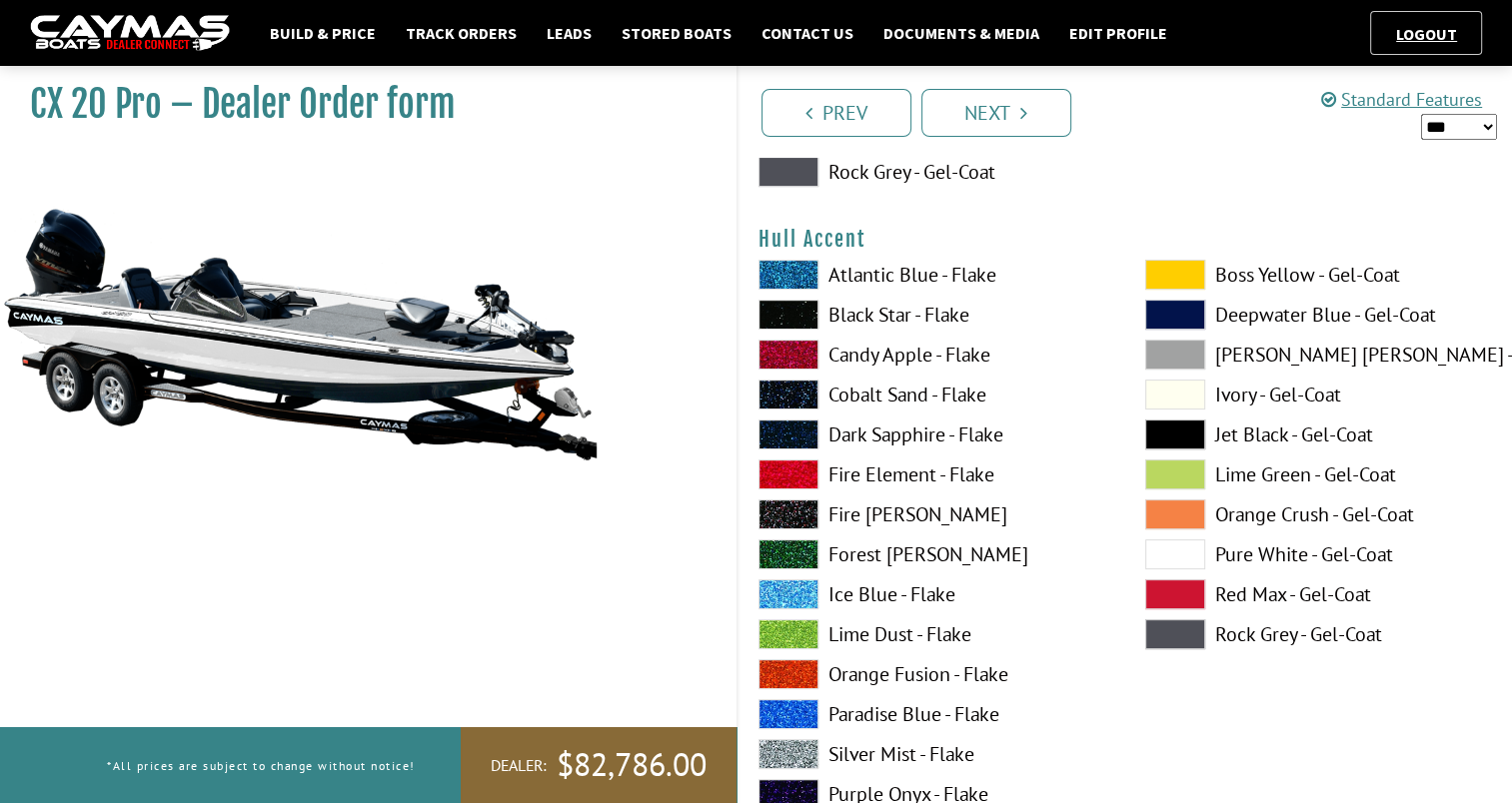 drag, startPoint x: 1514, startPoint y: 572, endPoint x: 1431, endPoint y: 651, distance: 114.58621 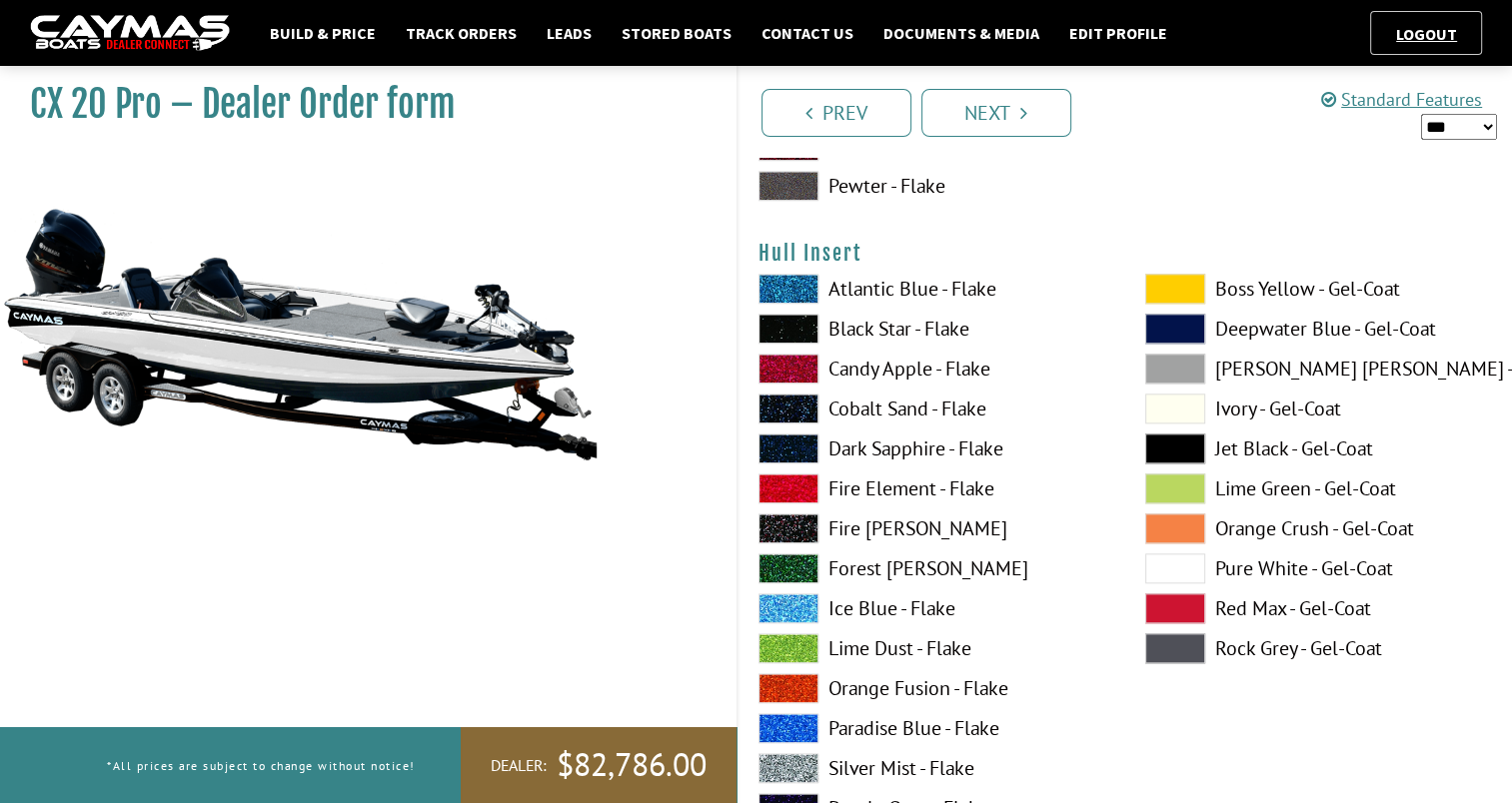 scroll, scrollTop: 9660, scrollLeft: 0, axis: vertical 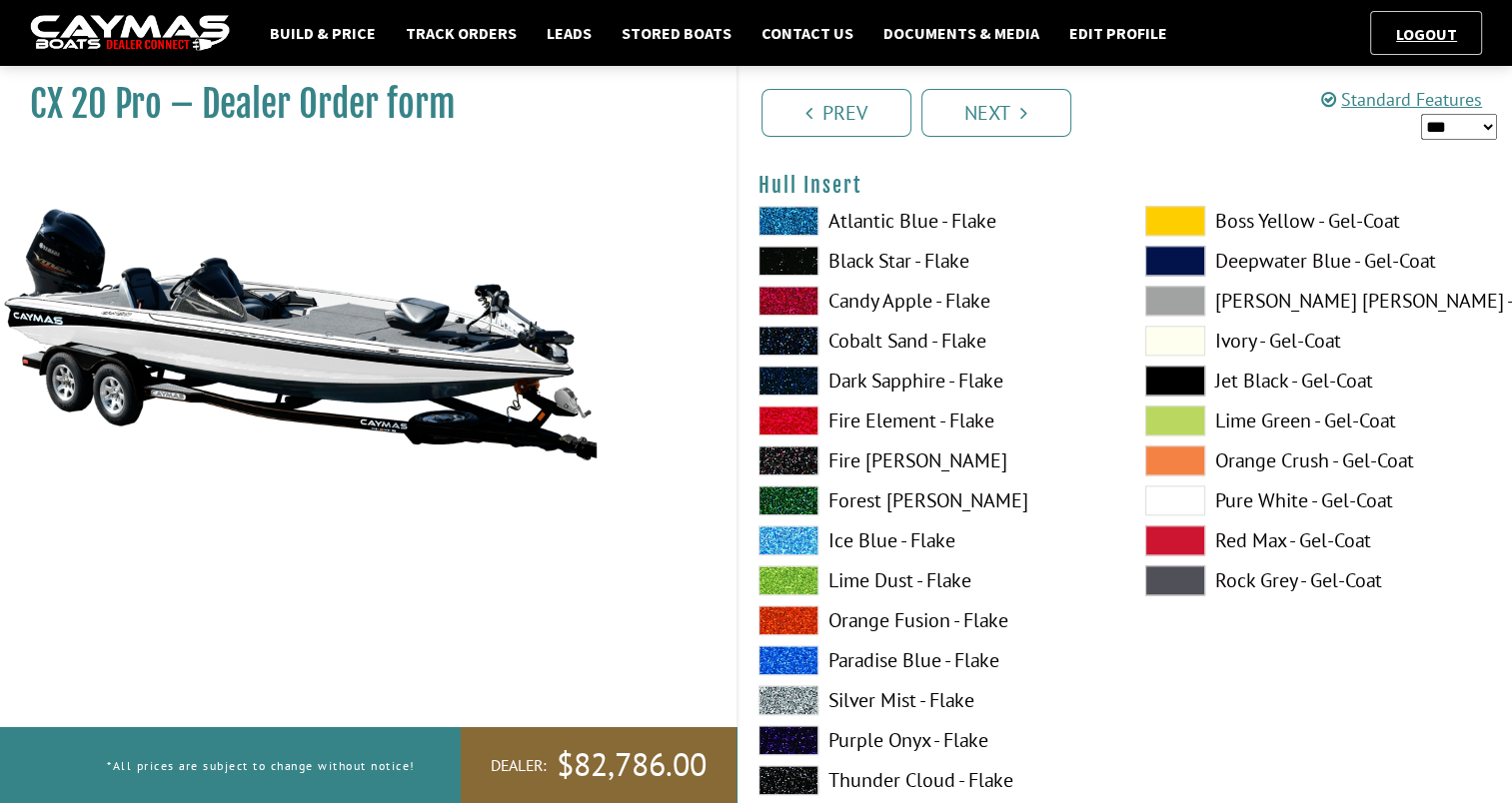 click at bounding box center (1175, 460) 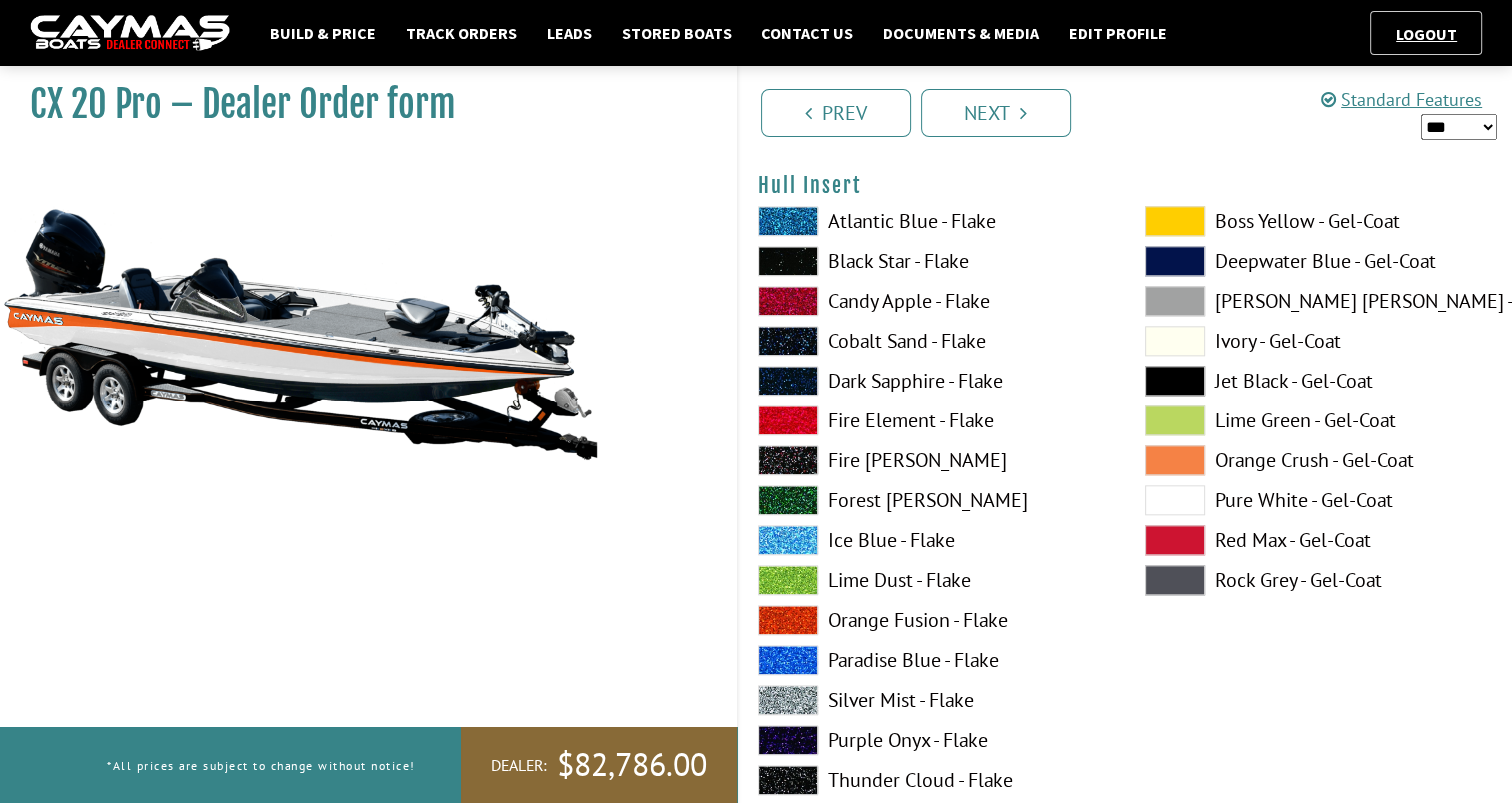 click at bounding box center [1175, 460] 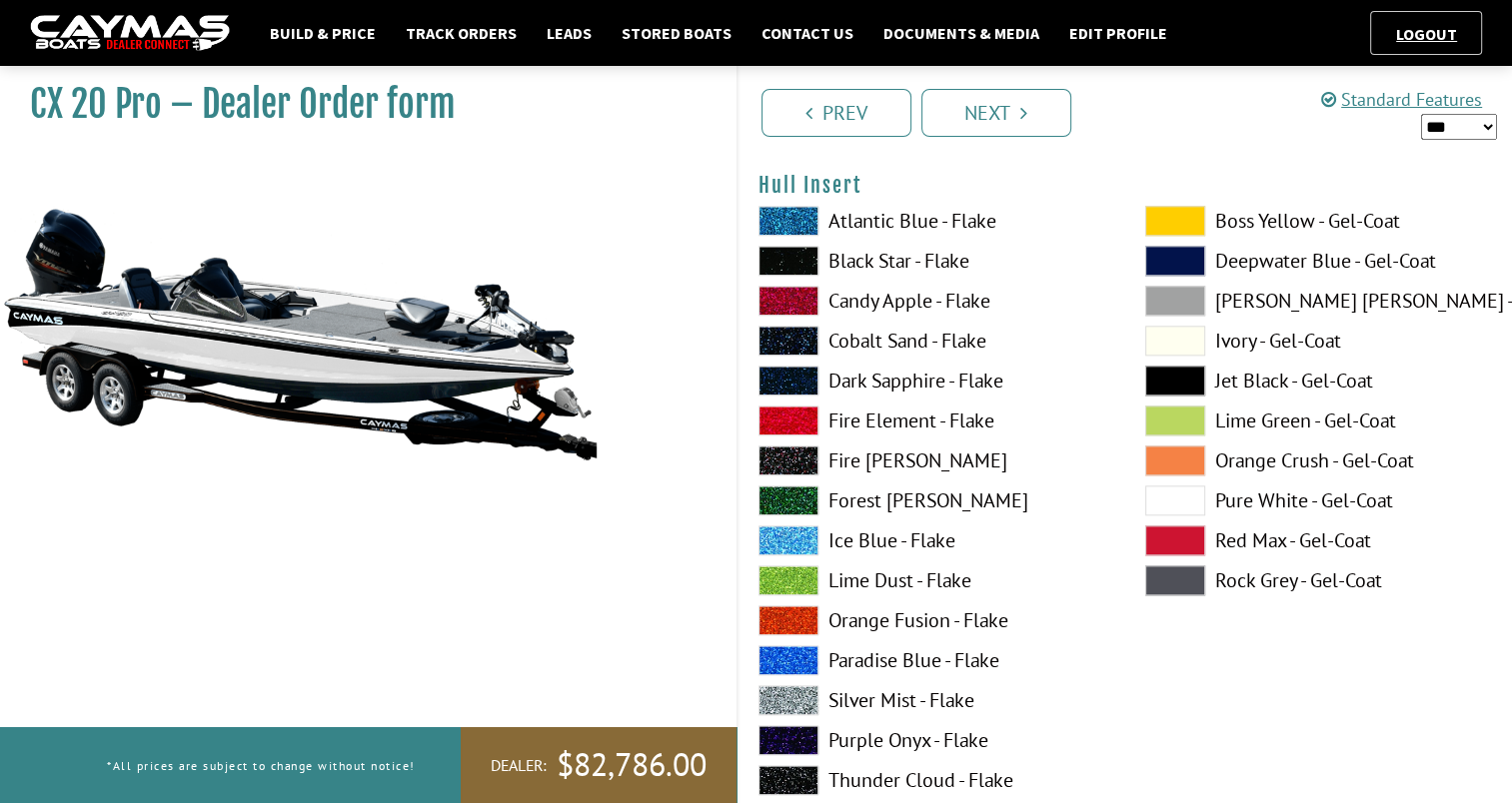 click at bounding box center [1175, 500] 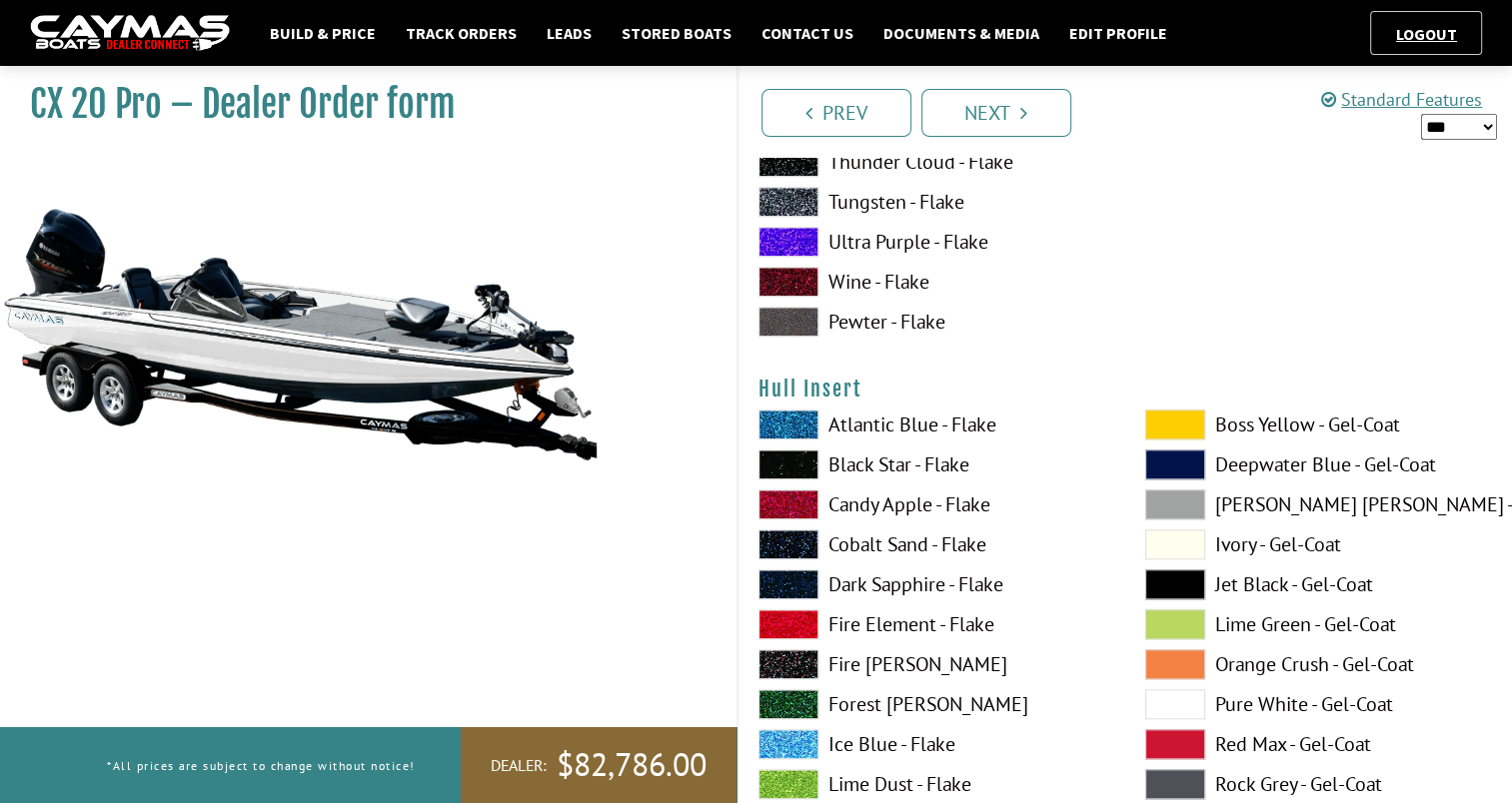 scroll, scrollTop: 9510, scrollLeft: 0, axis: vertical 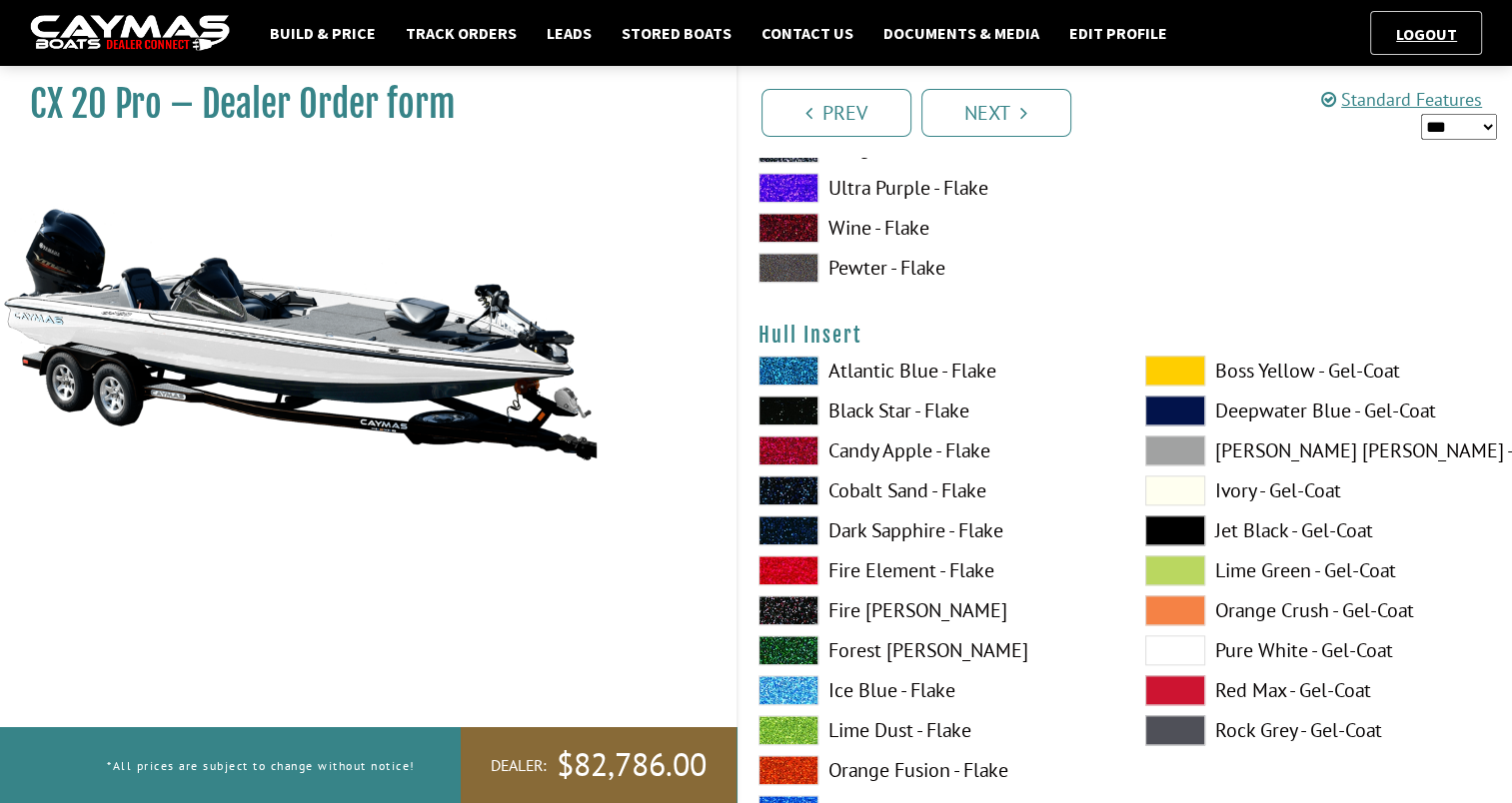 click at bounding box center [788, 410] 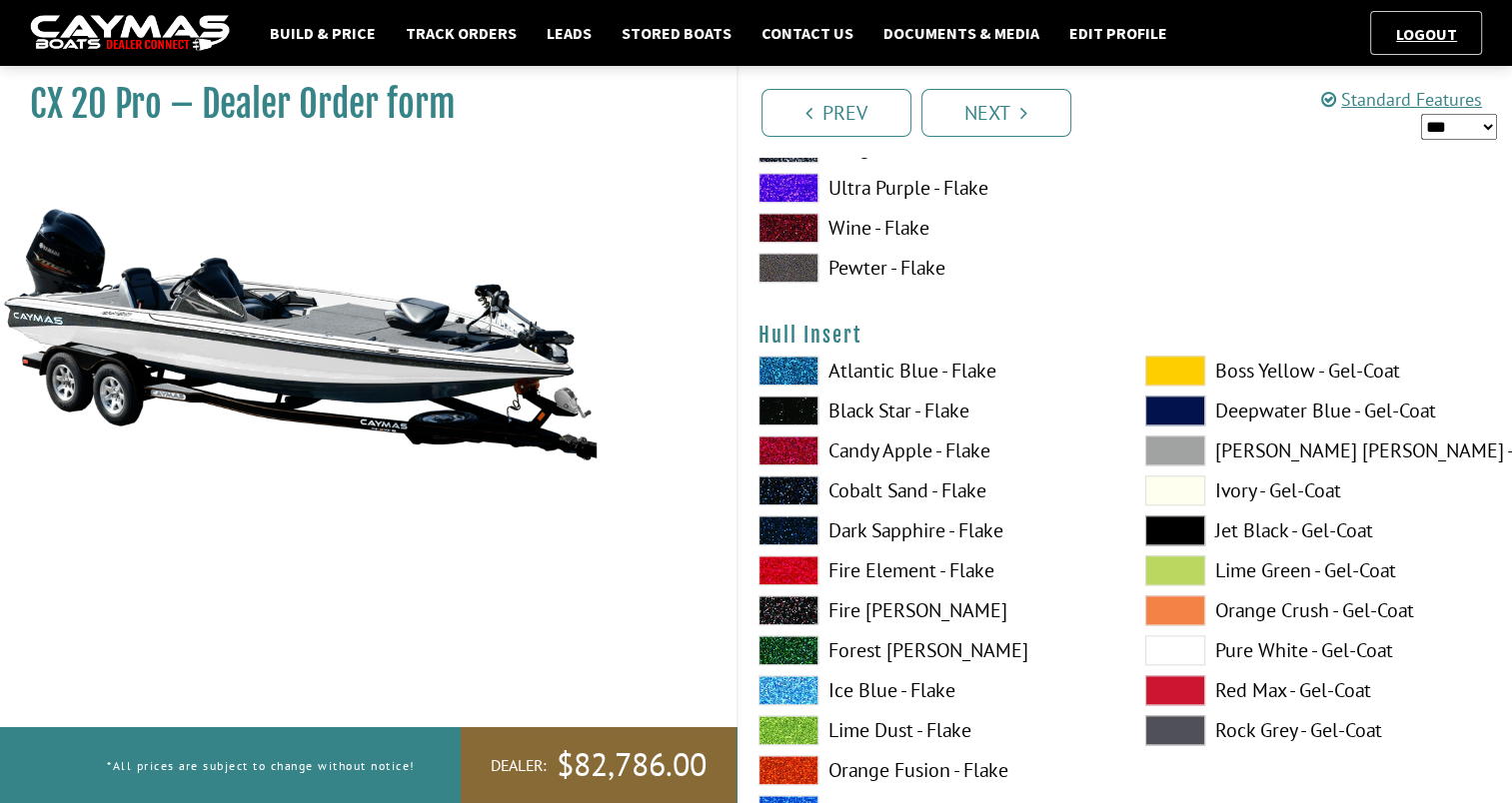 click at bounding box center (1175, 650) 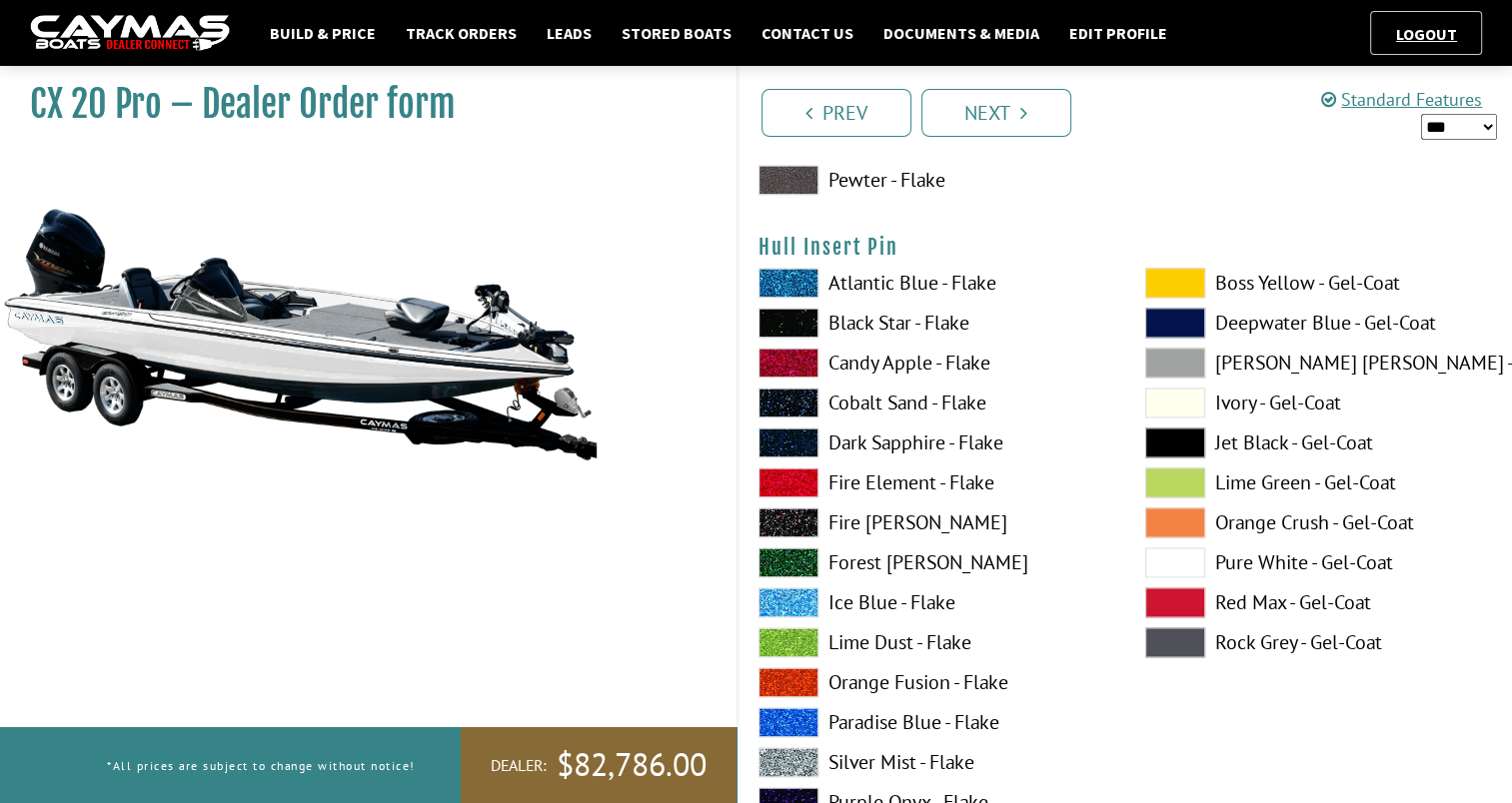 scroll, scrollTop: 10529, scrollLeft: 0, axis: vertical 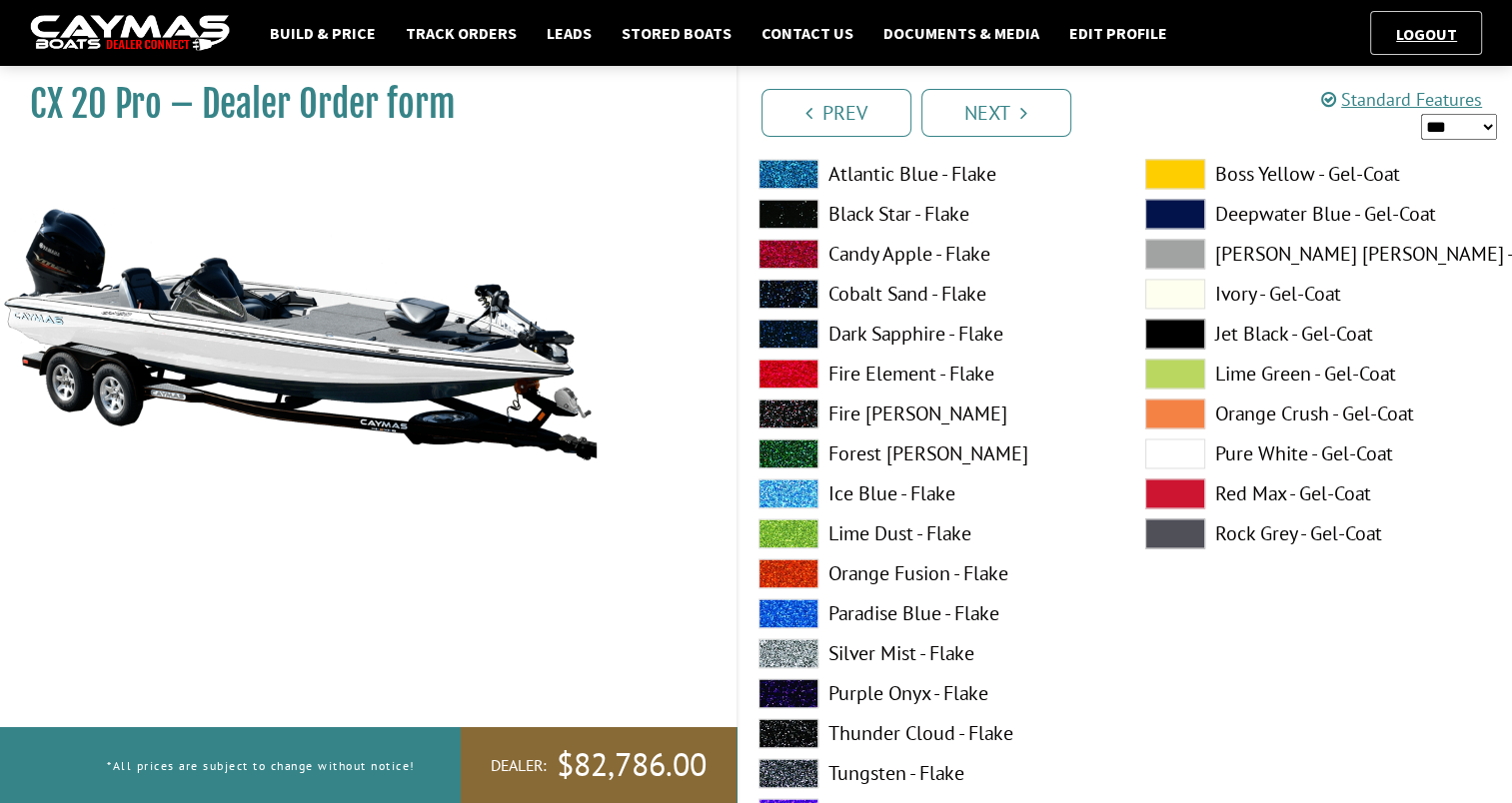 click at bounding box center [1175, 413] 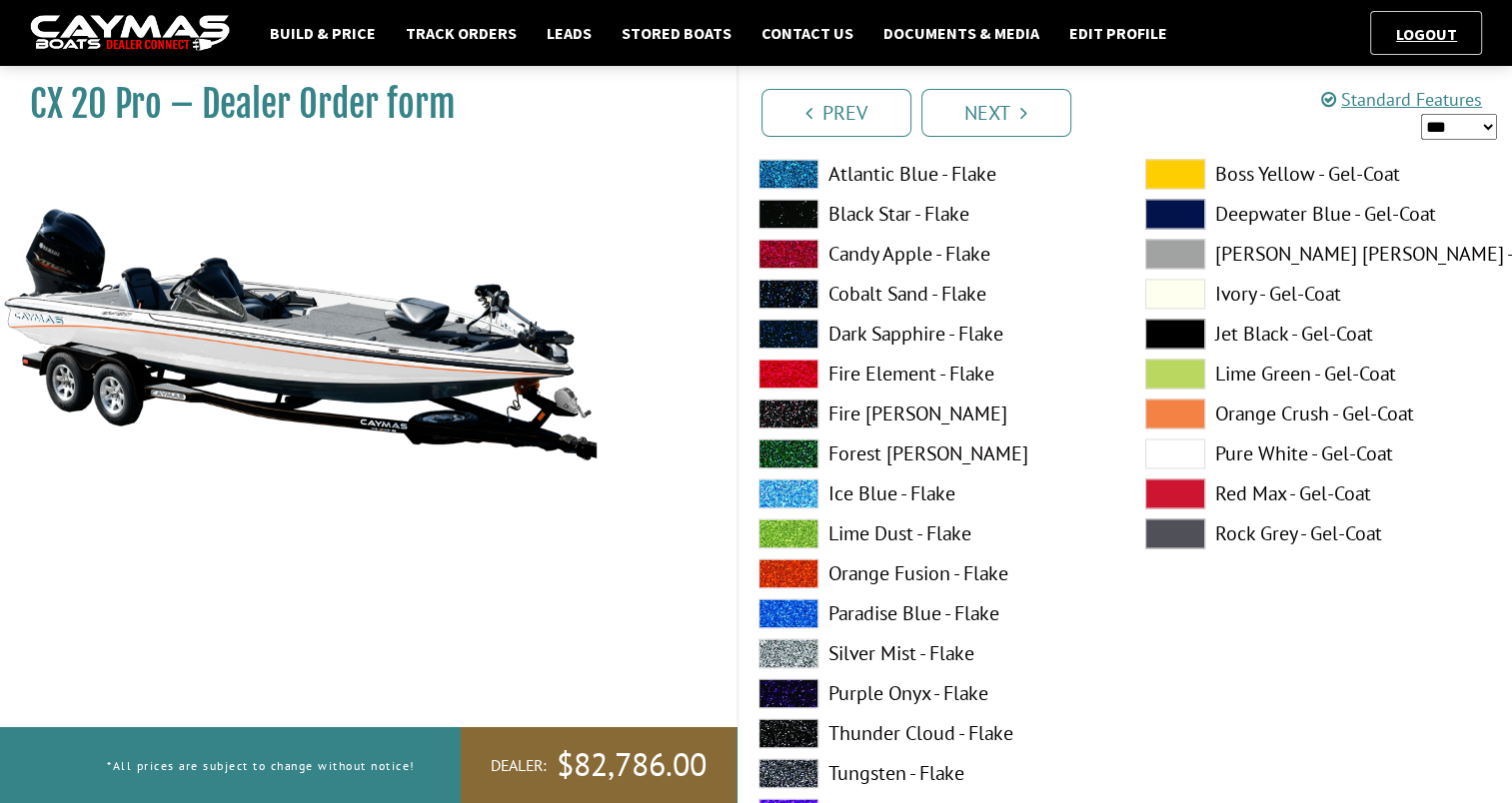 click at bounding box center (1175, 413) 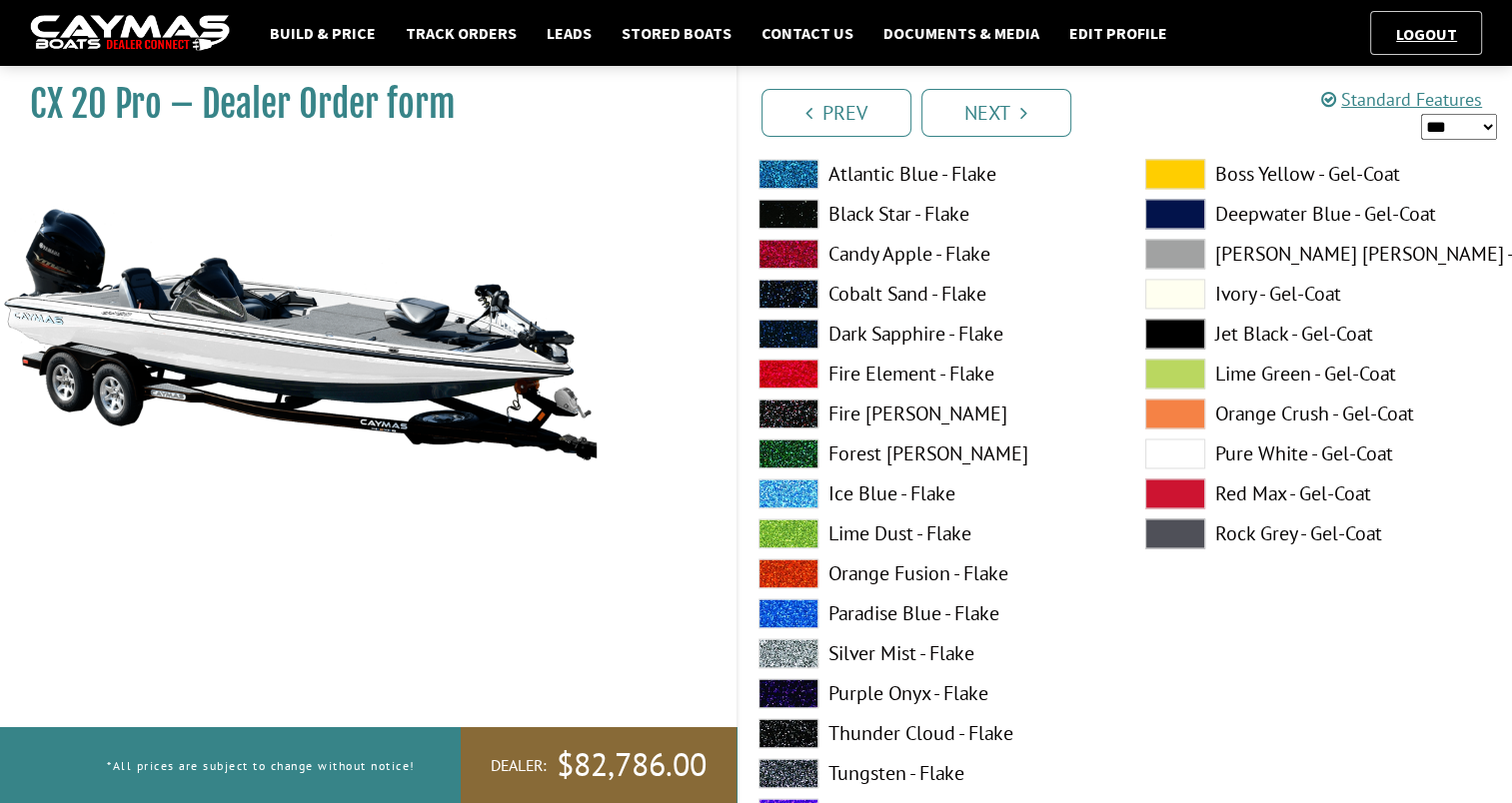 click at bounding box center [788, 214] 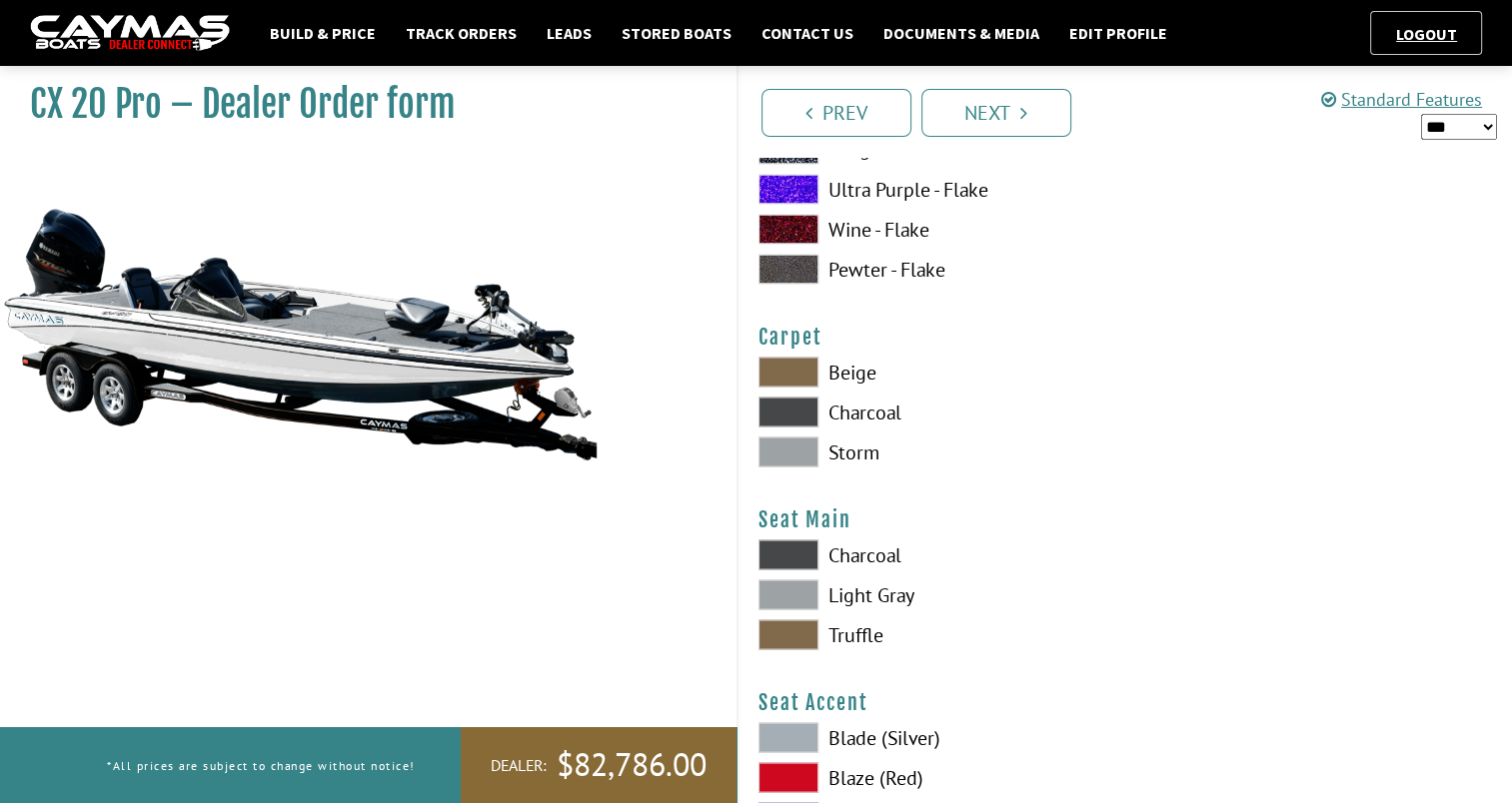 scroll, scrollTop: 11166, scrollLeft: 0, axis: vertical 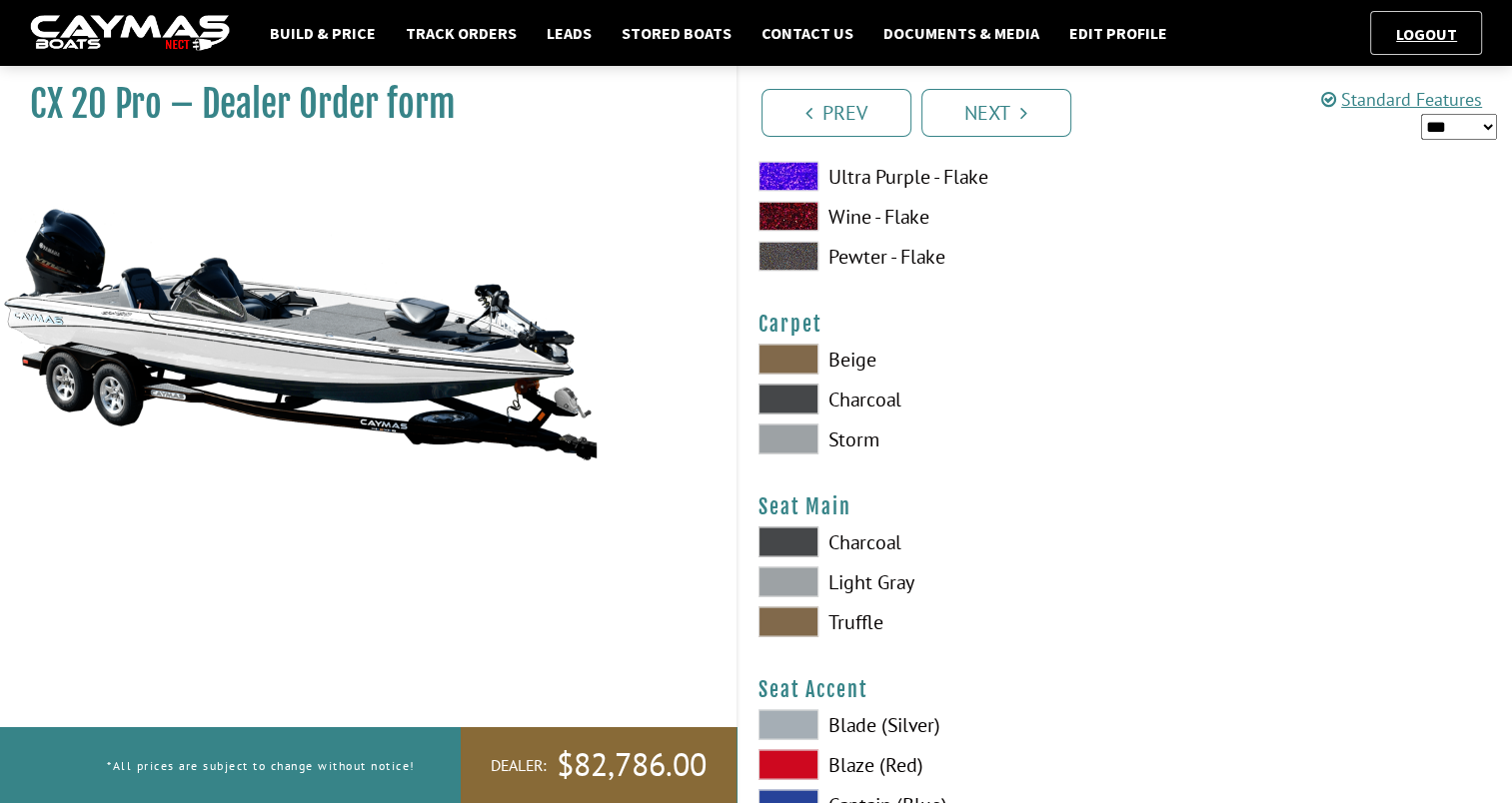 click at bounding box center (788, 399) 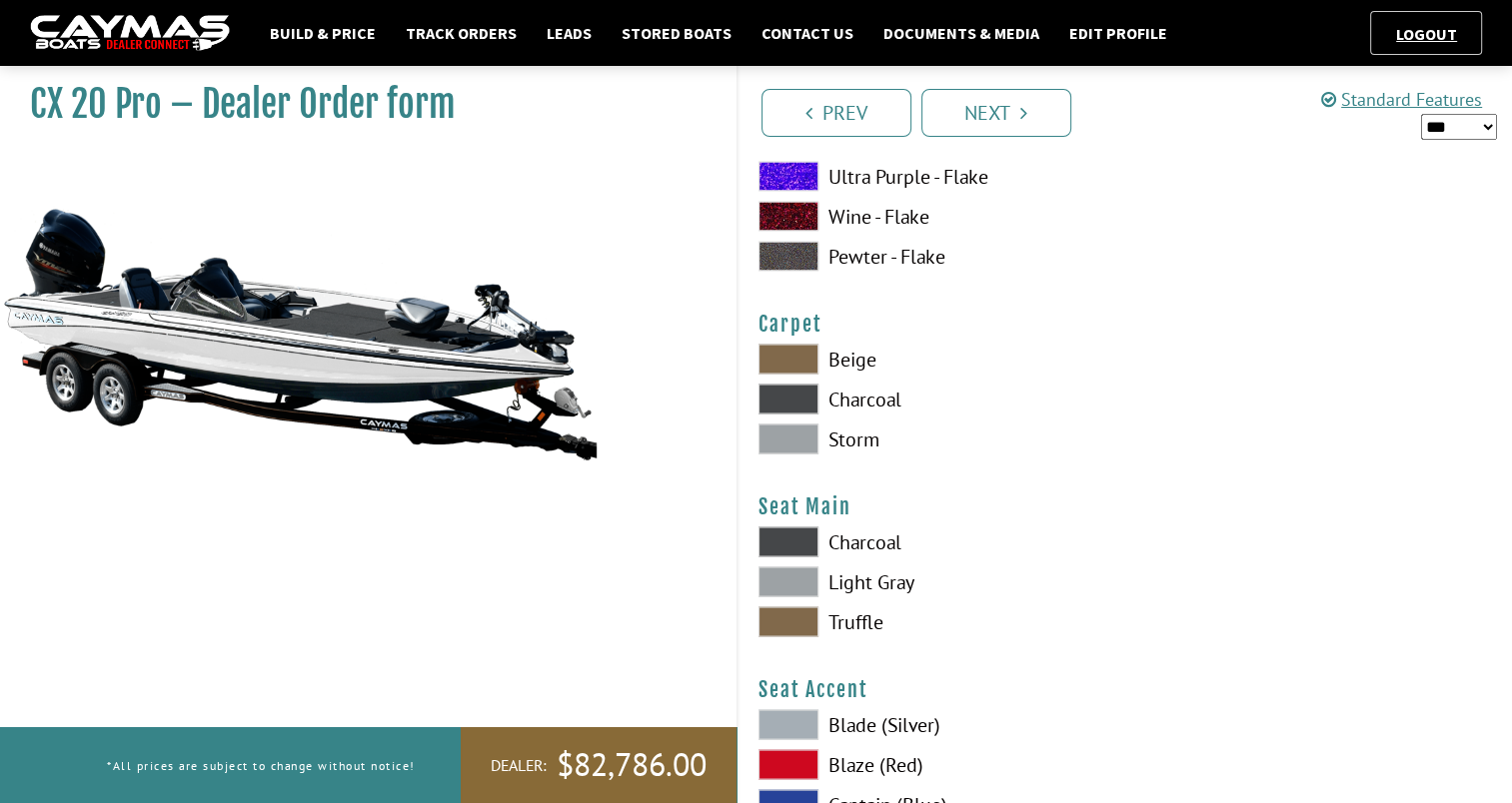 click at bounding box center [788, 541] 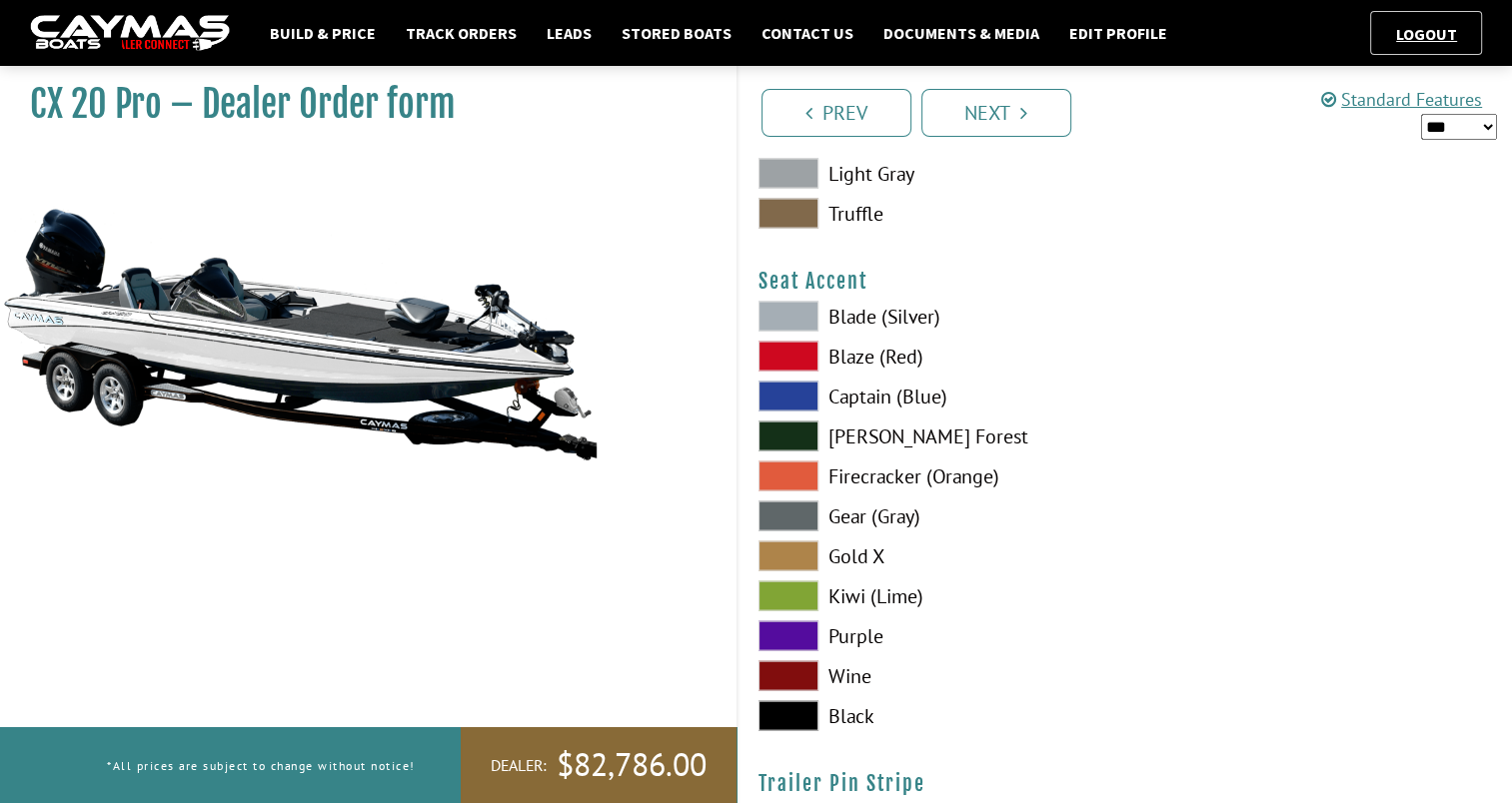 scroll, scrollTop: 11655, scrollLeft: 0, axis: vertical 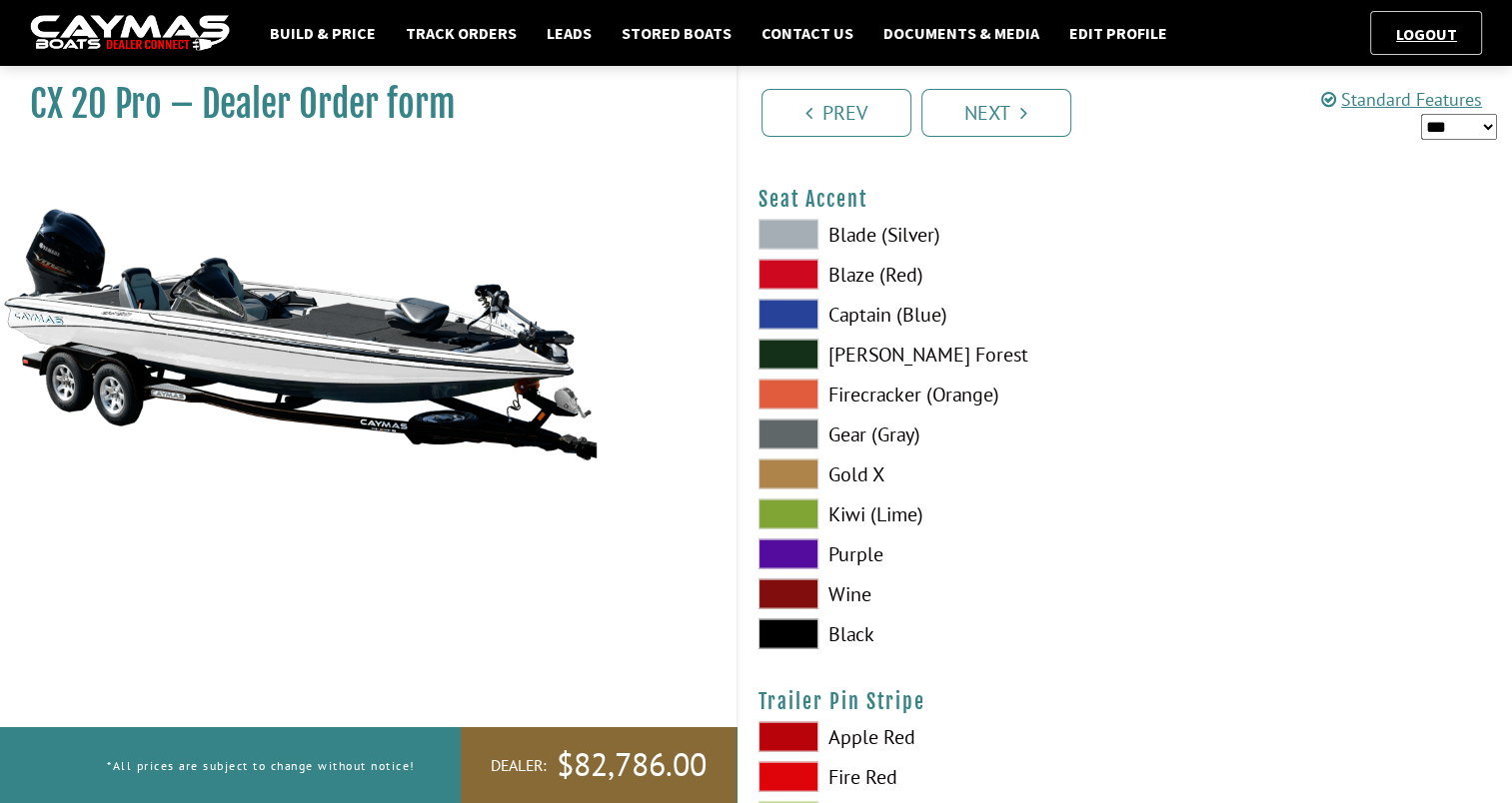 click at bounding box center [788, 275] 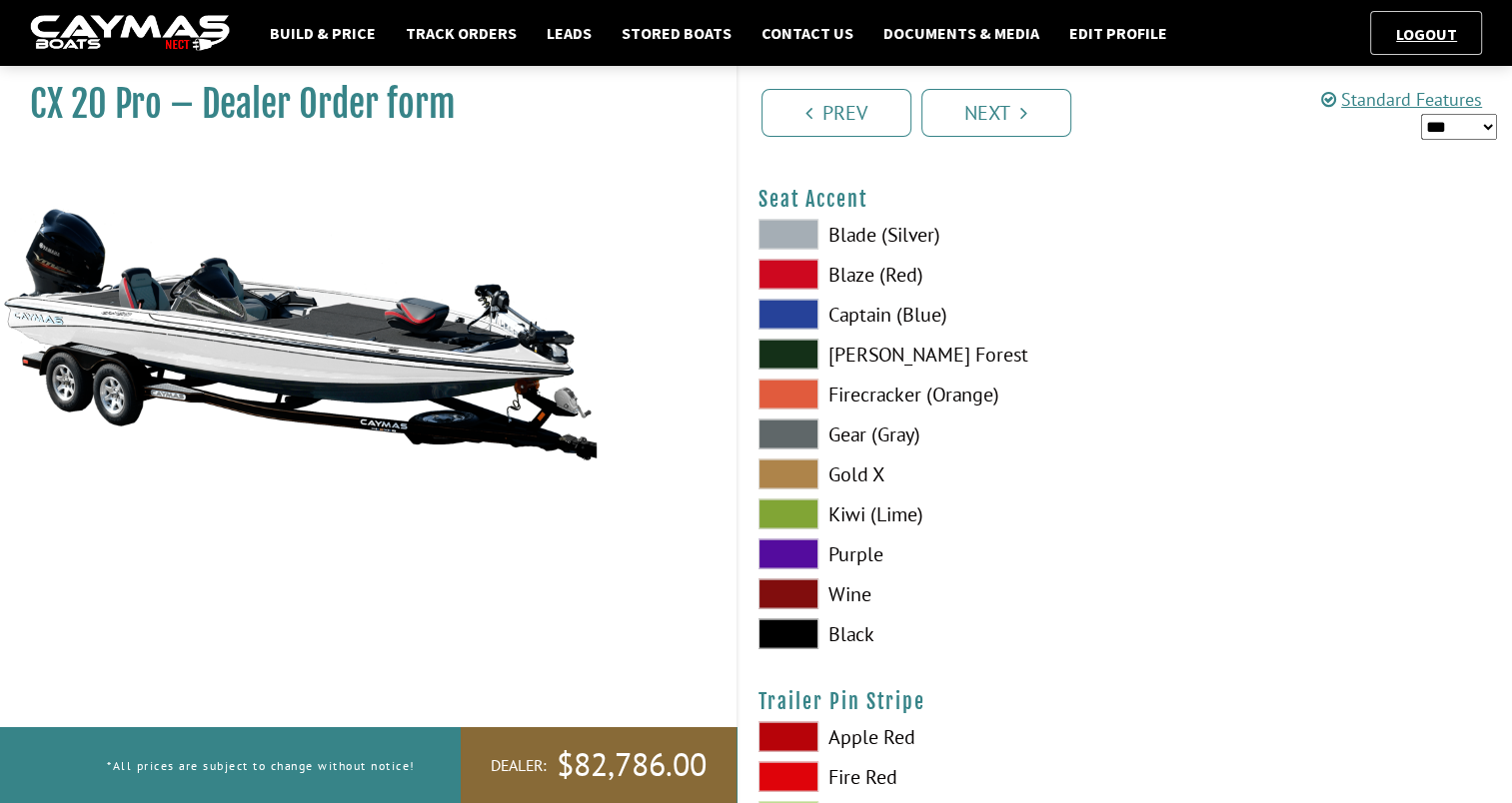 click at bounding box center (788, 514) 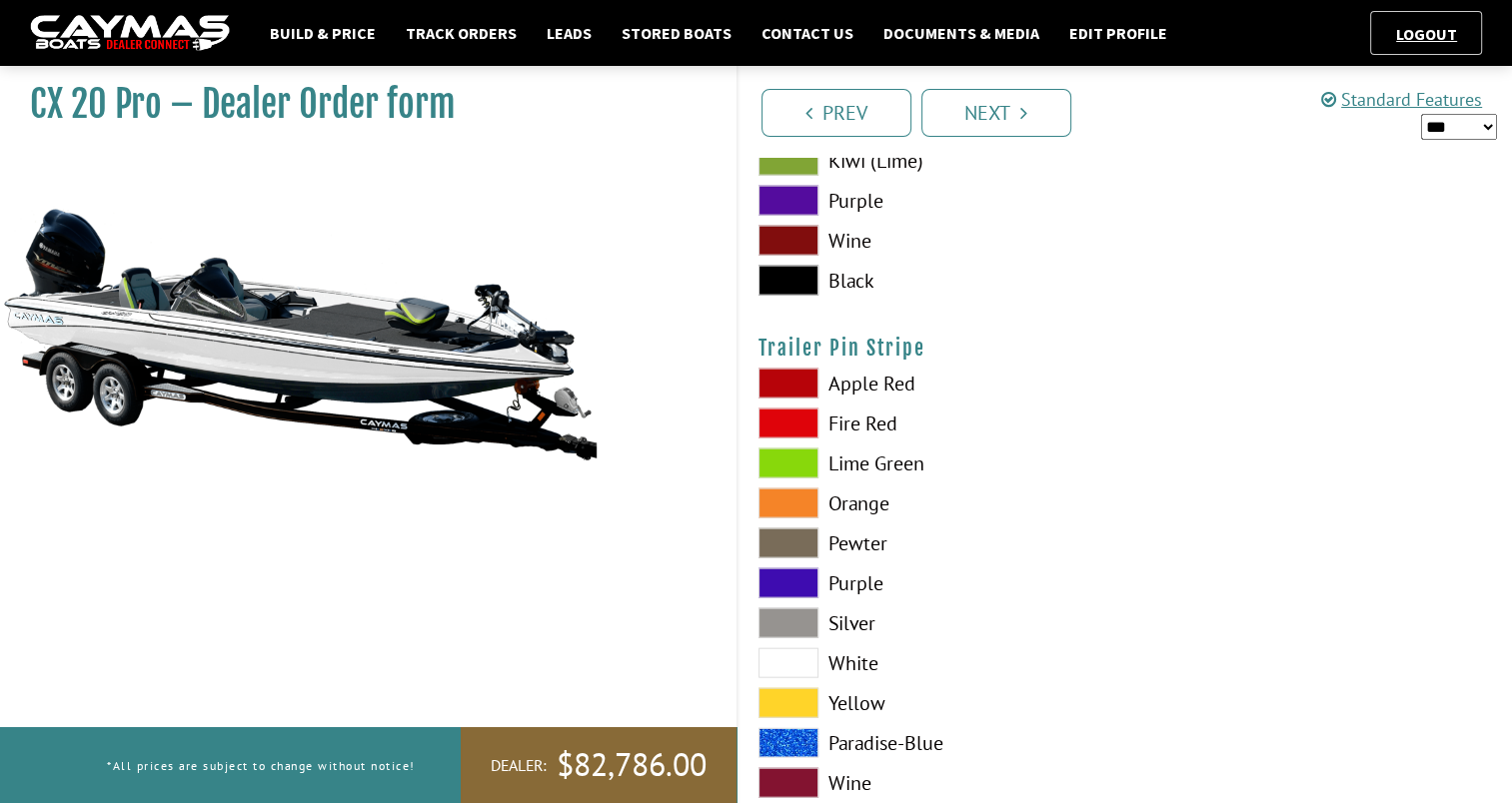 scroll, scrollTop: 12049, scrollLeft: 0, axis: vertical 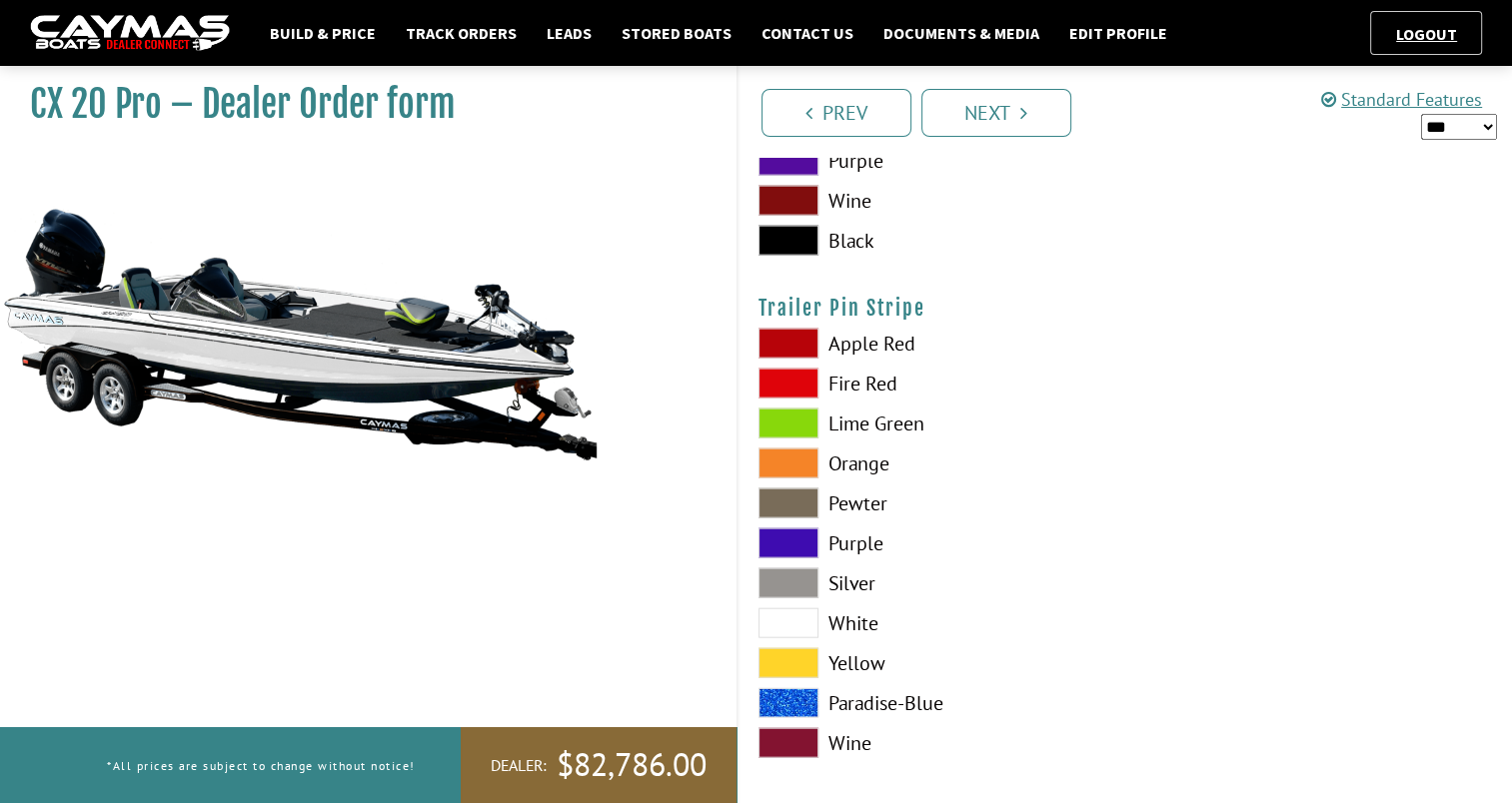click at bounding box center (788, 623) 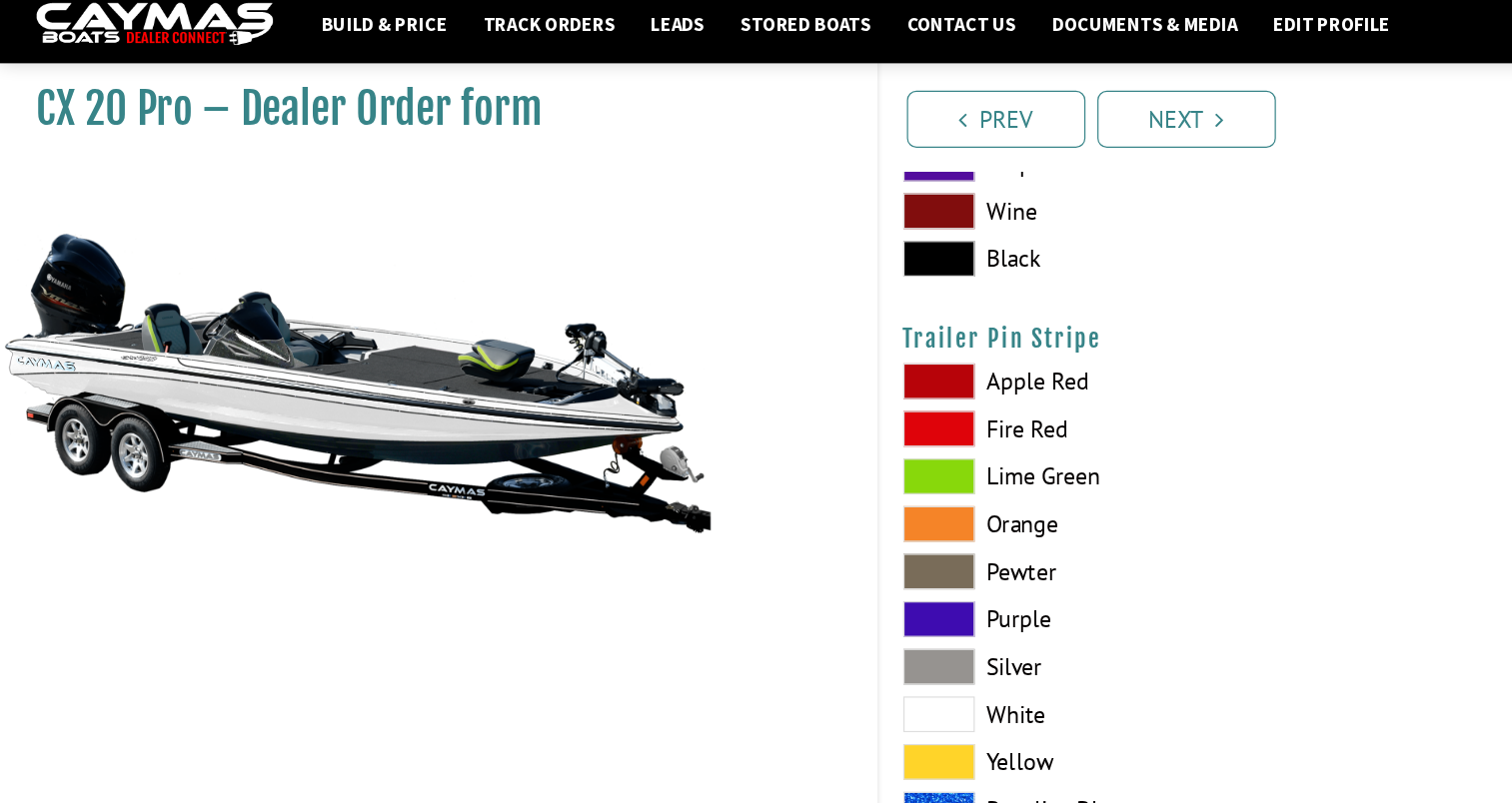 scroll, scrollTop: 12060, scrollLeft: 0, axis: vertical 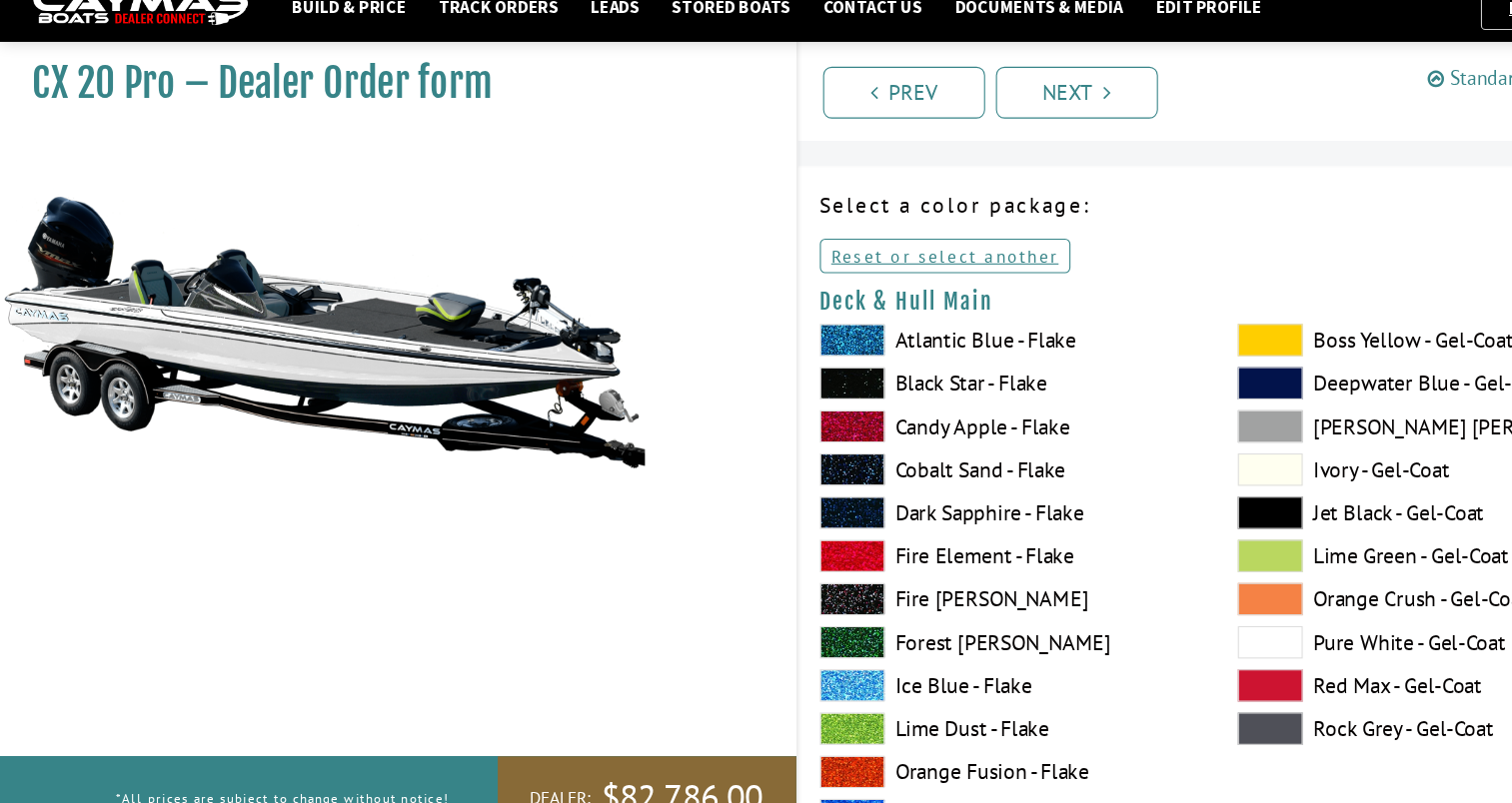 click on "Standard Features" at bounding box center (1401, 99) 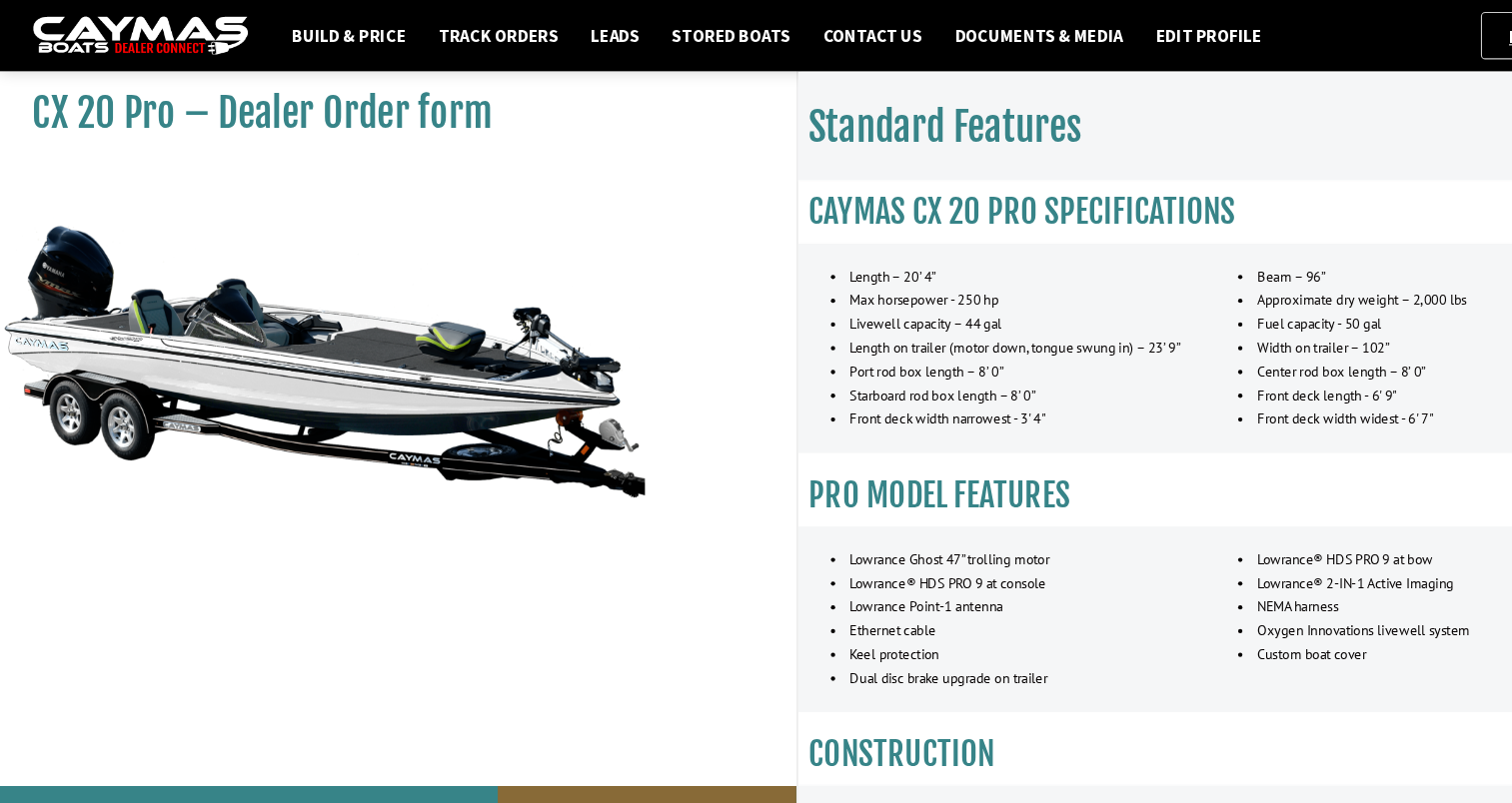 scroll, scrollTop: 0, scrollLeft: 0, axis: both 